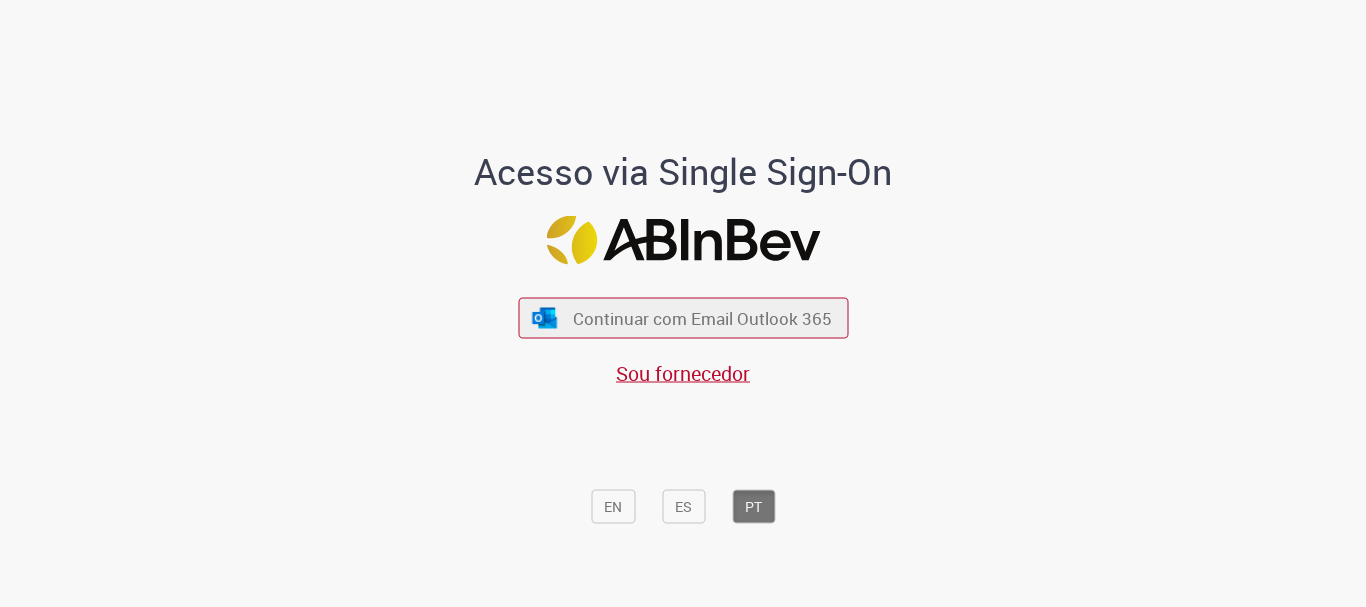 scroll, scrollTop: 0, scrollLeft: 0, axis: both 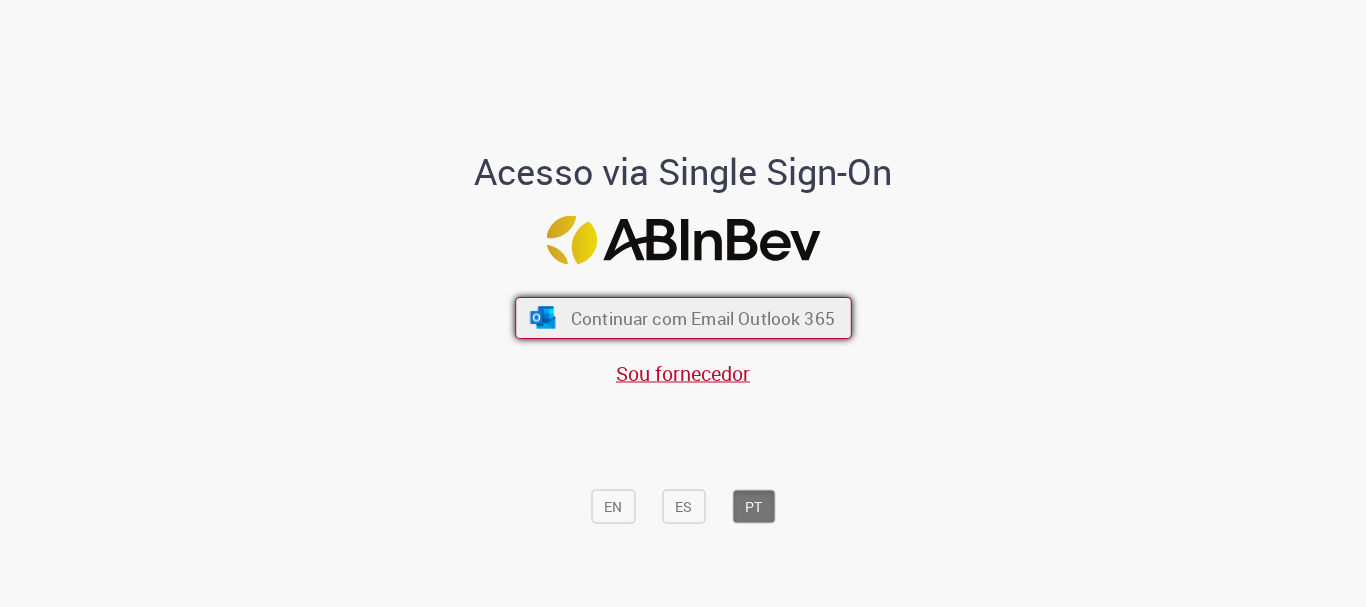 click on "Continuar com Email Outlook 365" at bounding box center (702, 318) 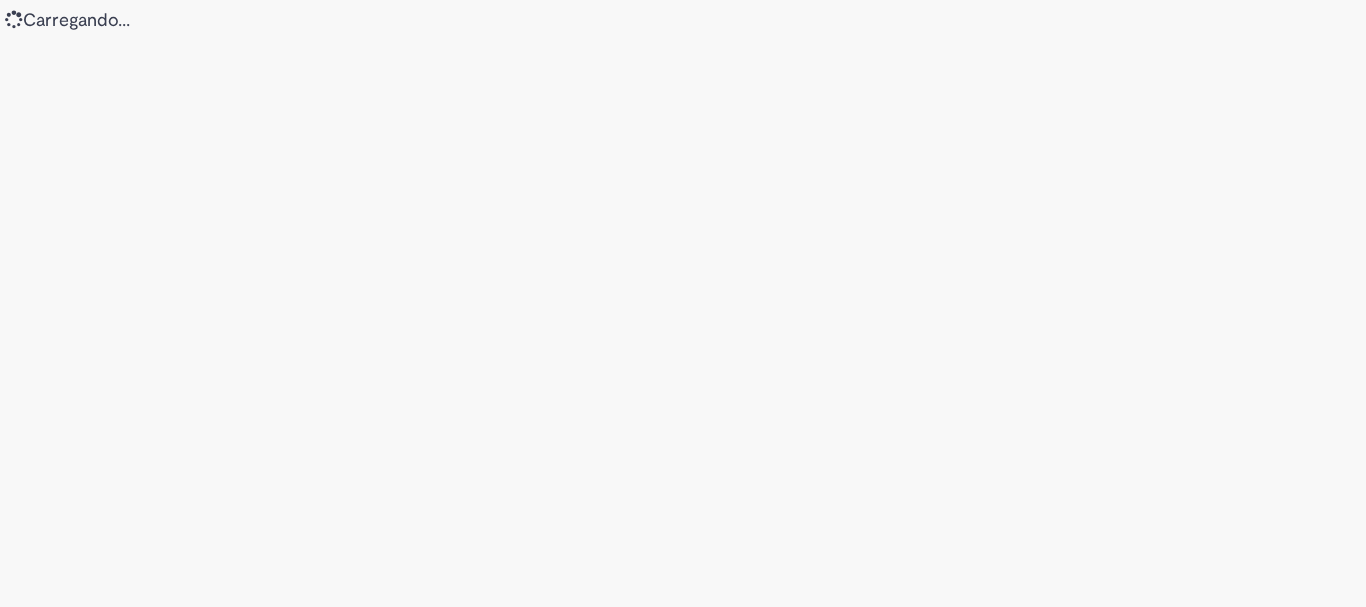 scroll, scrollTop: 0, scrollLeft: 0, axis: both 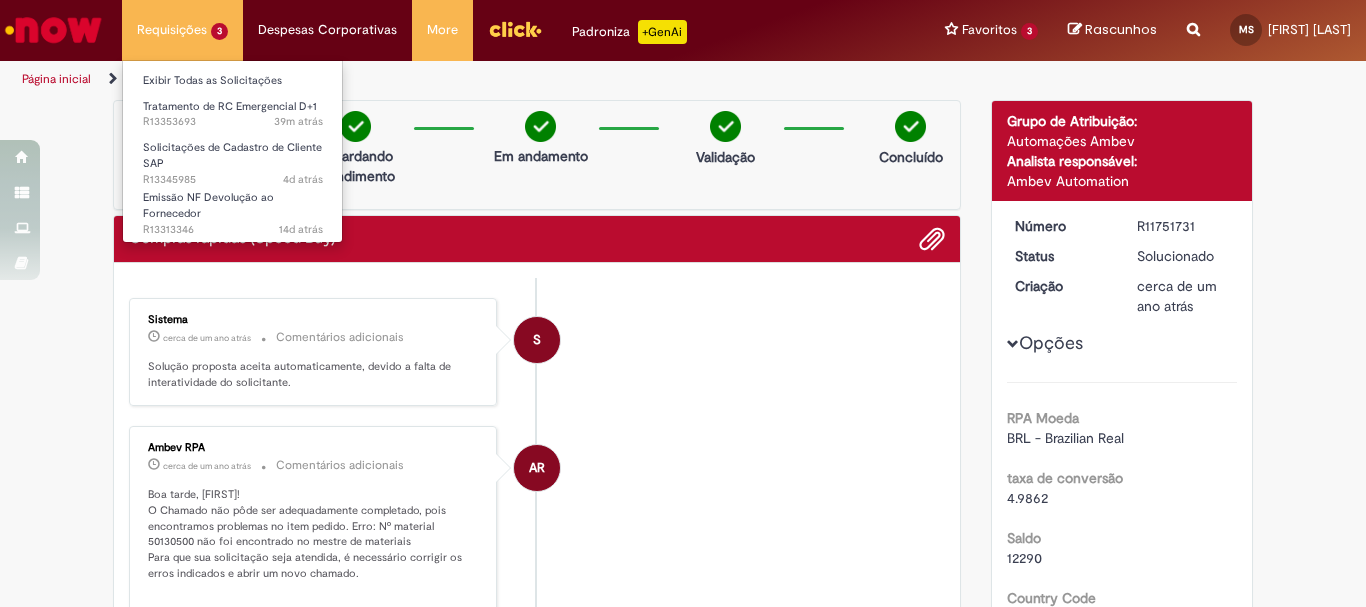 click on "Requisições   3
Exibir Todas as Solicitações
Tratamento de RC Emergencial D+1
39m atrás 39 minutos atrás  [TEXT]
Solicitações de Cadastro de Cliente SAP
4d atrás 4 dias atrás  [TEXT]
Emissão NF Devolução ao Fornecedor
14d atrás 14 dias atrás  [TEXT]" at bounding box center [182, 30] 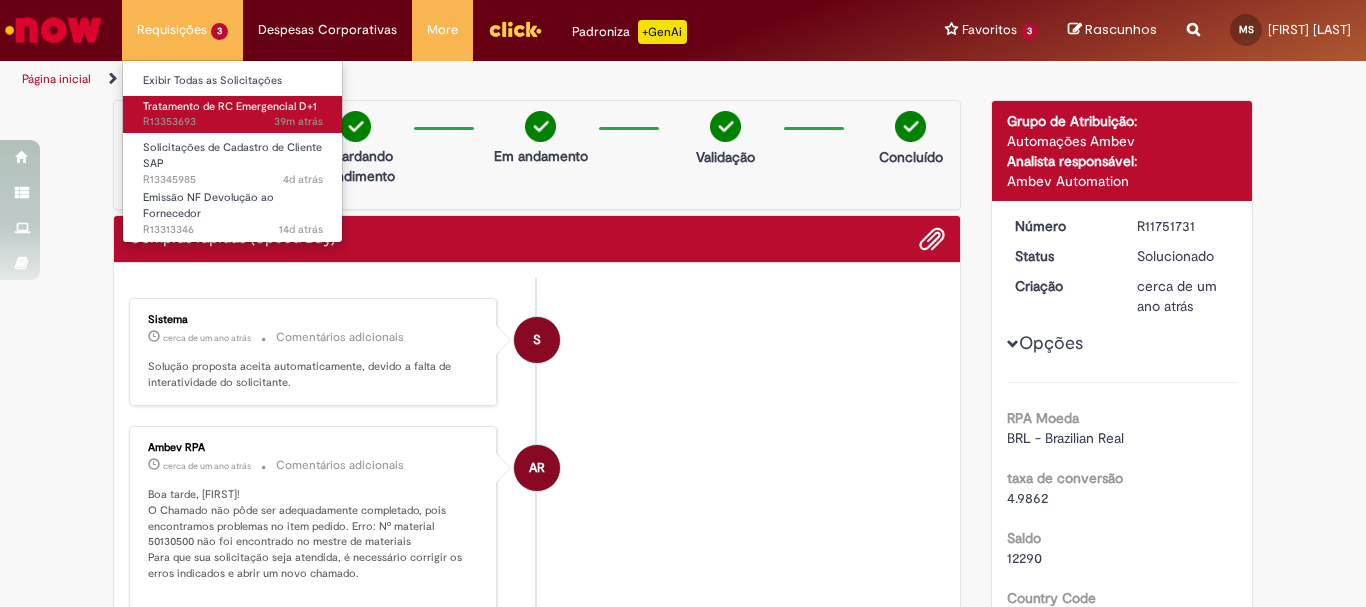 click on "Tratamento de RC Emergencial D+1" at bounding box center (230, 106) 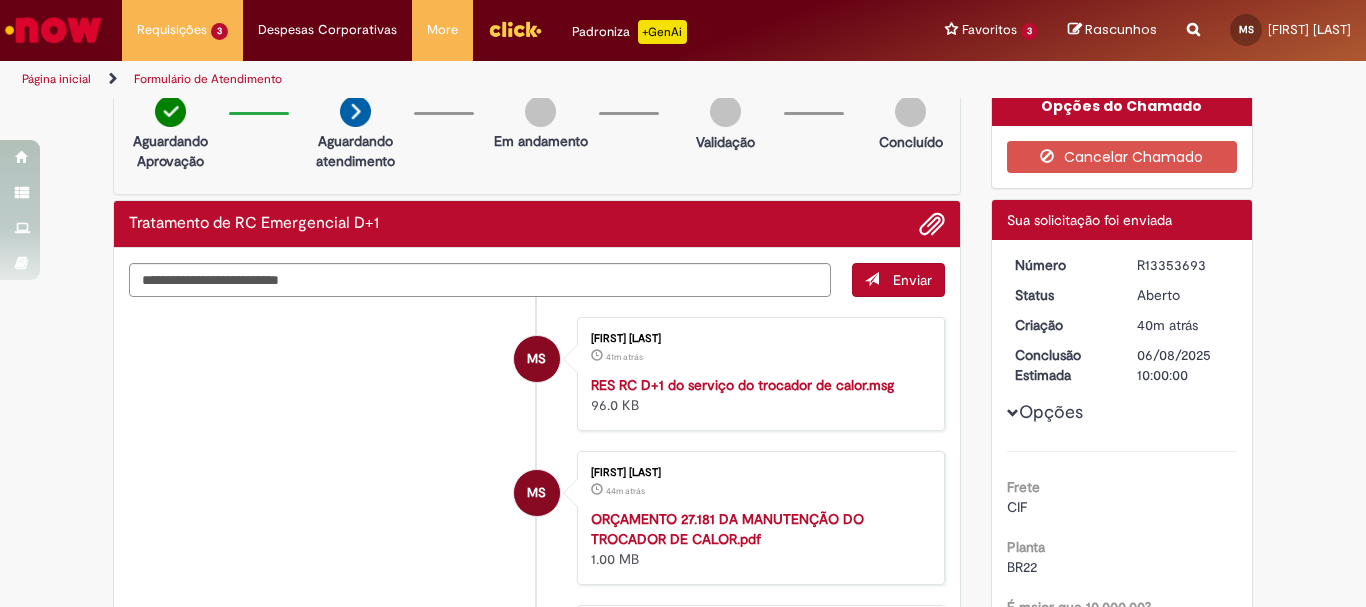 scroll, scrollTop: 0, scrollLeft: 0, axis: both 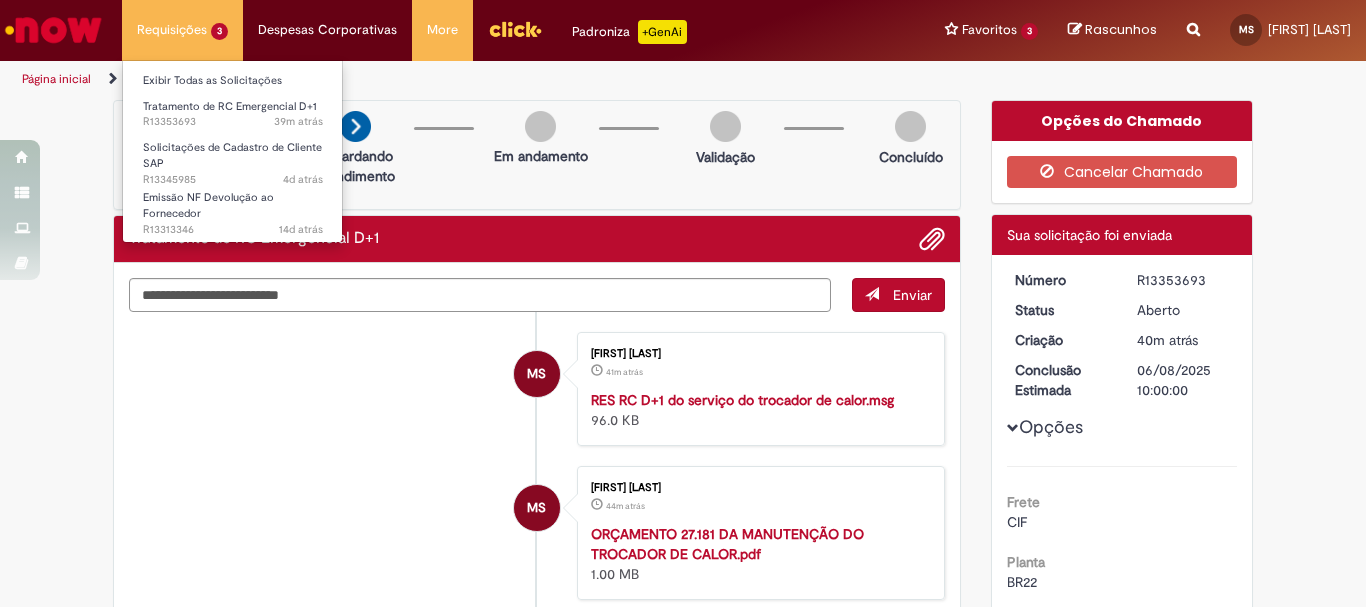 click on "Requisições   3
Exibir Todas as Solicitações
Tratamento de RC Emergencial D+1
39m atrás 39 minutos atrás  [TEXT]
Solicitações de Cadastro de Cliente SAP
4d atrás 4 dias atrás  [TEXT]
Emissão NF Devolução ao Fornecedor
14d atrás 14 dias atrás  [TEXT]" at bounding box center (182, 30) 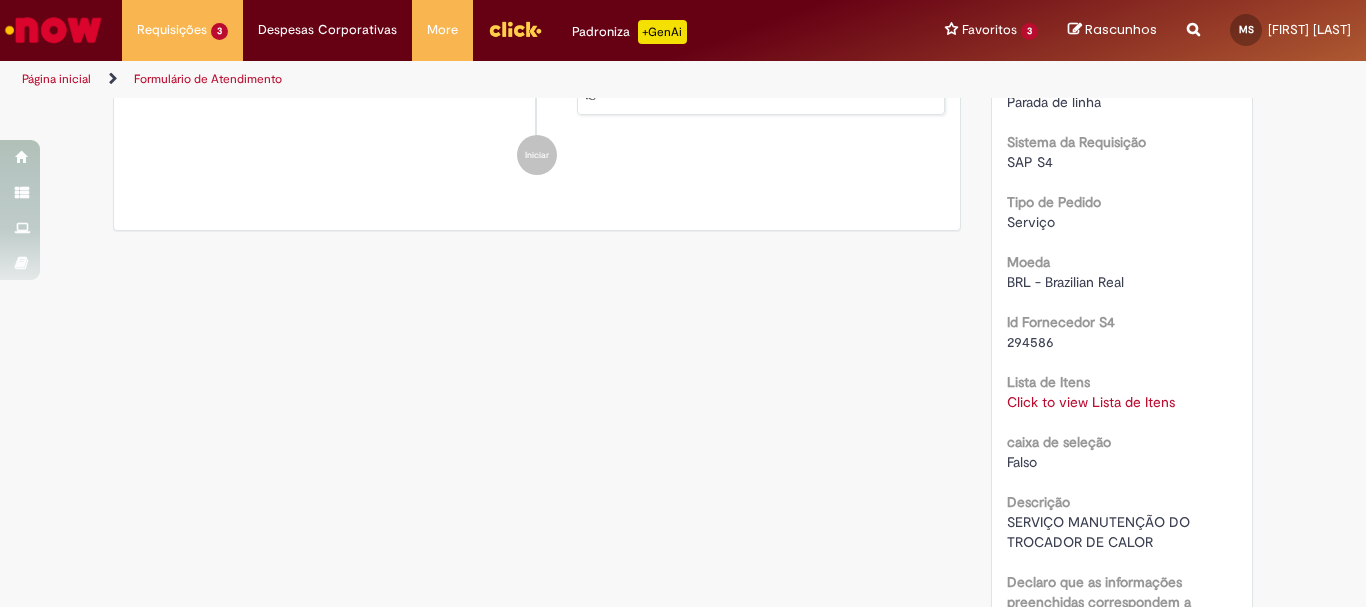 scroll, scrollTop: 100, scrollLeft: 0, axis: vertical 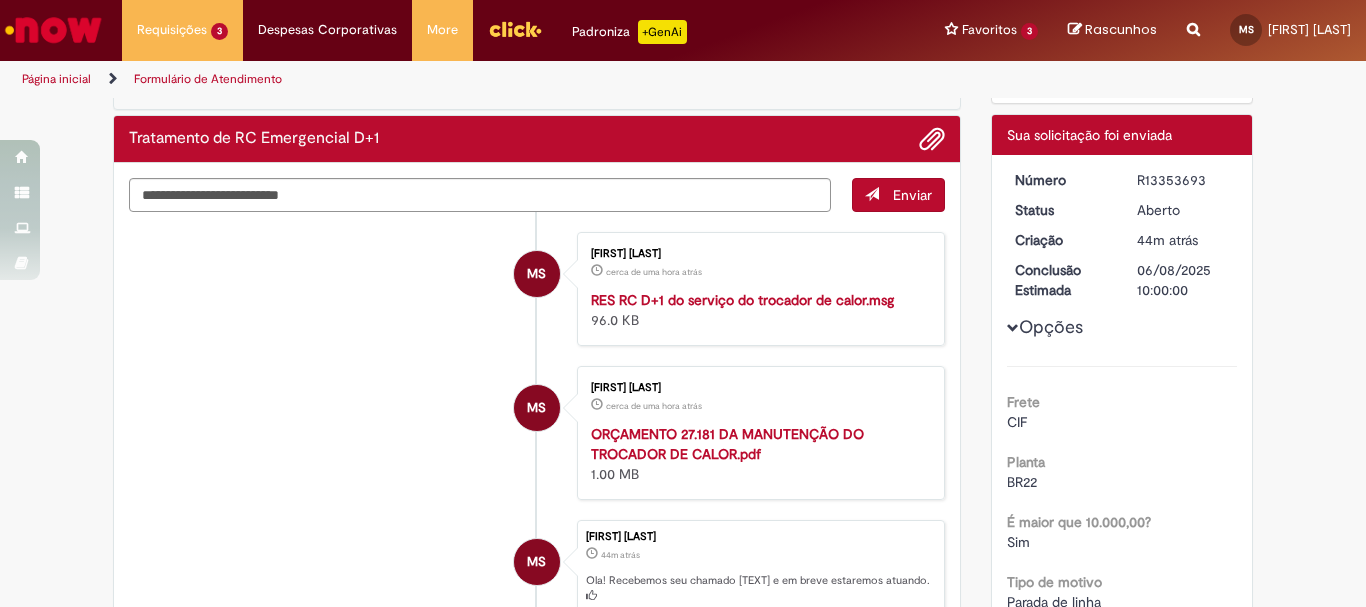 click at bounding box center (1193, 18) 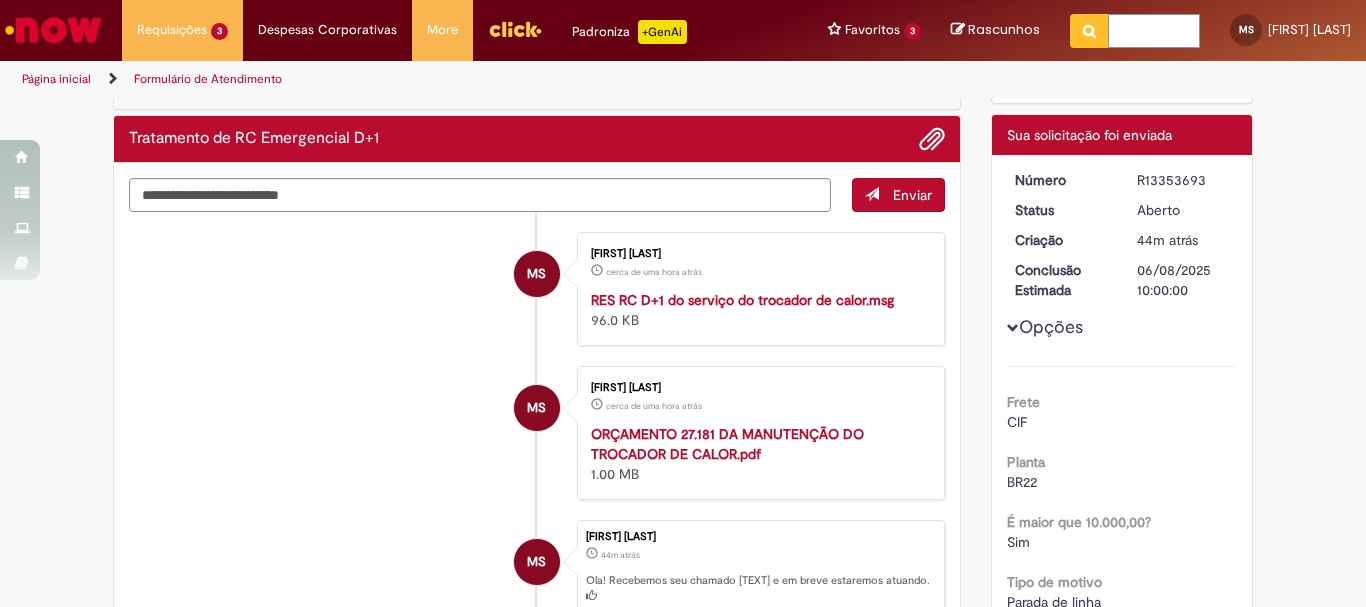 click at bounding box center (1154, 31) 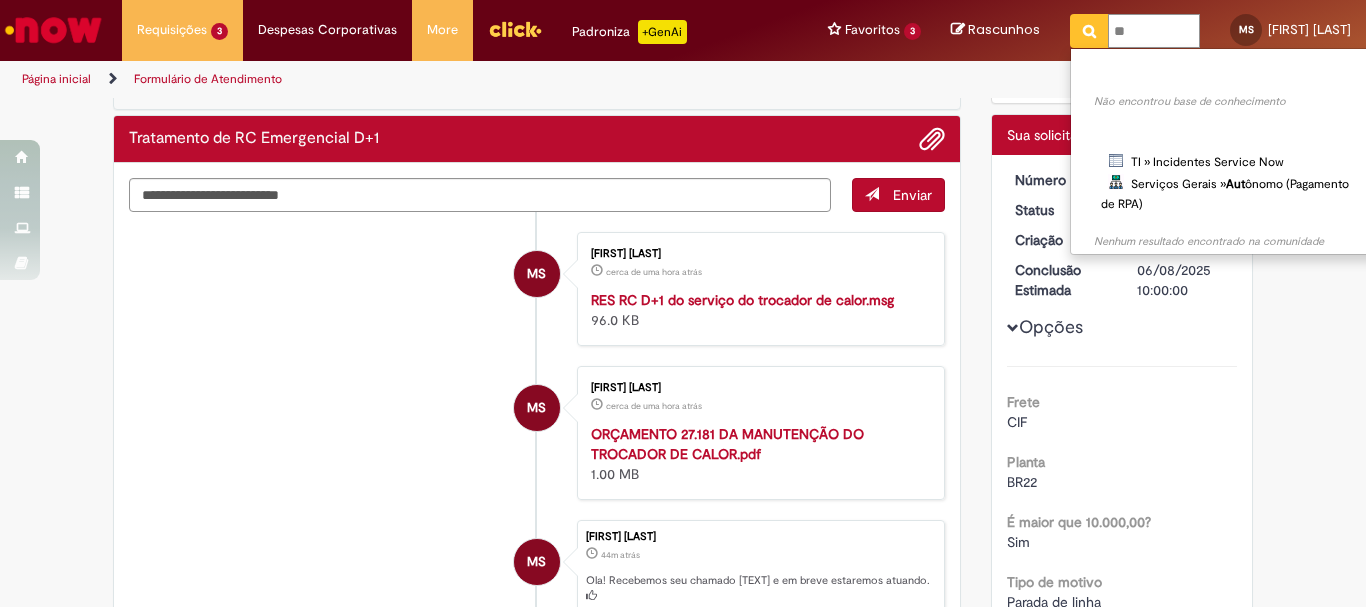 type on "*" 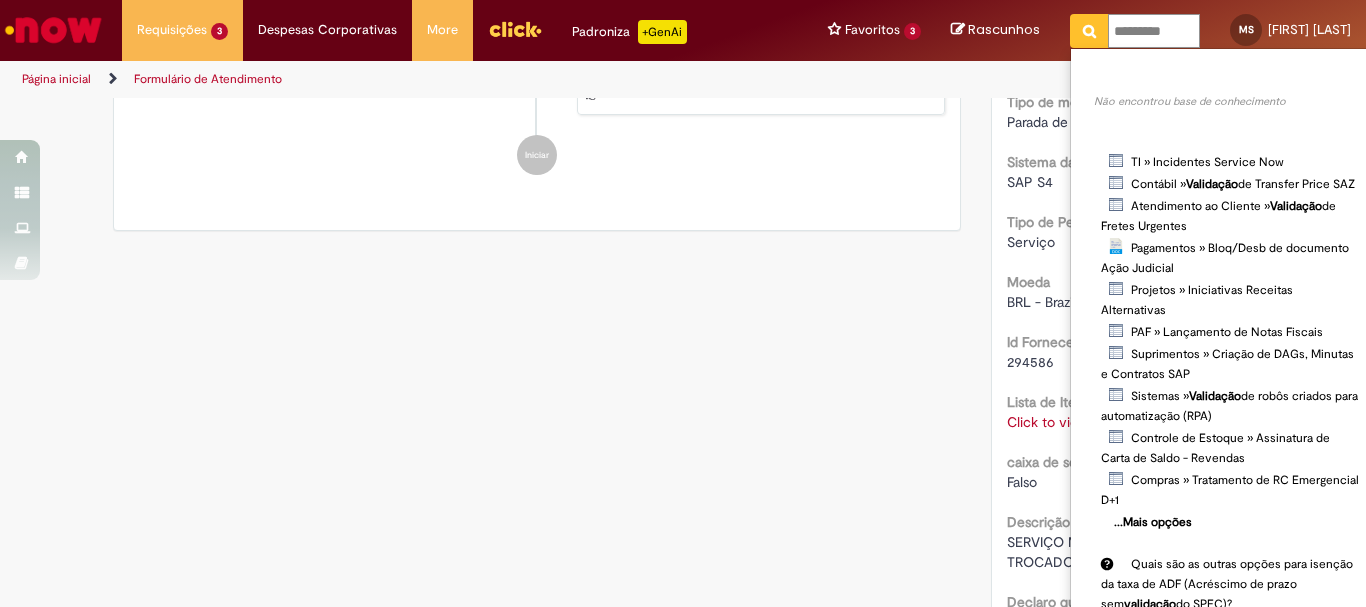 scroll, scrollTop: 0, scrollLeft: 0, axis: both 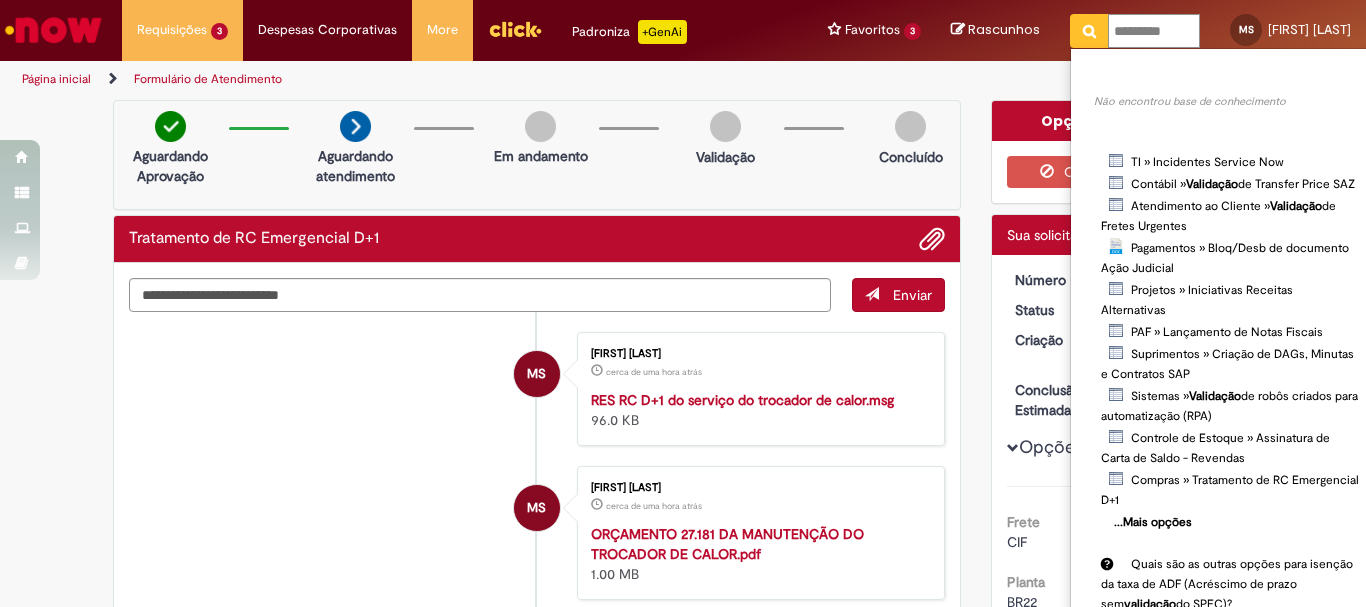 click on "*********" at bounding box center [1154, 31] 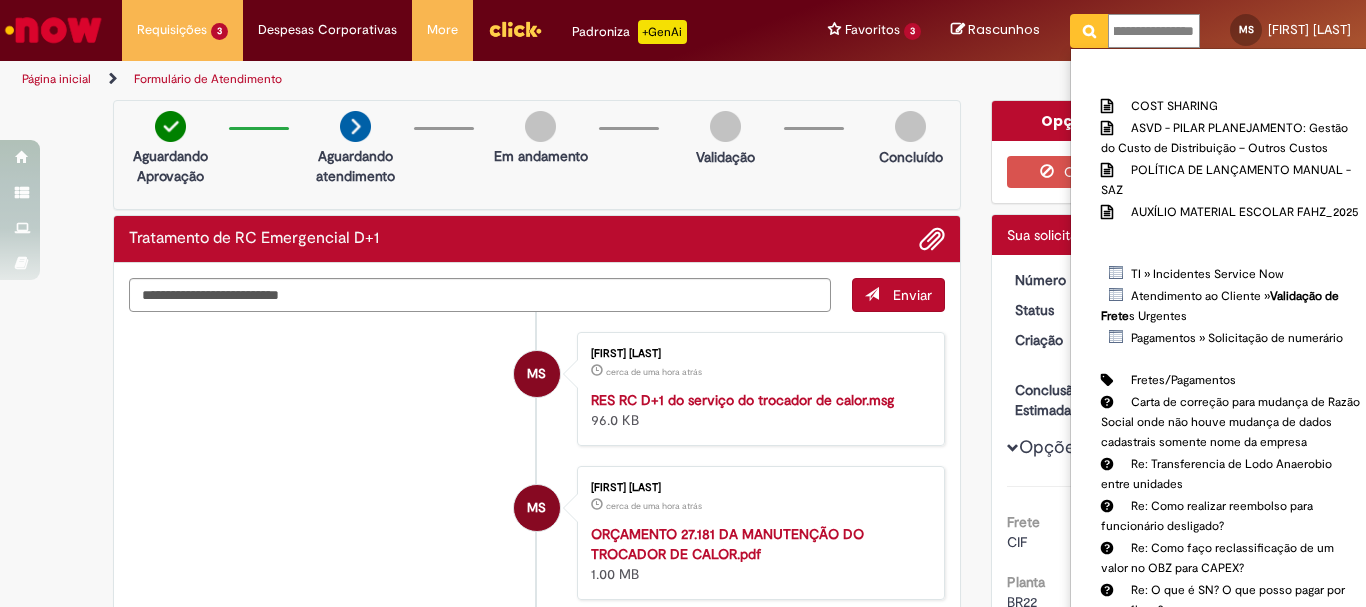 scroll, scrollTop: 0, scrollLeft: 44, axis: horizontal 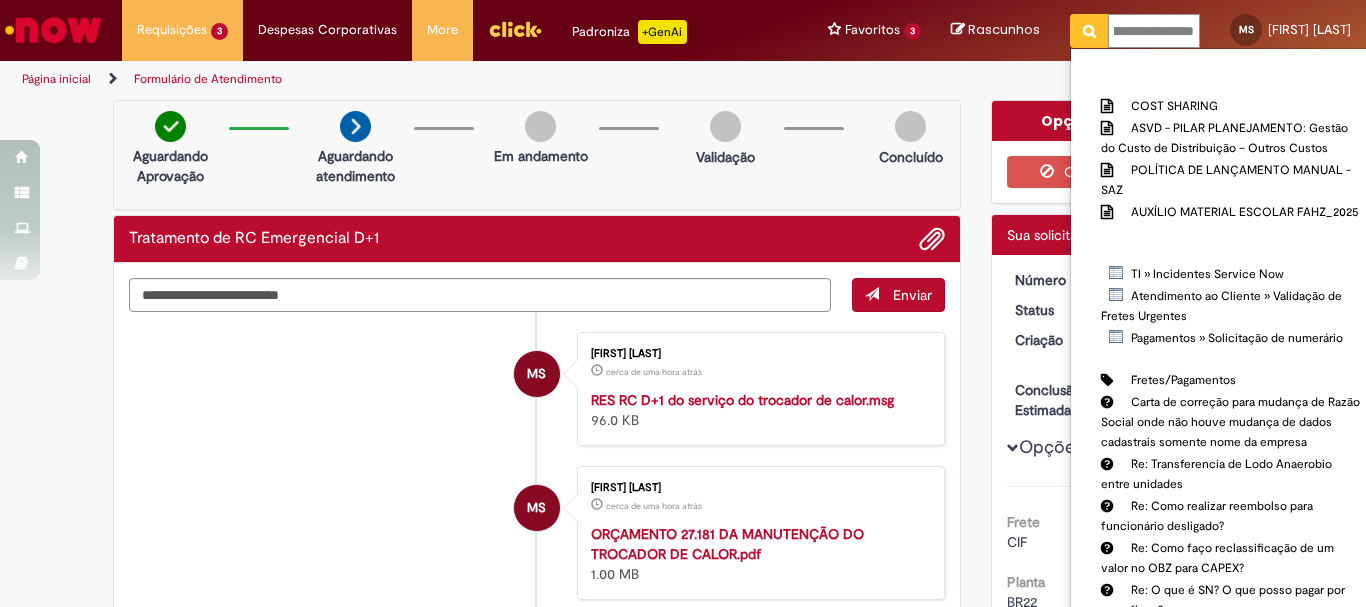 type on "**********" 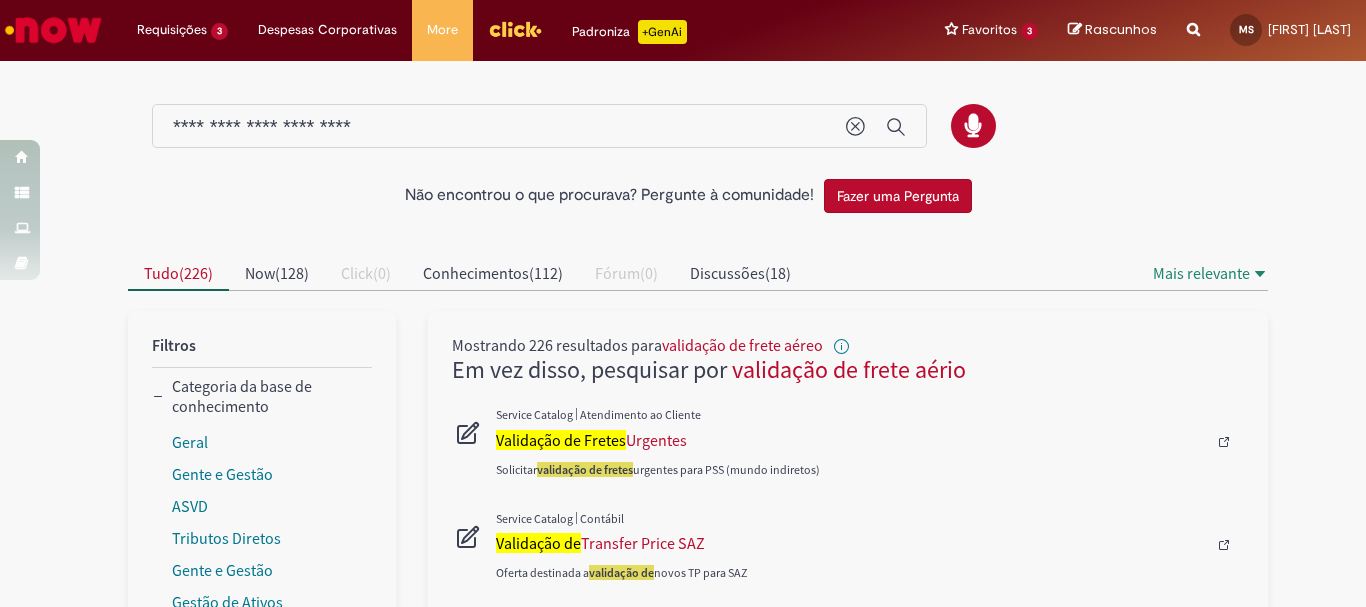 click on "**********" at bounding box center (499, 127) 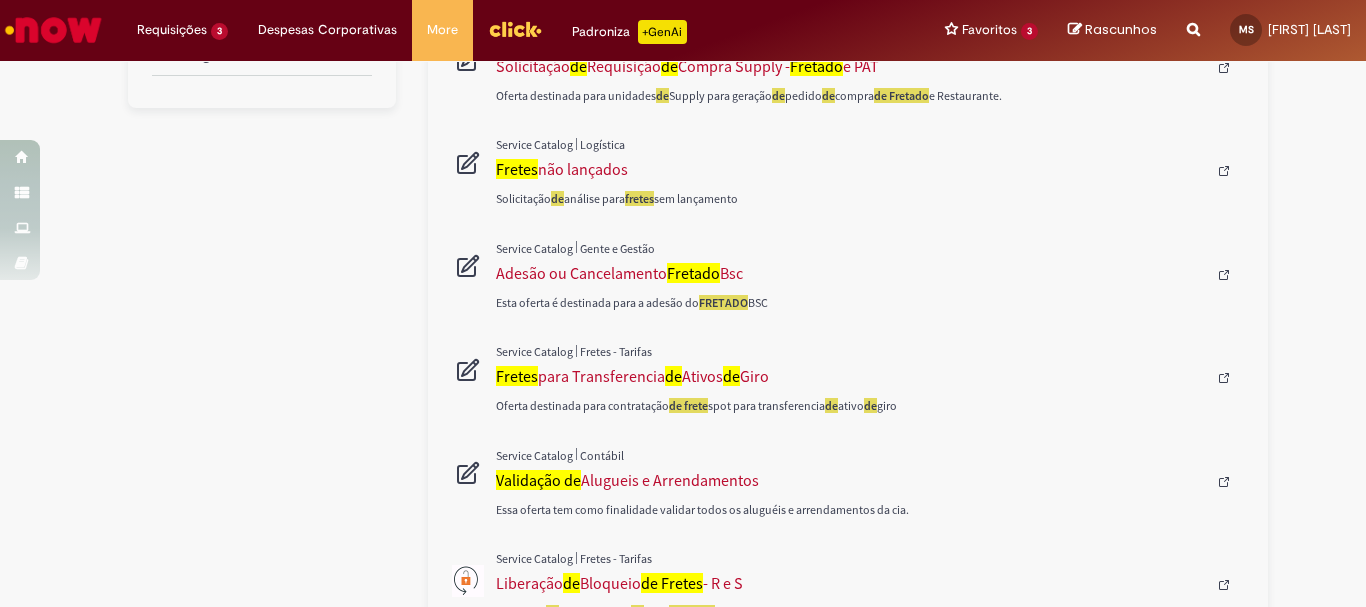 scroll, scrollTop: 200, scrollLeft: 0, axis: vertical 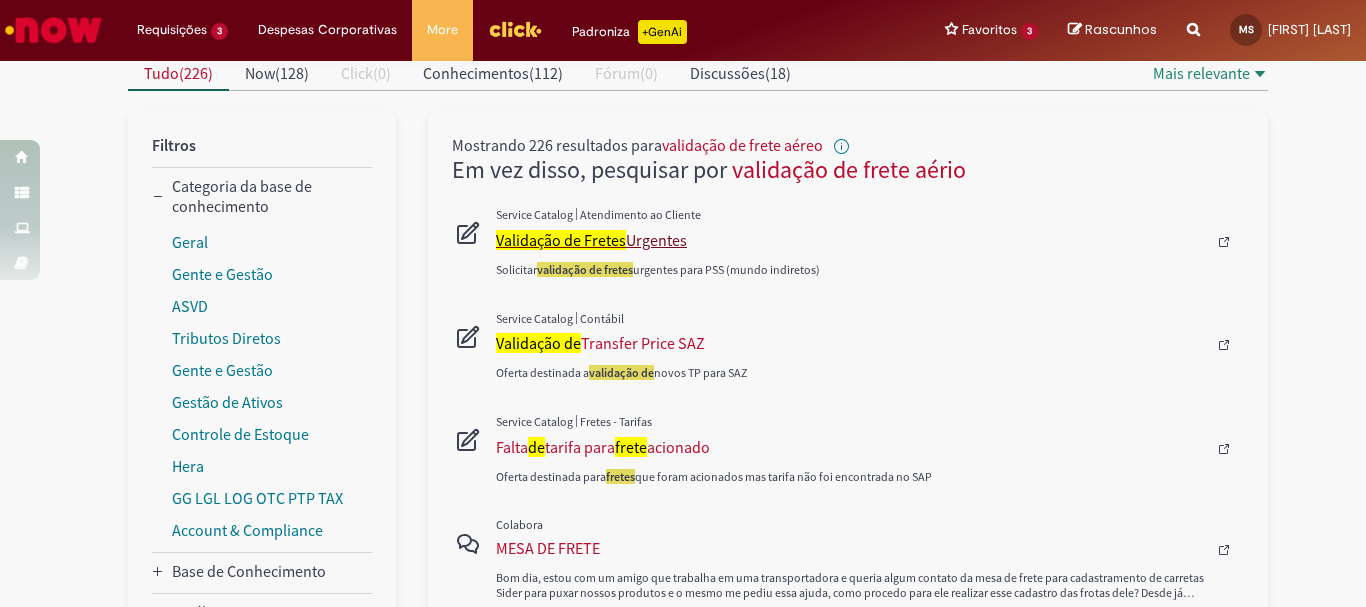 click on "Validação de Fretes" at bounding box center (561, 240) 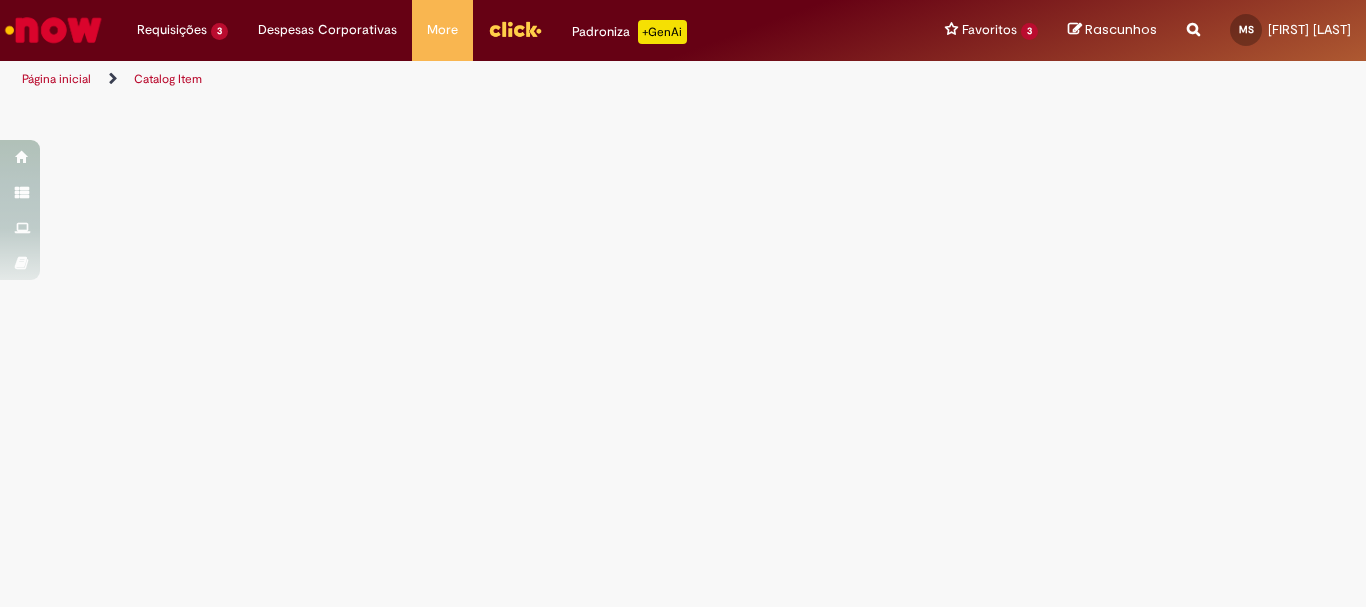 scroll, scrollTop: 0, scrollLeft: 0, axis: both 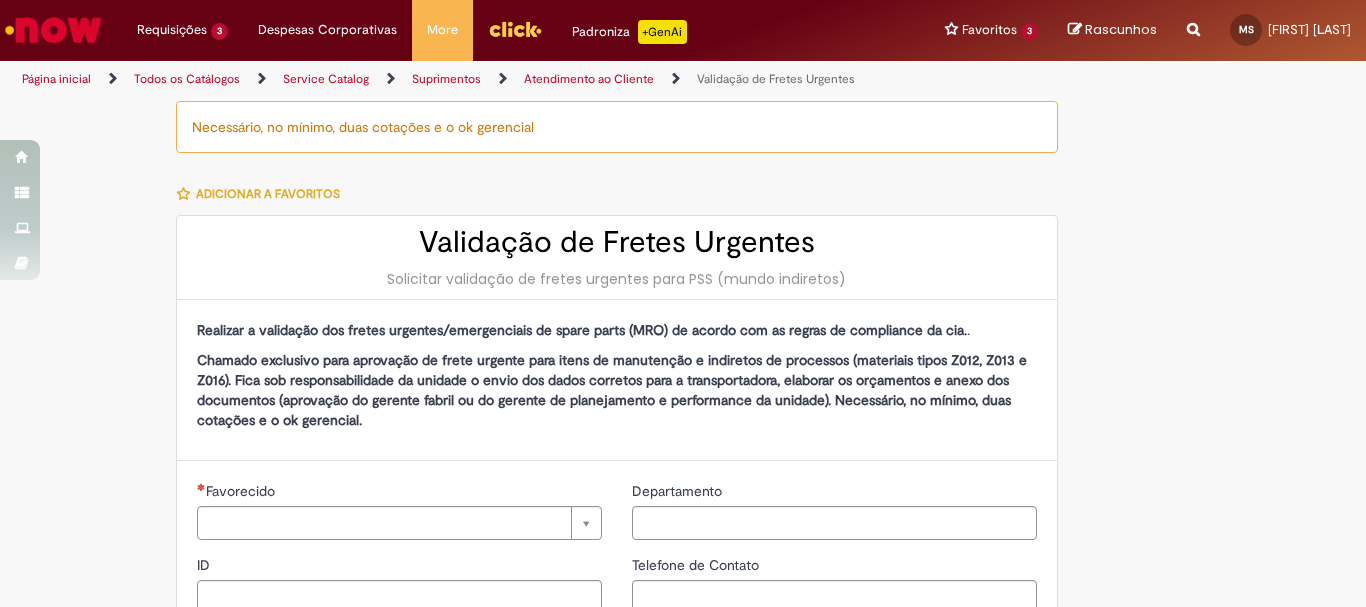 type on "********" 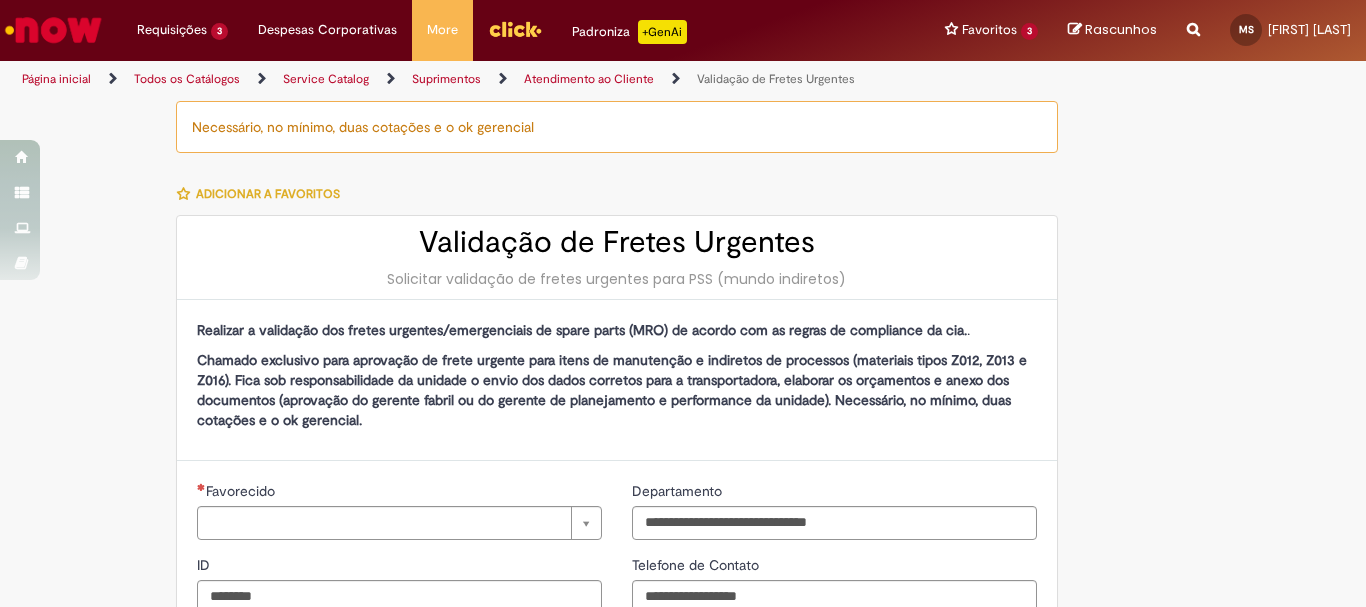 type on "**********" 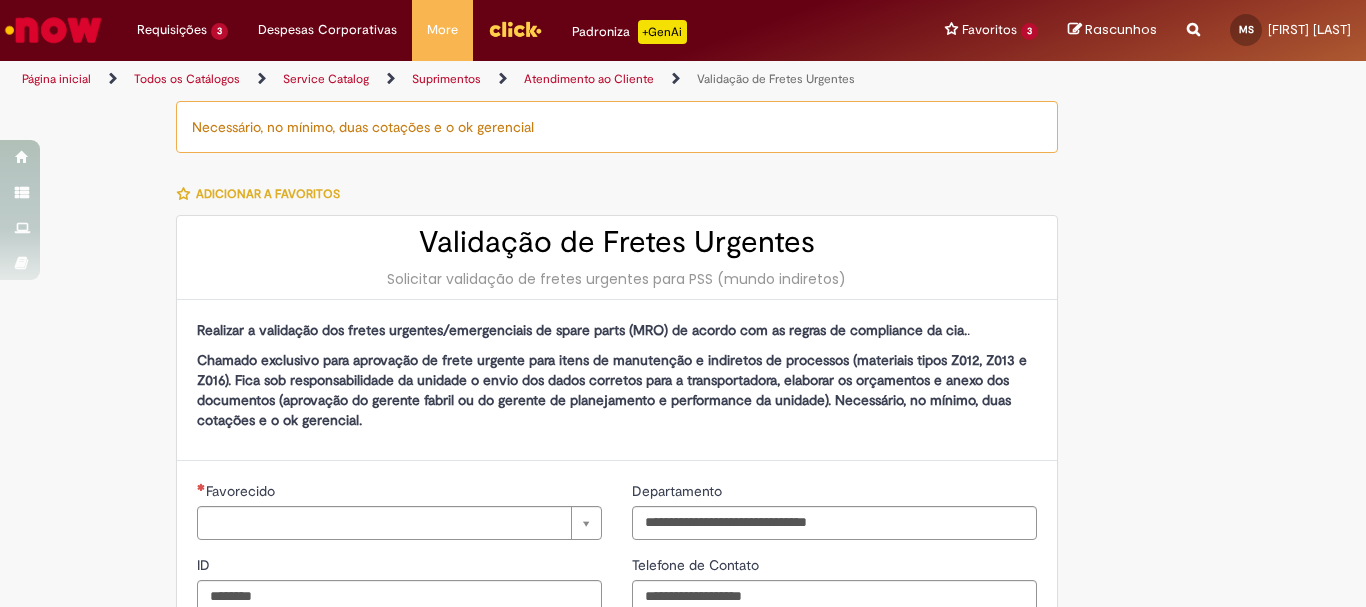 type on "**********" 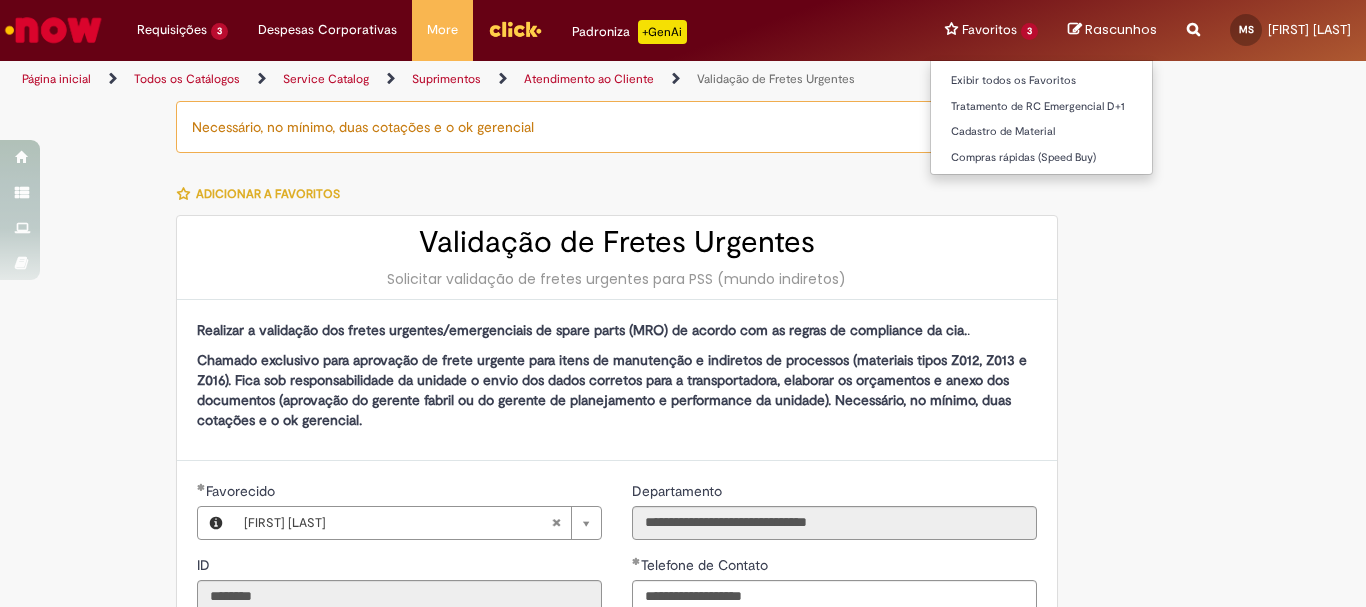 click on "Favoritos   3
Exibir todos os Favoritos
Tratamento de RC Emergencial D+1
Cadastro de Material
Compras rápidas (Speed Buy)" at bounding box center [991, 30] 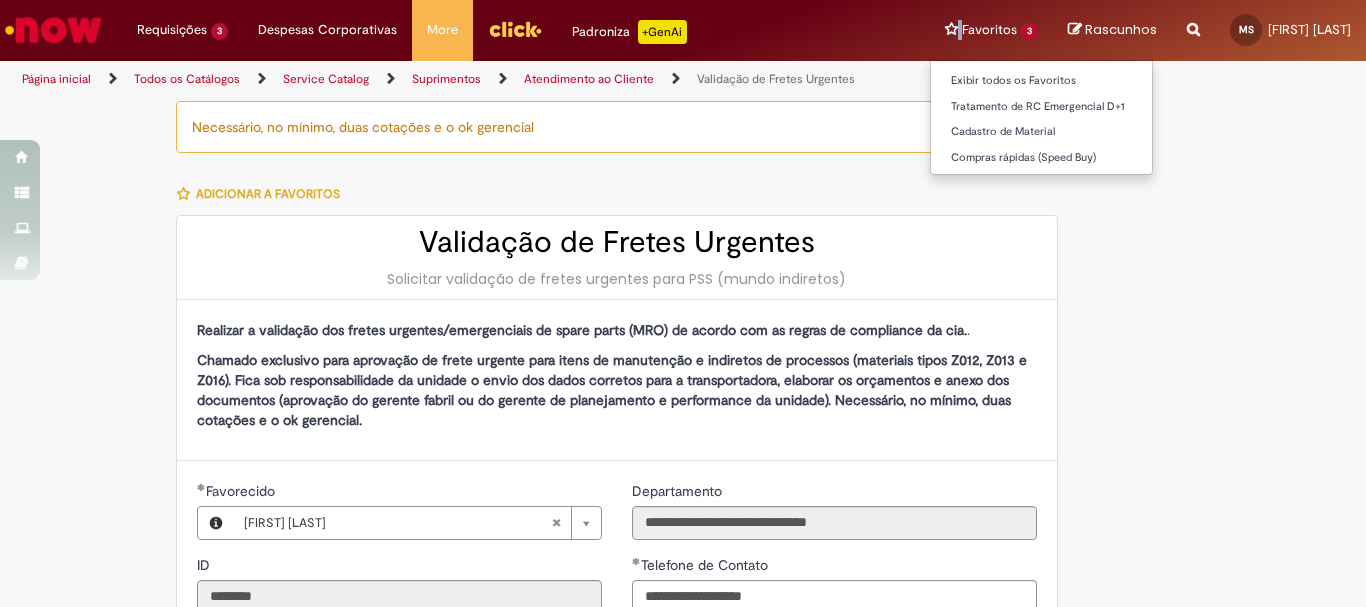 click on "Favoritos   3
Exibir todos os Favoritos
Tratamento de RC Emergencial D+1
Cadastro de Material
Compras rápidas (Speed Buy)" at bounding box center (991, 30) 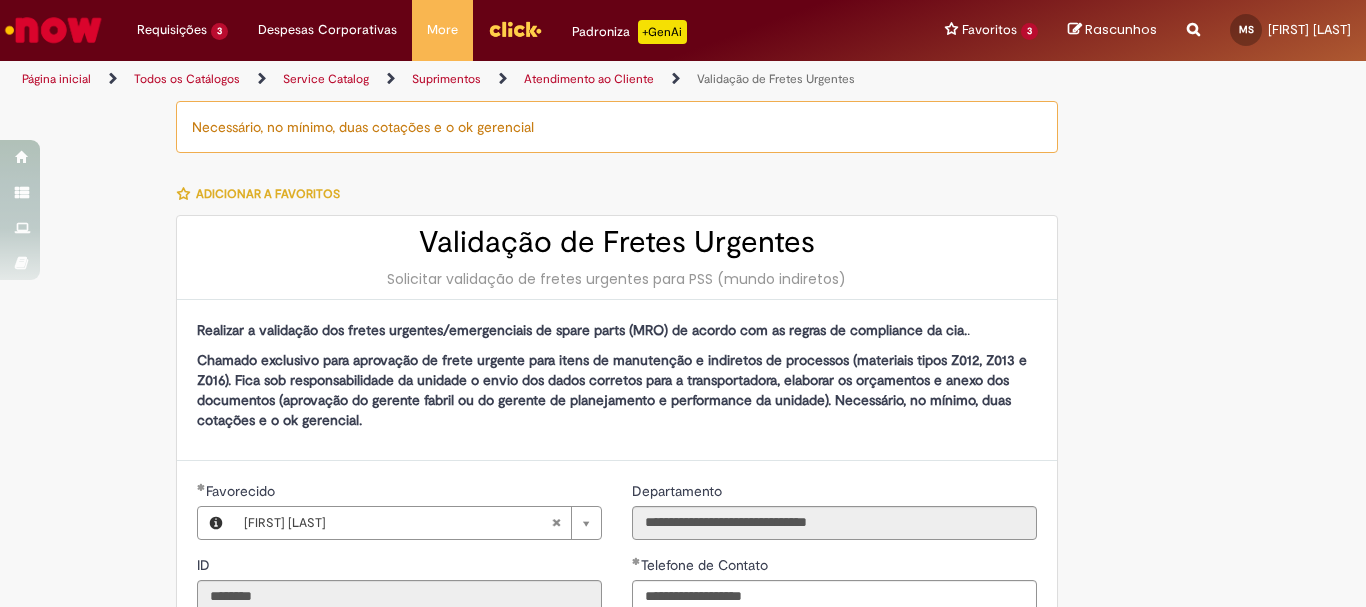 drag, startPoint x: 899, startPoint y: 26, endPoint x: 787, endPoint y: 168, distance: 180.85353 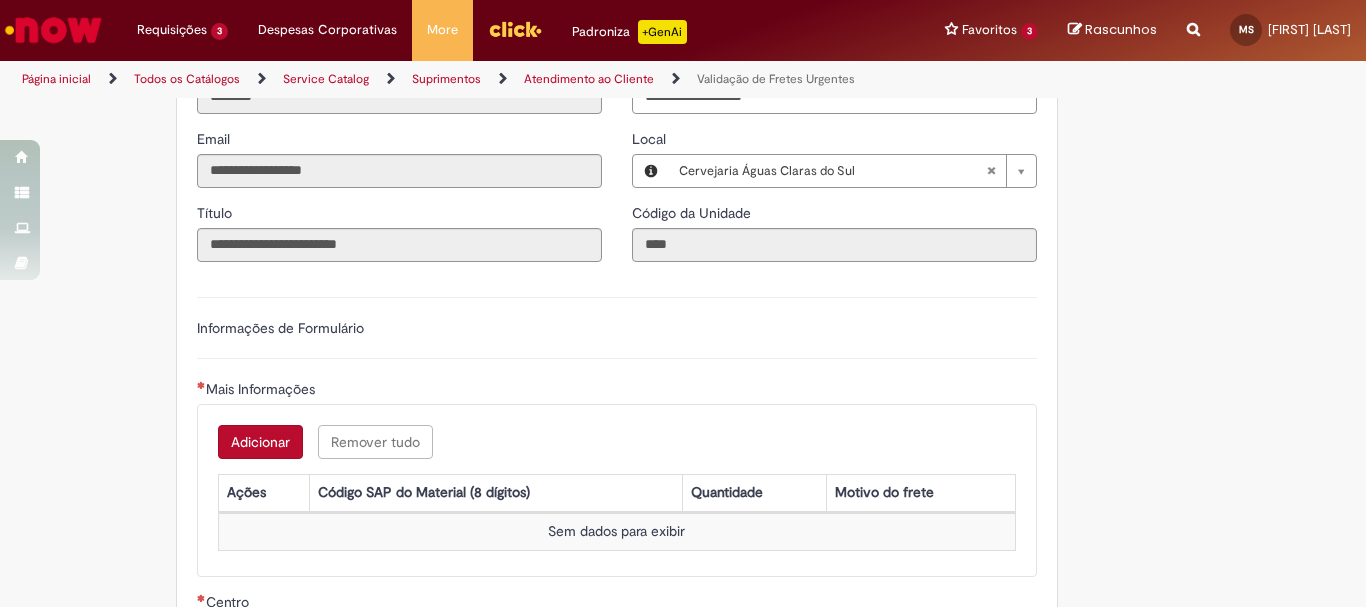 scroll, scrollTop: 0, scrollLeft: 0, axis: both 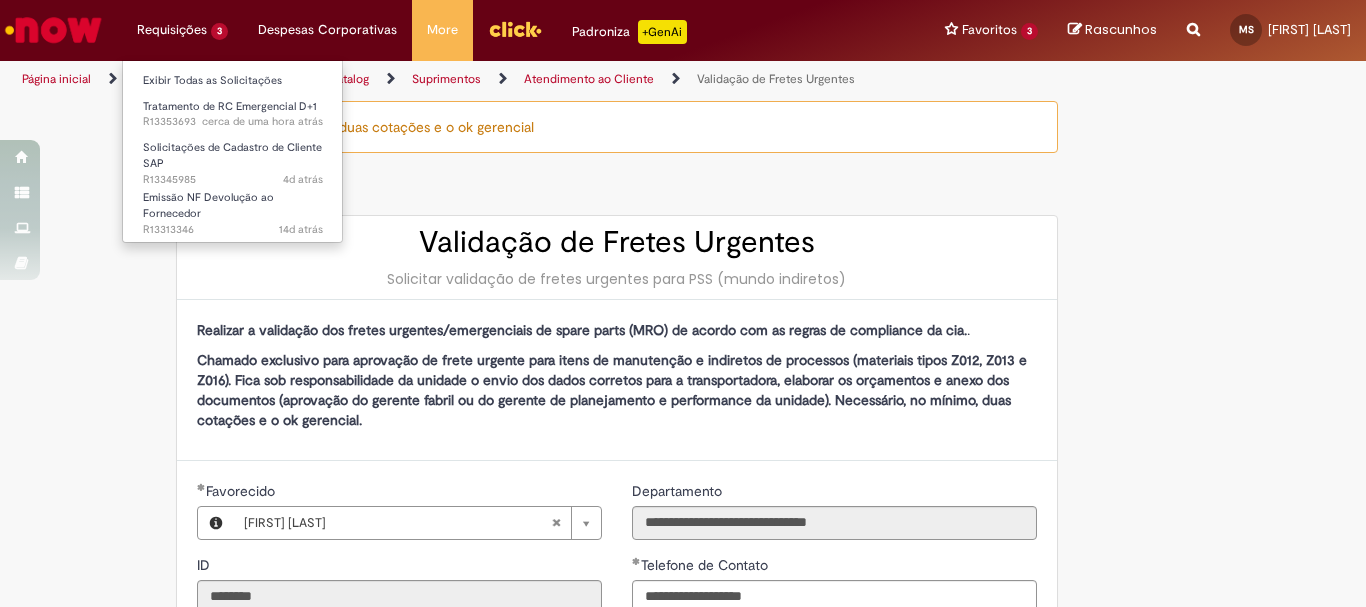 click on "Requisições   3
Exibir Todas as Solicitações
Tratamento de RC Emergencial D+1
cerca de uma hora atrás cerca de uma hora atrás  [TEXT]
Solicitações de Cadastro de Cliente SAP
4d atrás 4 dias atrás  [TEXT]
Emissão NF Devolução ao Fornecedor
14d atrás 14 dias atrás  [TEXT]" at bounding box center [182, 30] 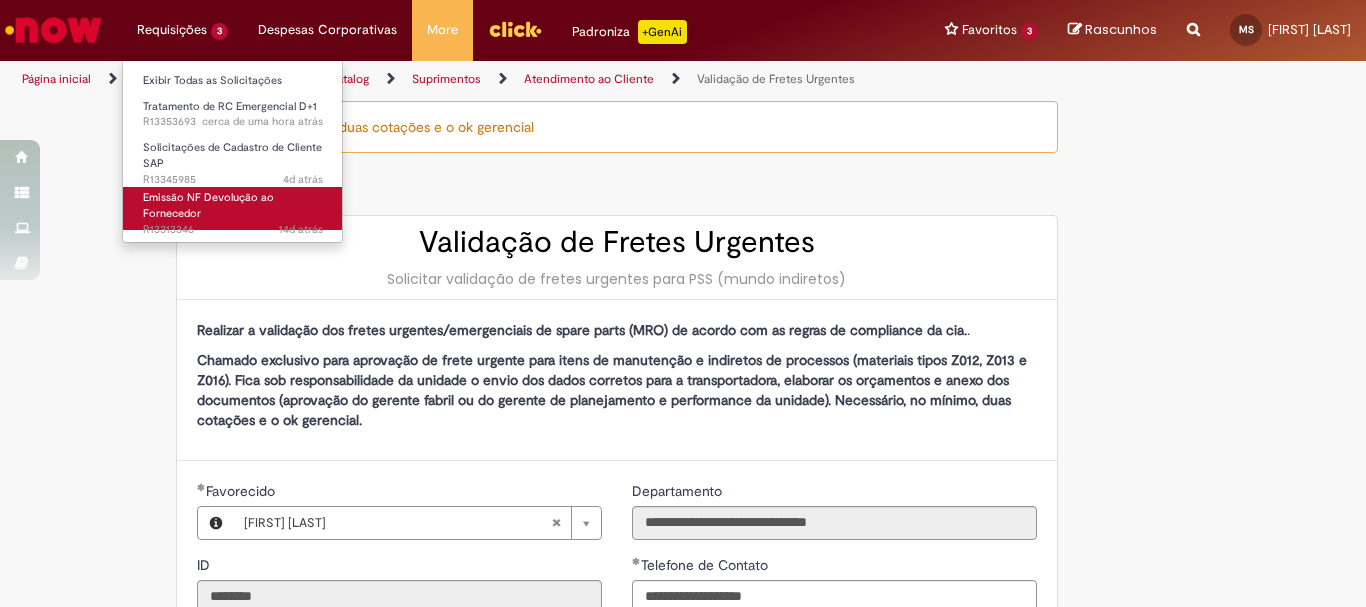 click on "Emissão NF Devolução ao Fornecedor
14d atrás 14 dias atrás  [TEXT]" at bounding box center [233, 208] 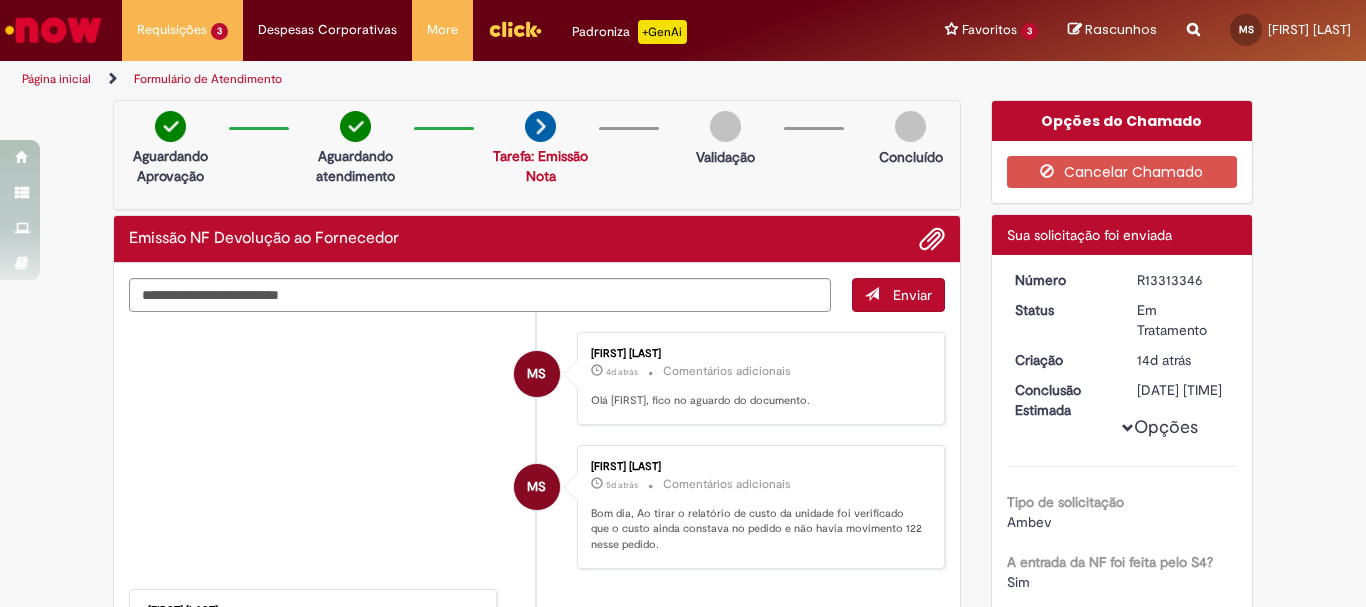 click on "**********" at bounding box center [1193, 30] 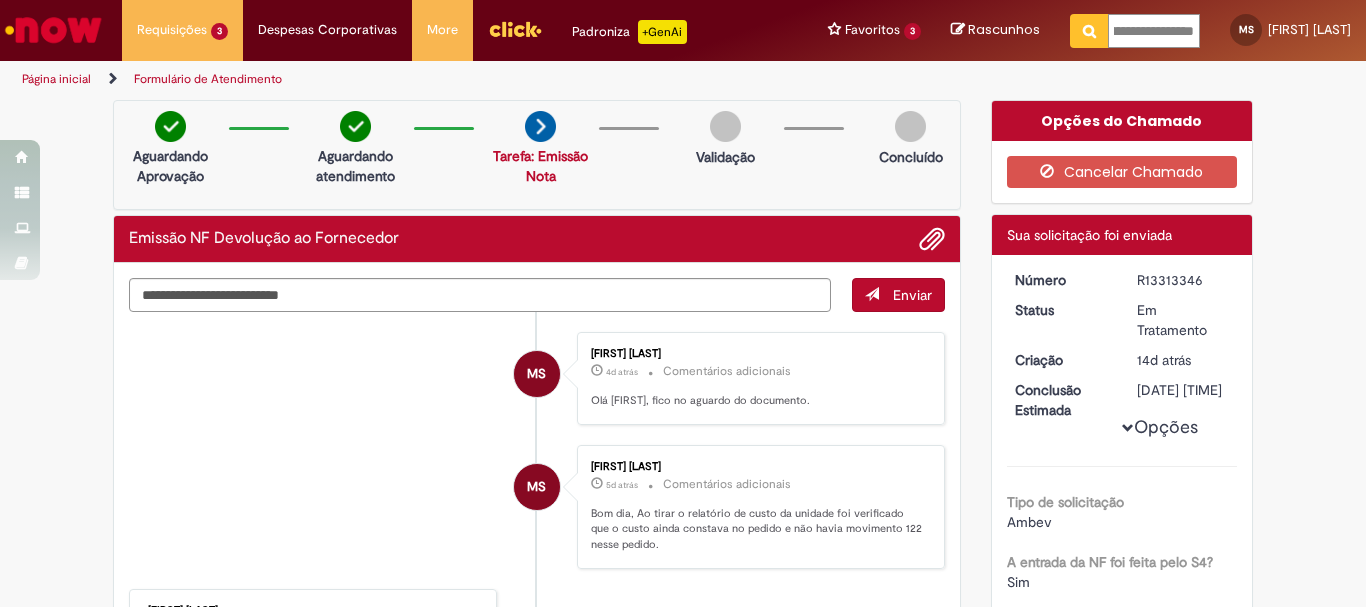 click on "**********" at bounding box center [1154, 31] 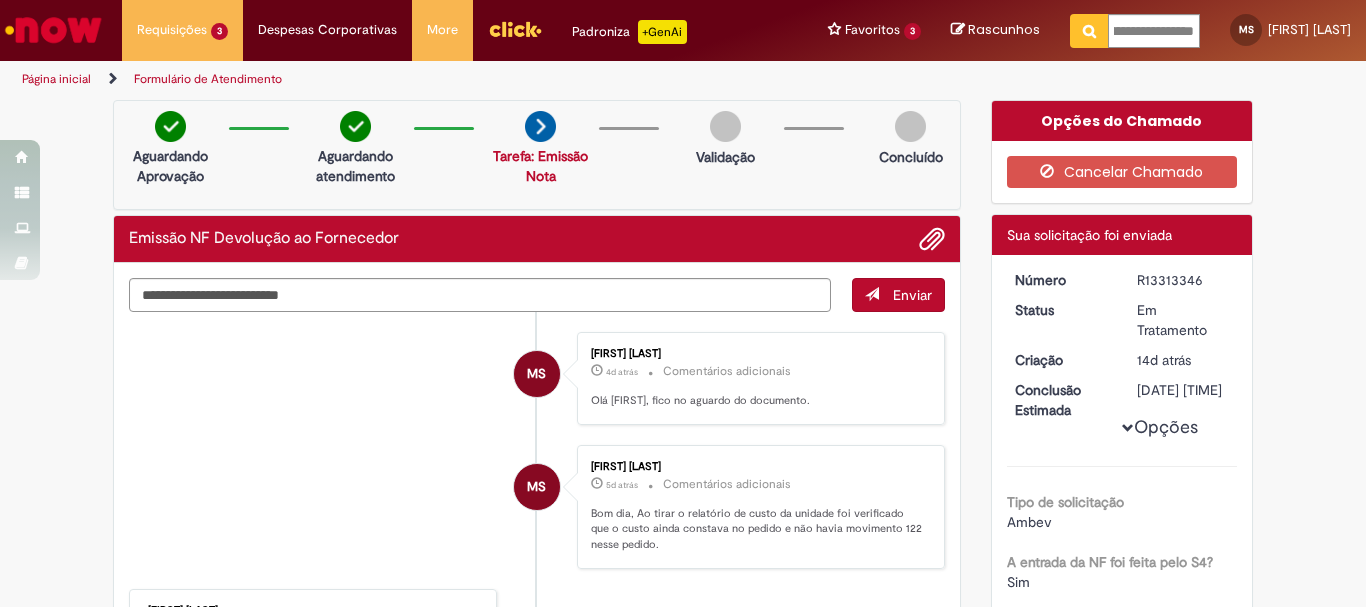 click at bounding box center [1089, 31] 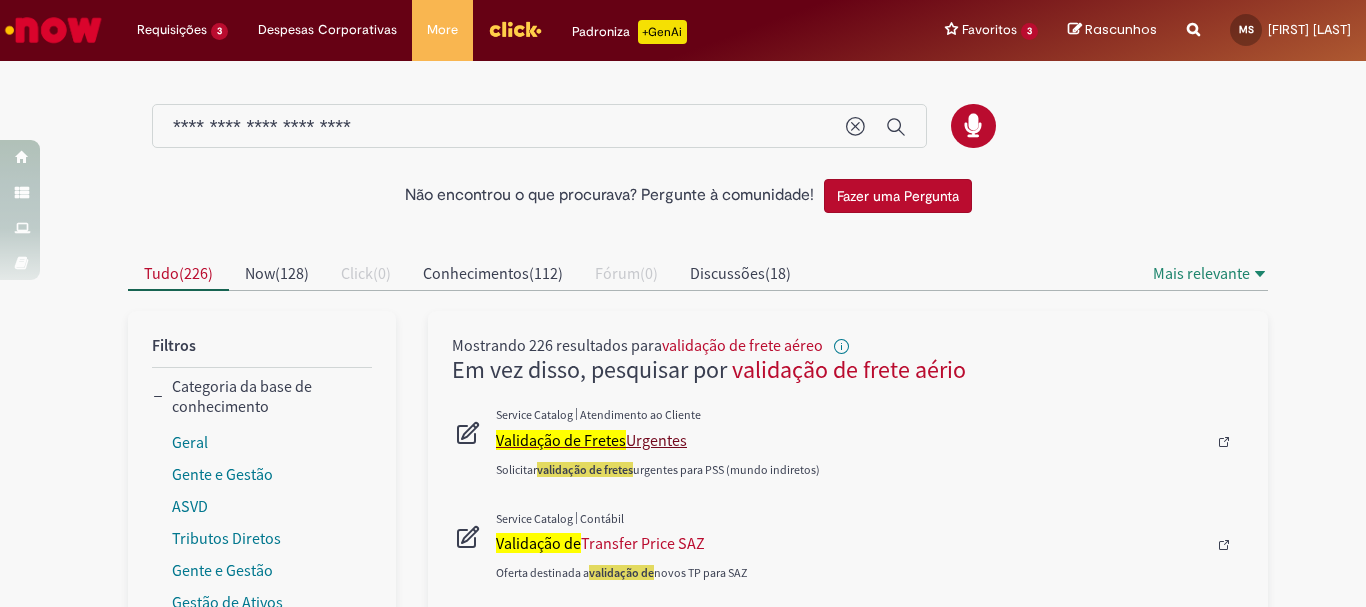 click on "Validação de Fretes" at bounding box center (561, 440) 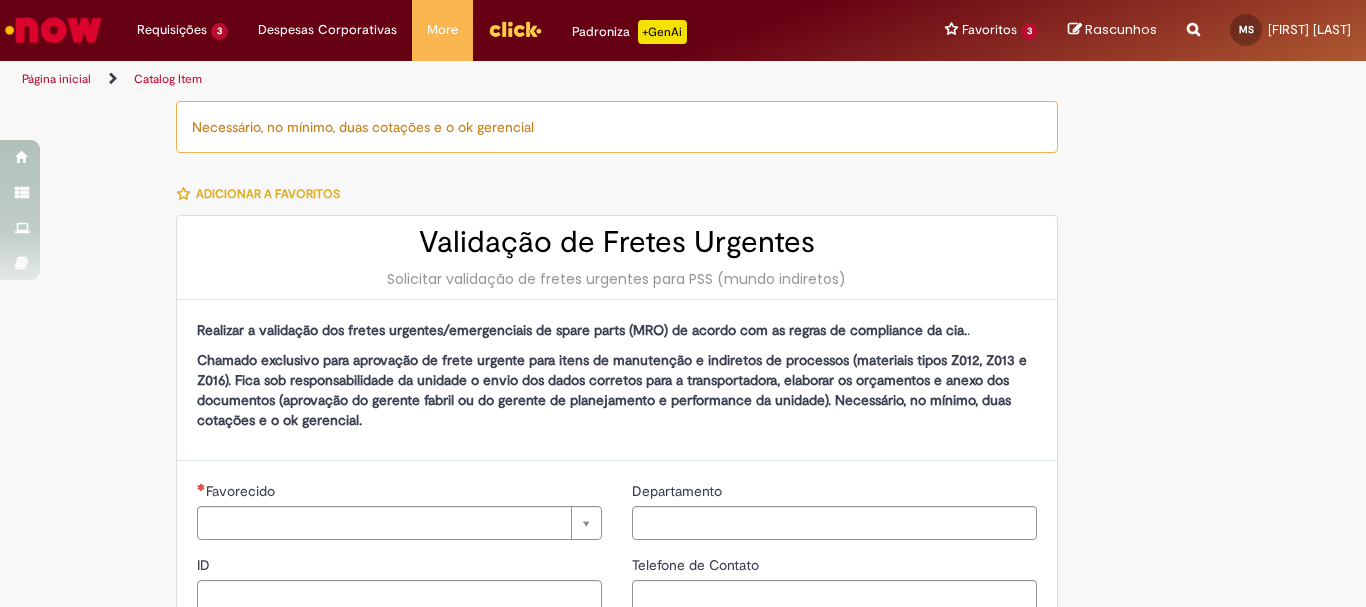 type on "********" 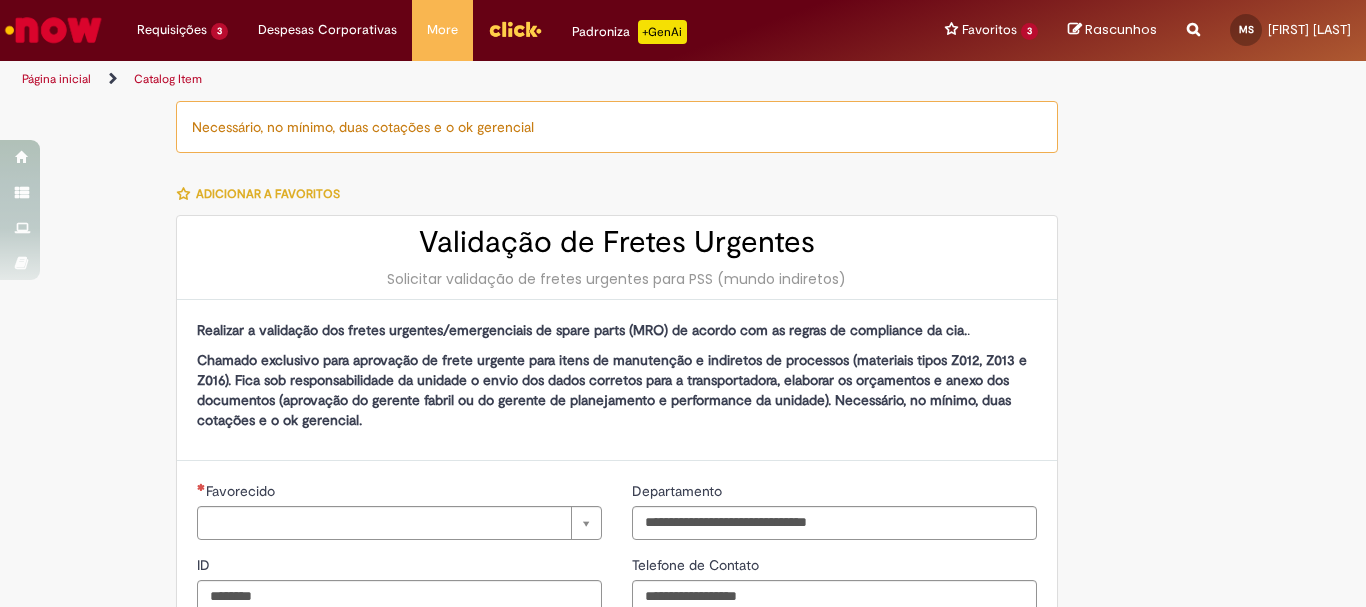 type on "**********" 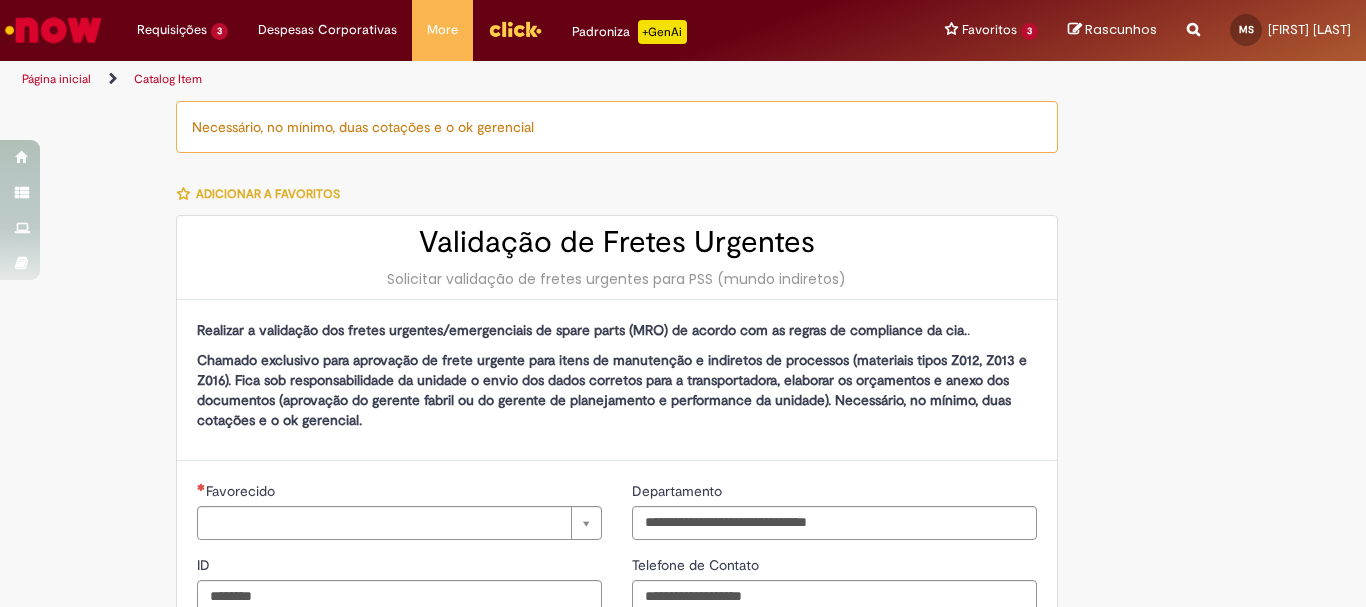 type on "**********" 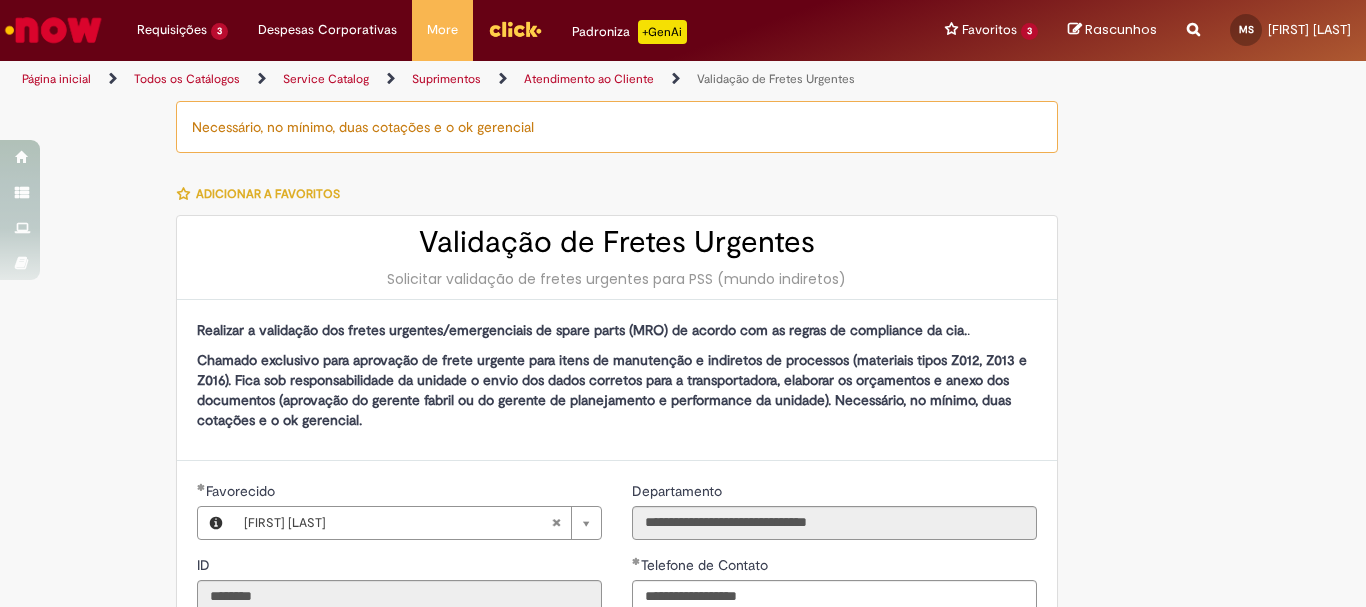 type on "**********" 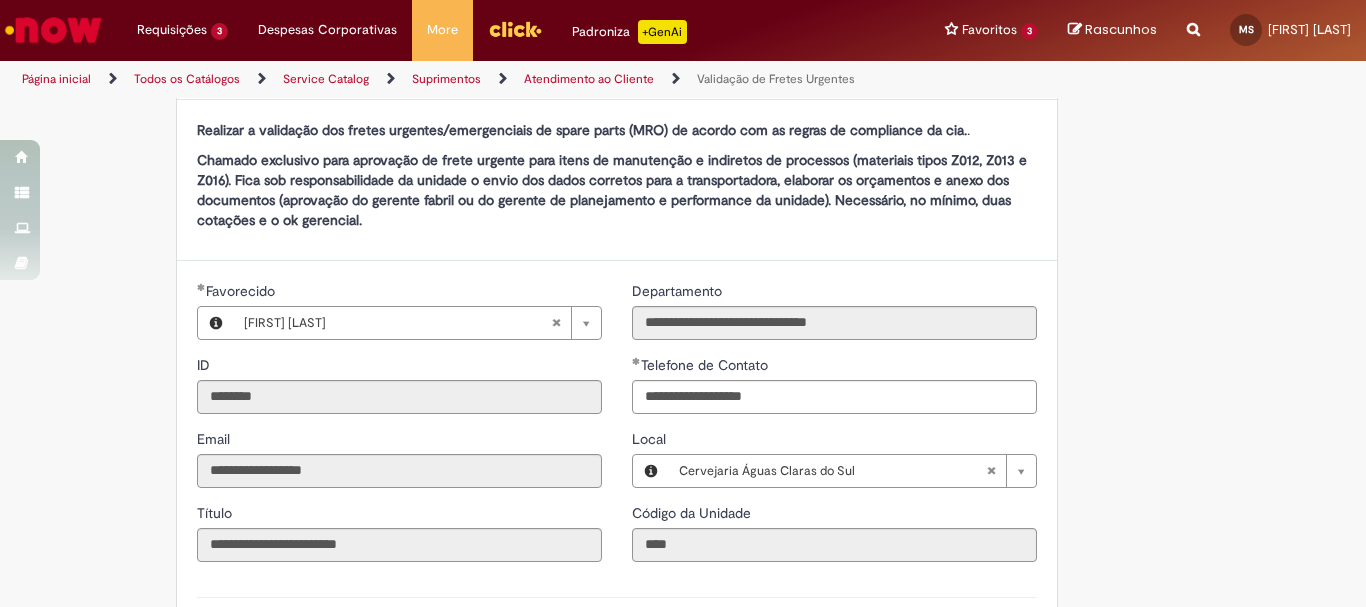 scroll, scrollTop: 0, scrollLeft: 0, axis: both 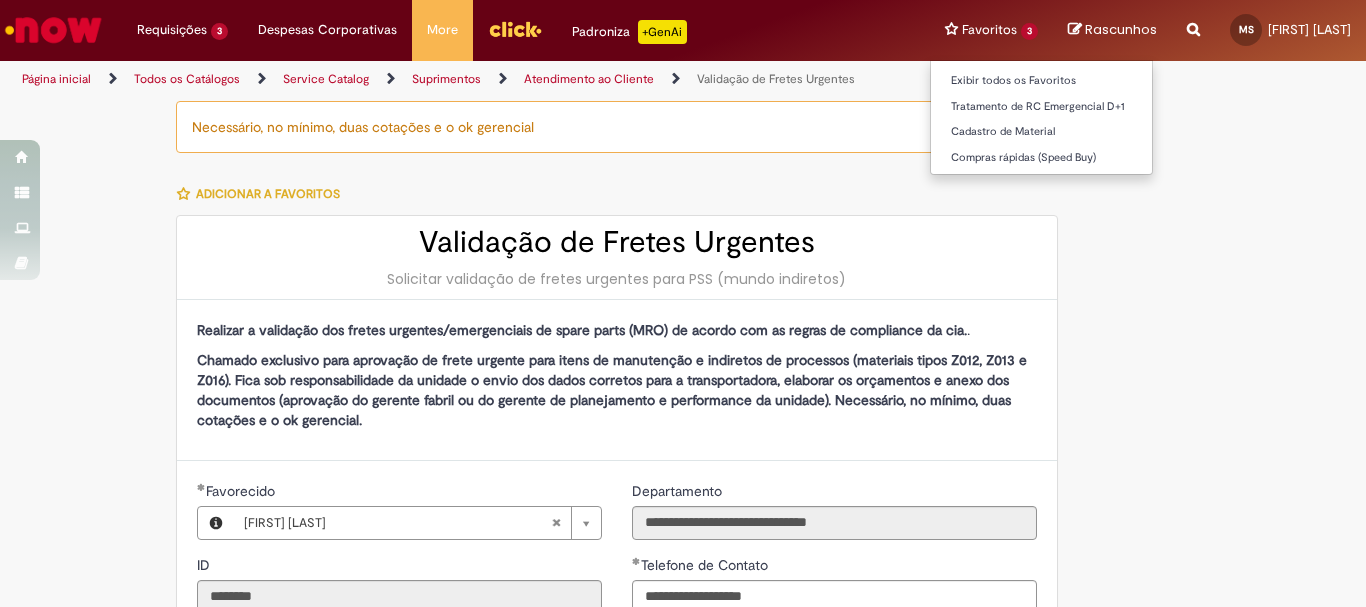 click on "Favoritos   3
Exibir todos os Favoritos
Tratamento de RC Emergencial D+1
Cadastro de Material
Compras rápidas (Speed Buy)" at bounding box center (991, 30) 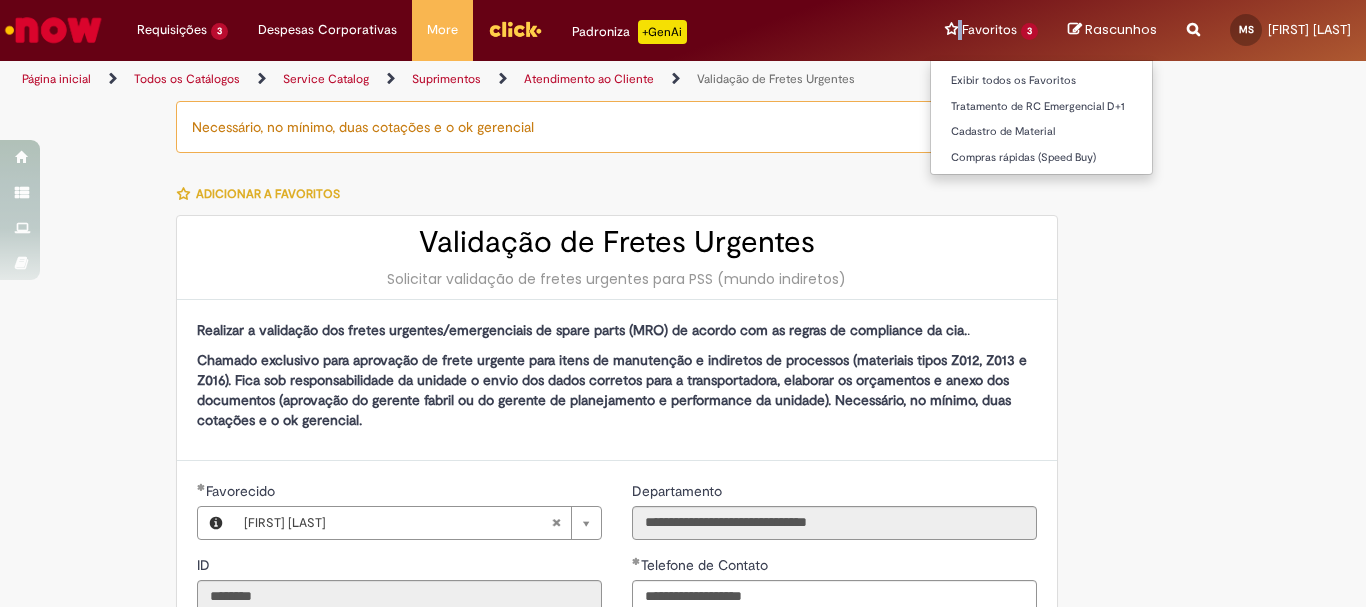 click on "Favoritos   3
Exibir todos os Favoritos
Tratamento de RC Emergencial D+1
Cadastro de Material
Compras rápidas (Speed Buy)" at bounding box center [991, 30] 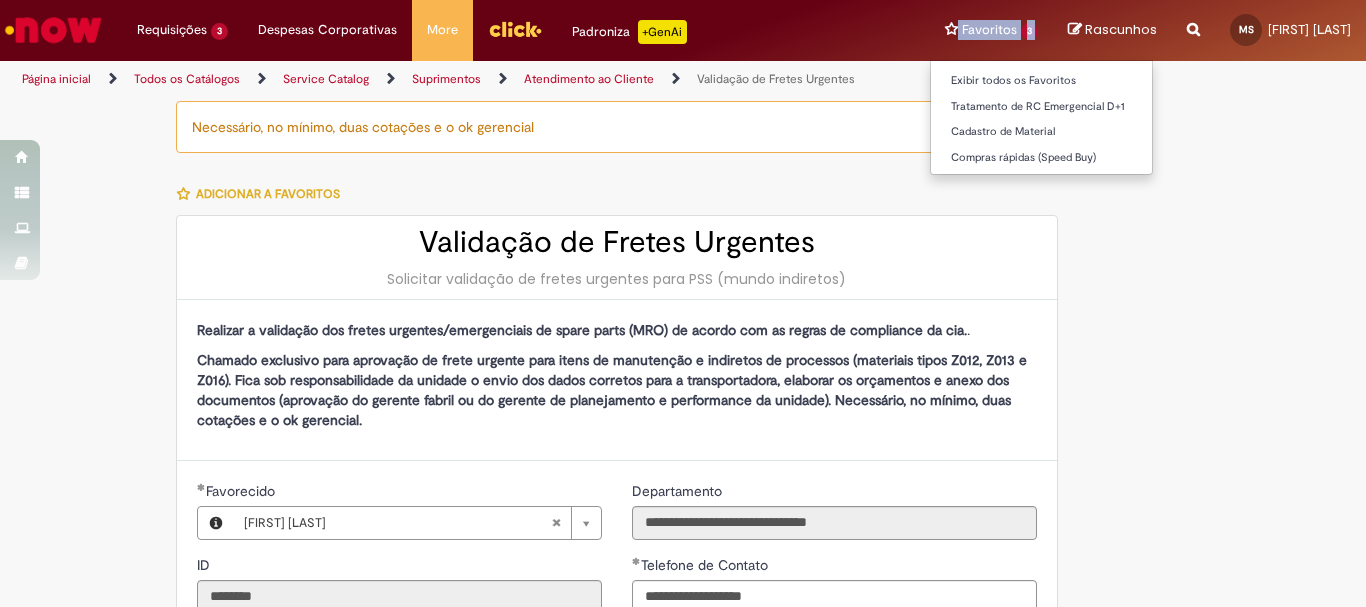 click on "Favoritos   3
Exibir todos os Favoritos
Tratamento de RC Emergencial D+1
Cadastro de Material
Compras rápidas (Speed Buy)" at bounding box center (991, 30) 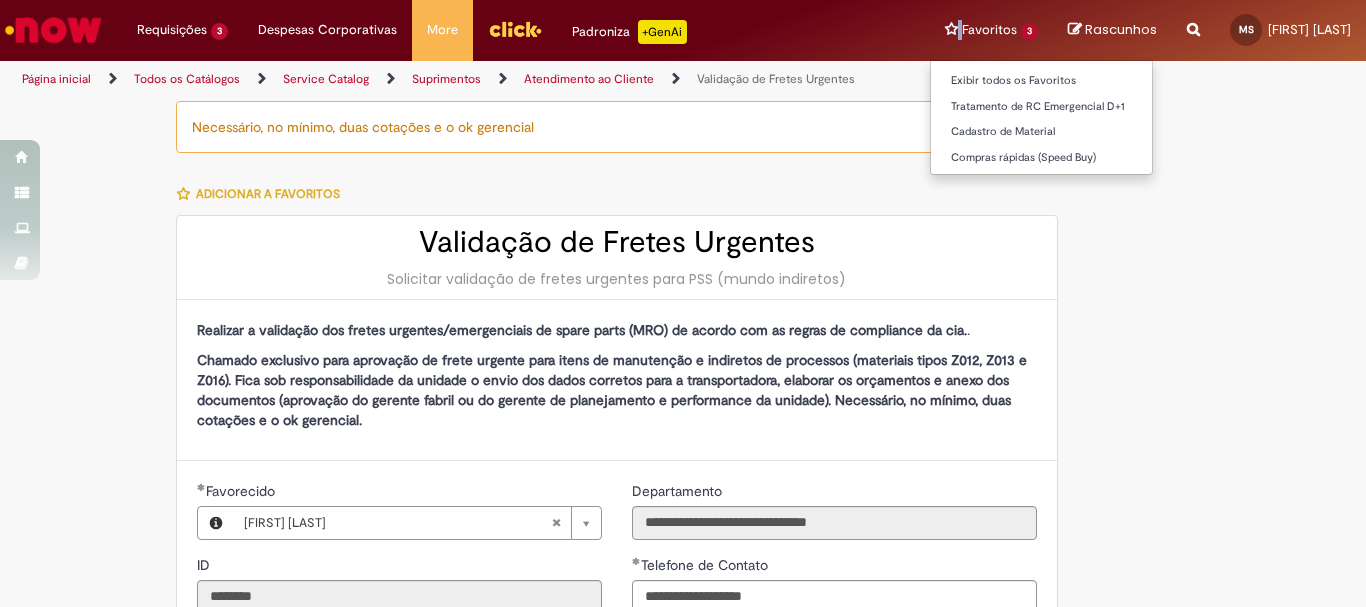click on "Favoritos   3
Exibir todos os Favoritos
Tratamento de RC Emergencial D+1
Cadastro de Material
Compras rápidas (Speed Buy)" at bounding box center (991, 30) 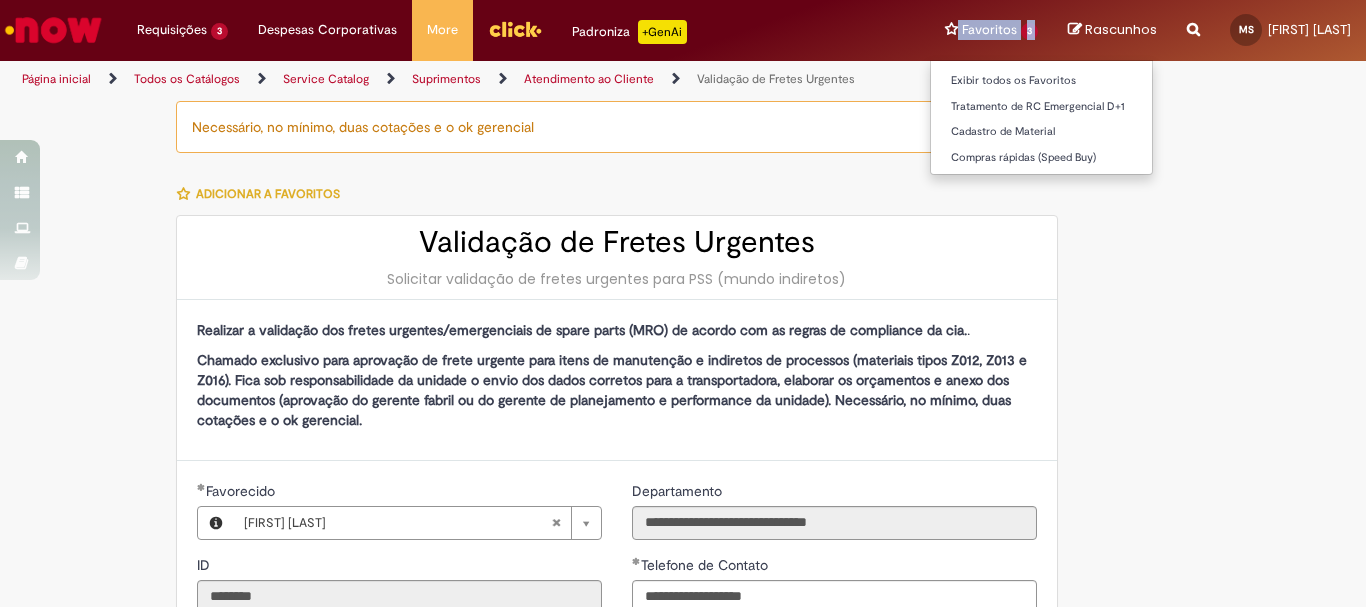 click on "Favoritos   3
Exibir todos os Favoritos
Tratamento de RC Emergencial D+1
Cadastro de Material
Compras rápidas (Speed Buy)" at bounding box center [991, 30] 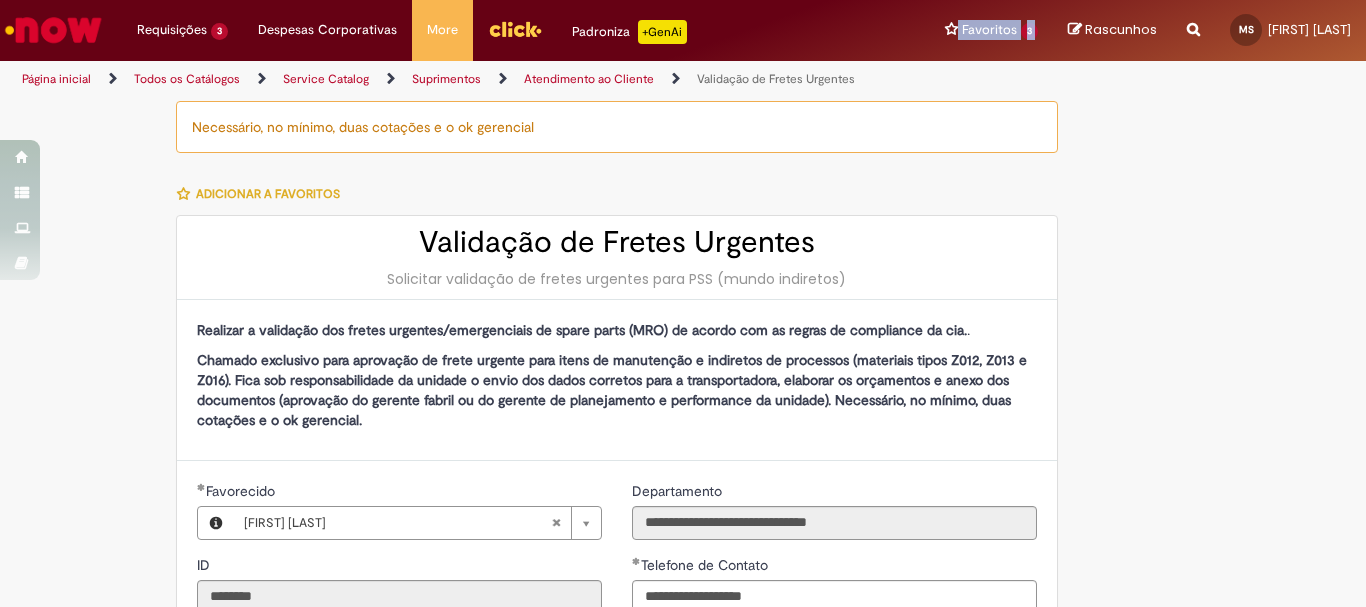 click on "Requisições   3
Exibir Todas as Solicitações
Tratamento de RC Emergencial D+1
cerca de uma hora atrás cerca de uma hora atrás  [TEXT]
Solicitações de Cadastro de Cliente SAP
4d atrás 4 dias atrás  [TEXT]
Emissão NF Devolução ao Fornecedor
14d atrás 14 dias atrás  [TEXT]
Requisições   3
Exibir Todas as Solicitações
Tratamento de RC Emergencial D+1
cerca de uma hora atrás cerca de uma hora atrás  [TEXT]
Solicitações de Cadastro de Cliente SAP
4d atrás 4 dias atrás  [TEXT]
Emissão NF Devolução ao Fornecedor
14d atrás 14 dias atrás  [TEXT]
Despesas Corporativas
Minhas Despesas
Solicitar Adiantamento de Viagem
Solicitar Reembolso" at bounding box center [736, 30] 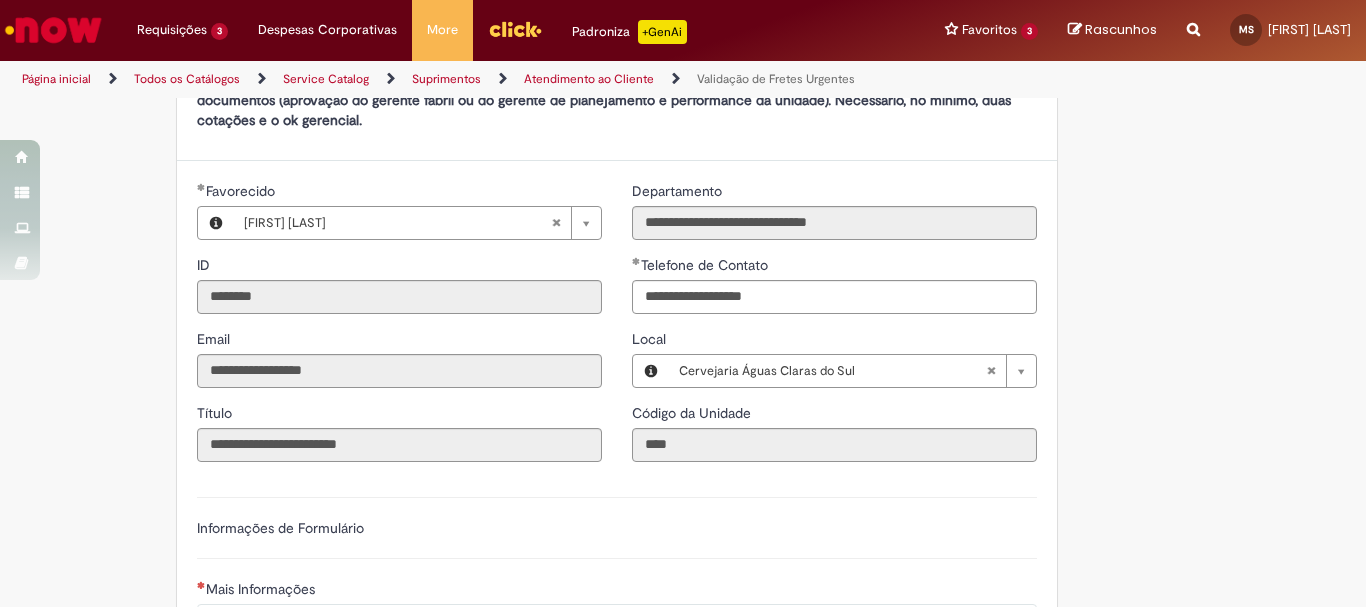scroll, scrollTop: 800, scrollLeft: 0, axis: vertical 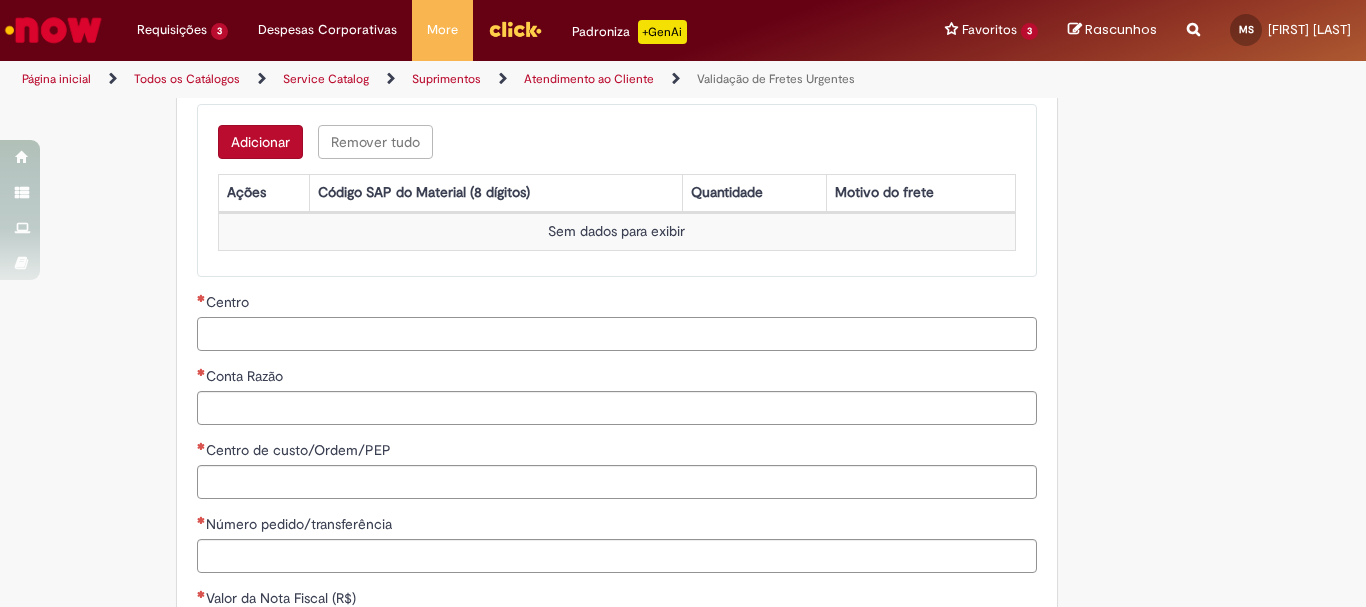 click on "Centro" at bounding box center (617, 334) 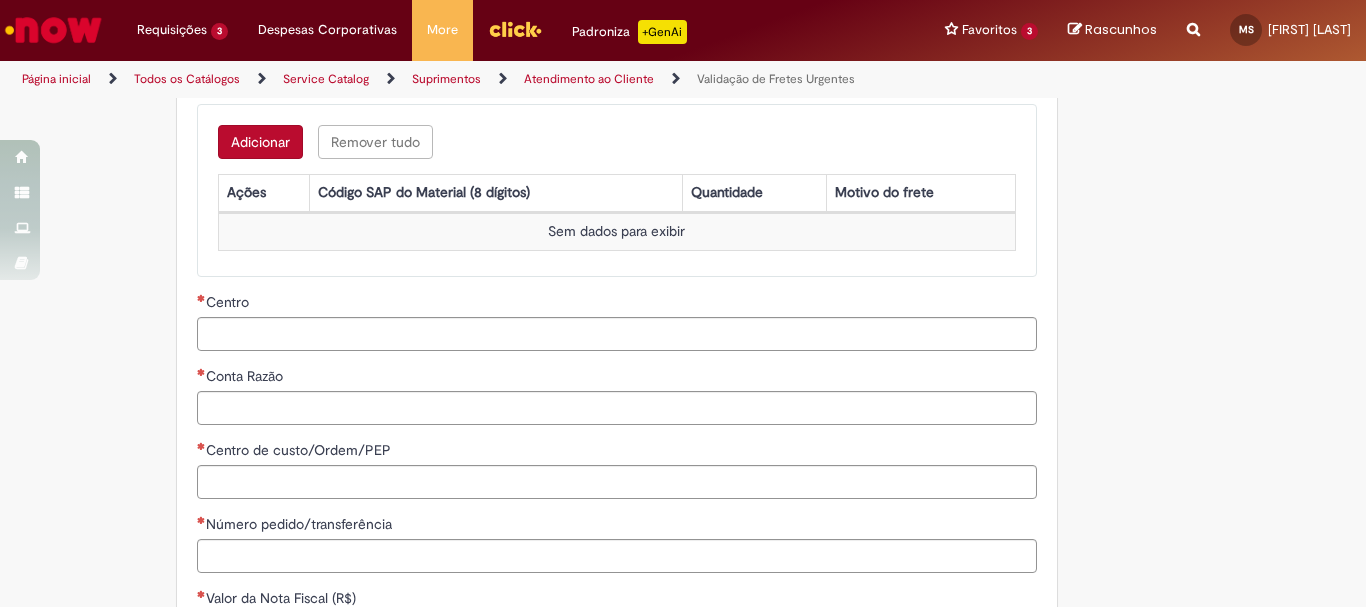 click on "**********" at bounding box center (683, 400) 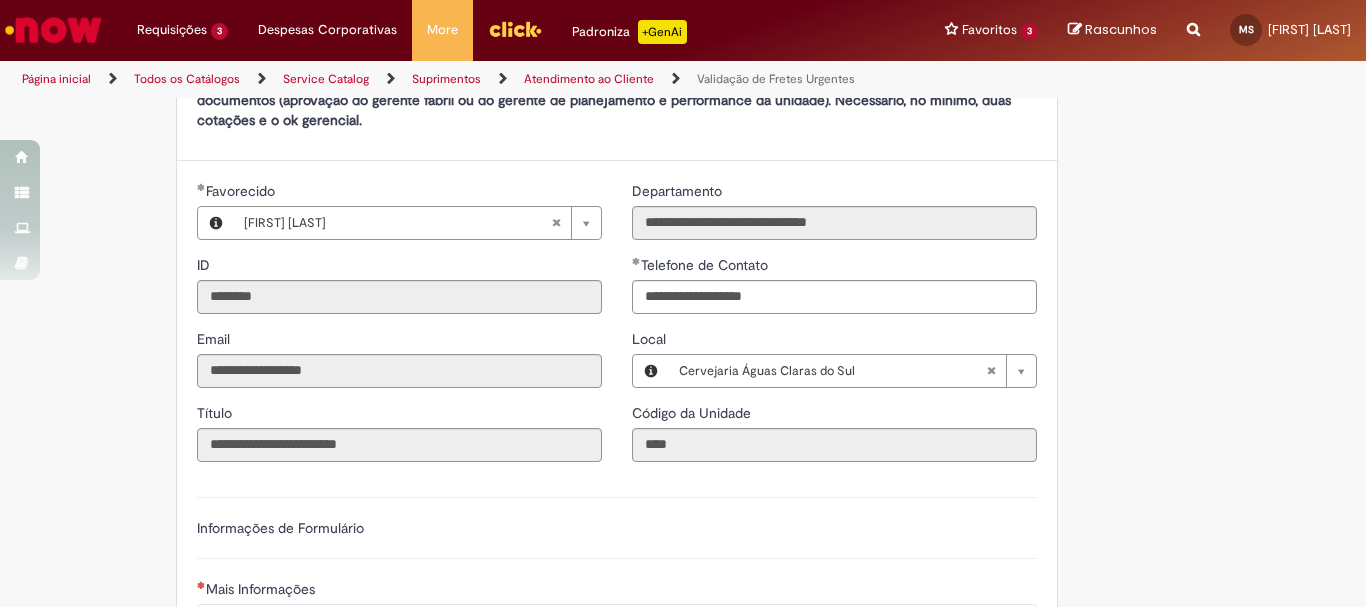scroll, scrollTop: 500, scrollLeft: 0, axis: vertical 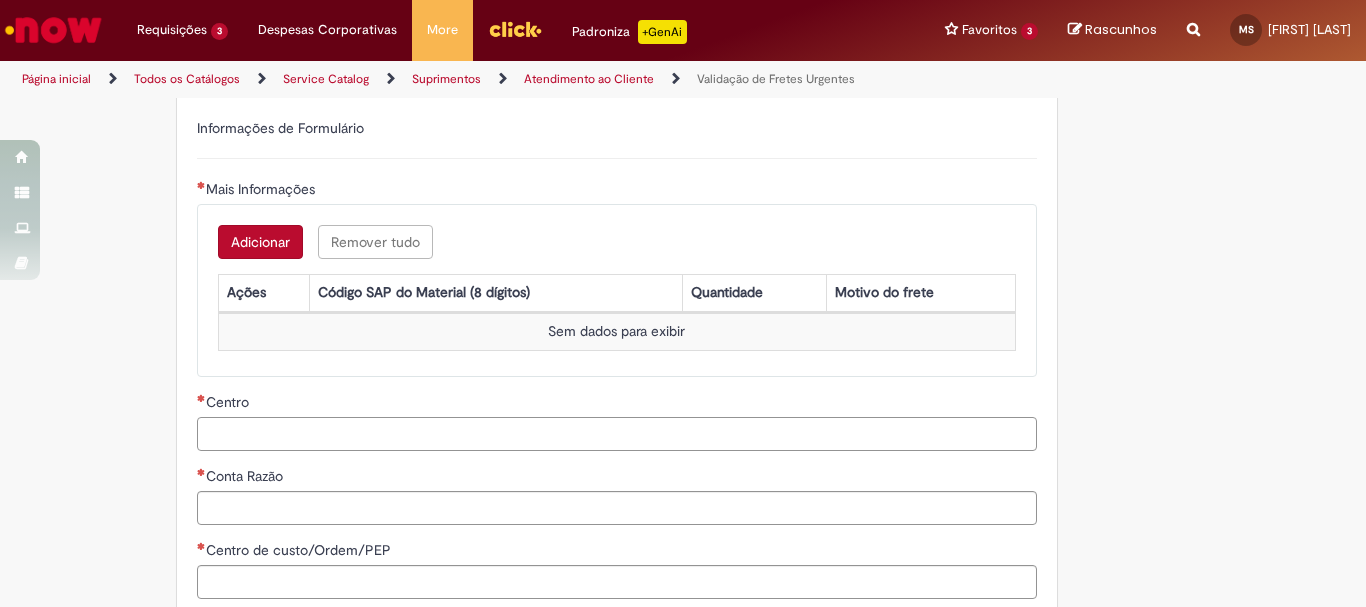 click on "Centro" at bounding box center (617, 434) 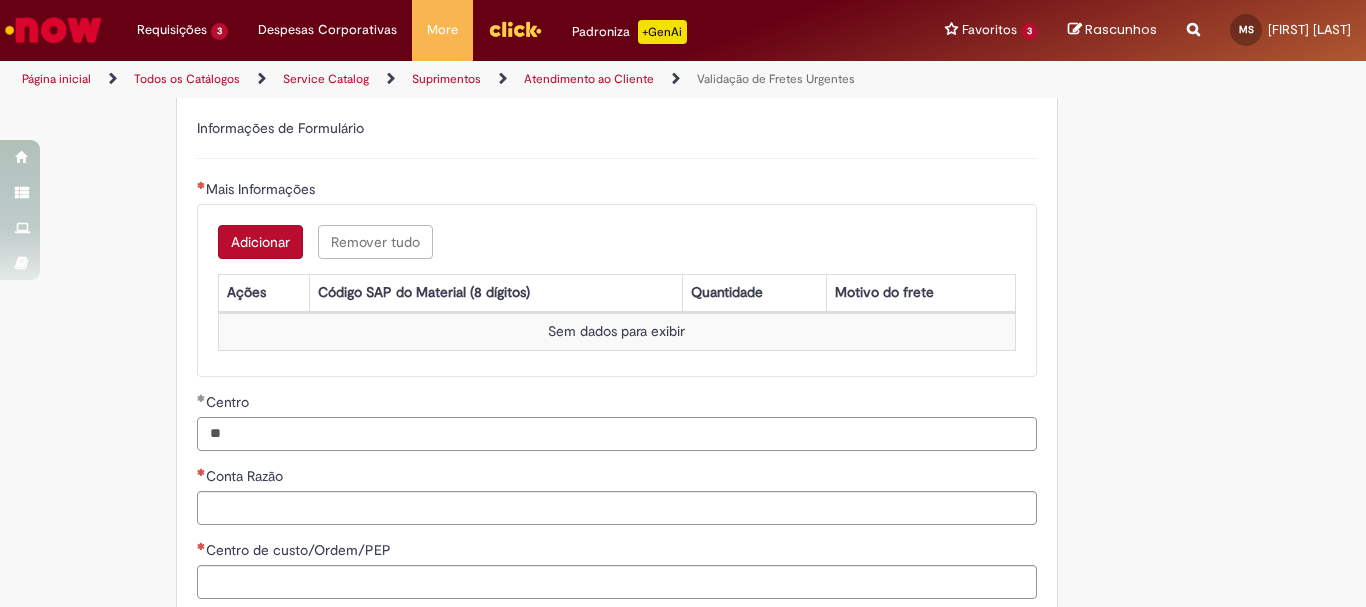 type on "*" 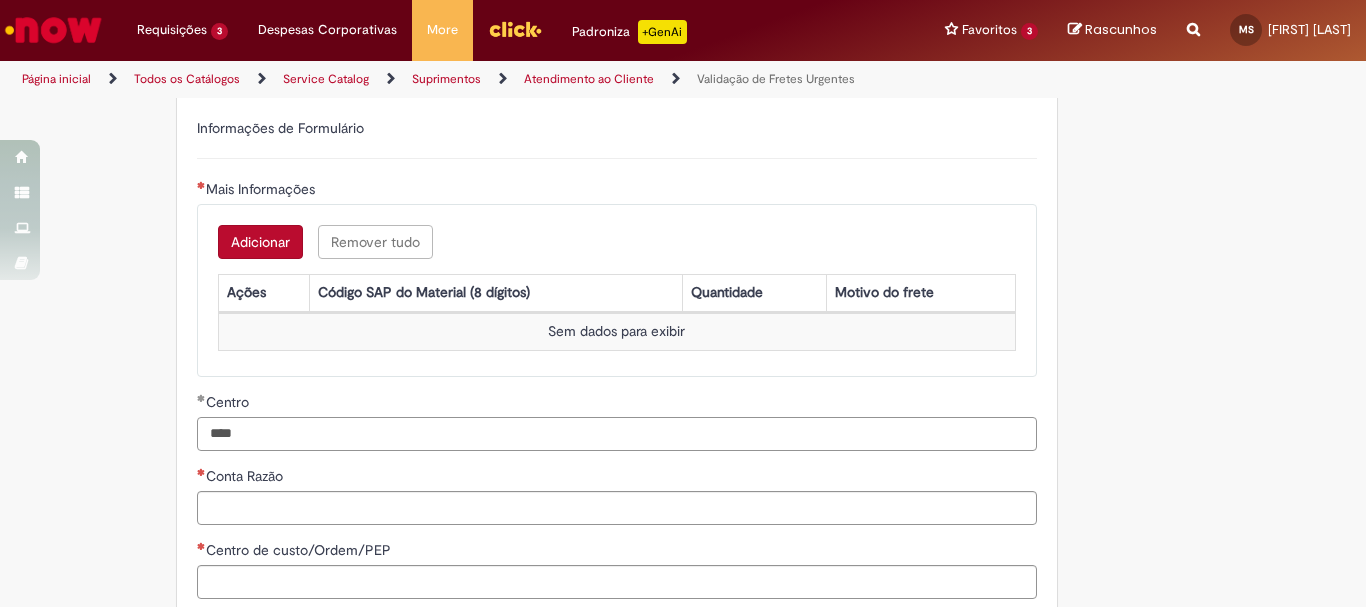 type on "****" 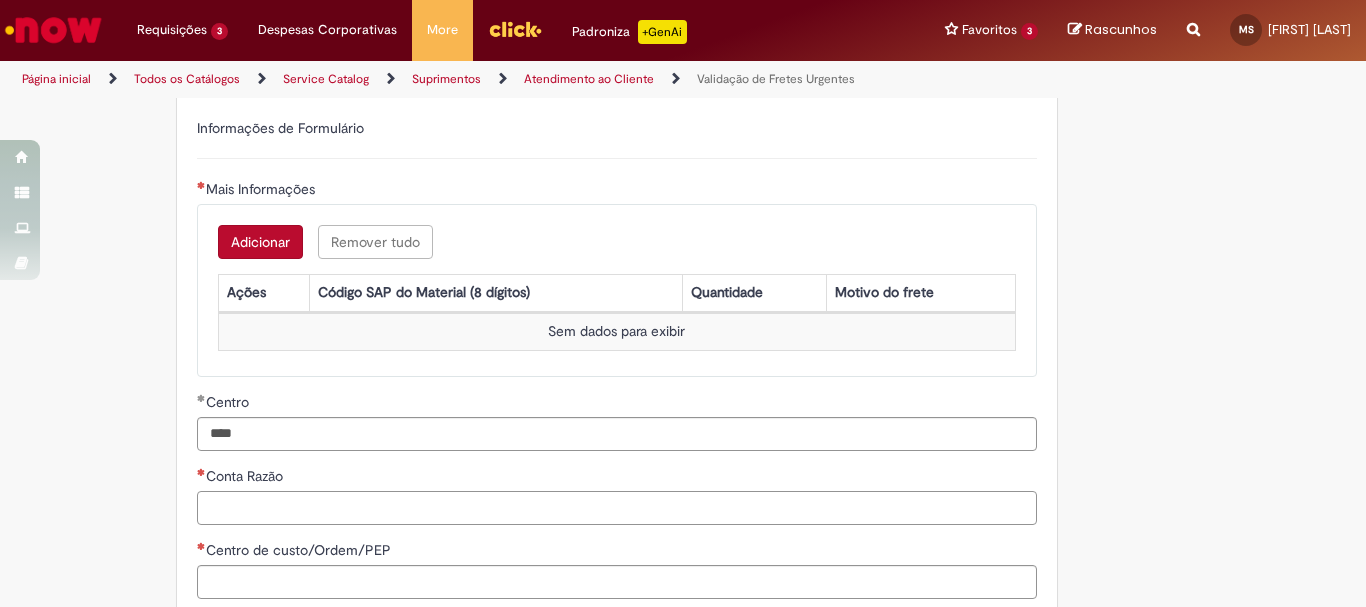 click on "Conta Razão" at bounding box center (617, 508) 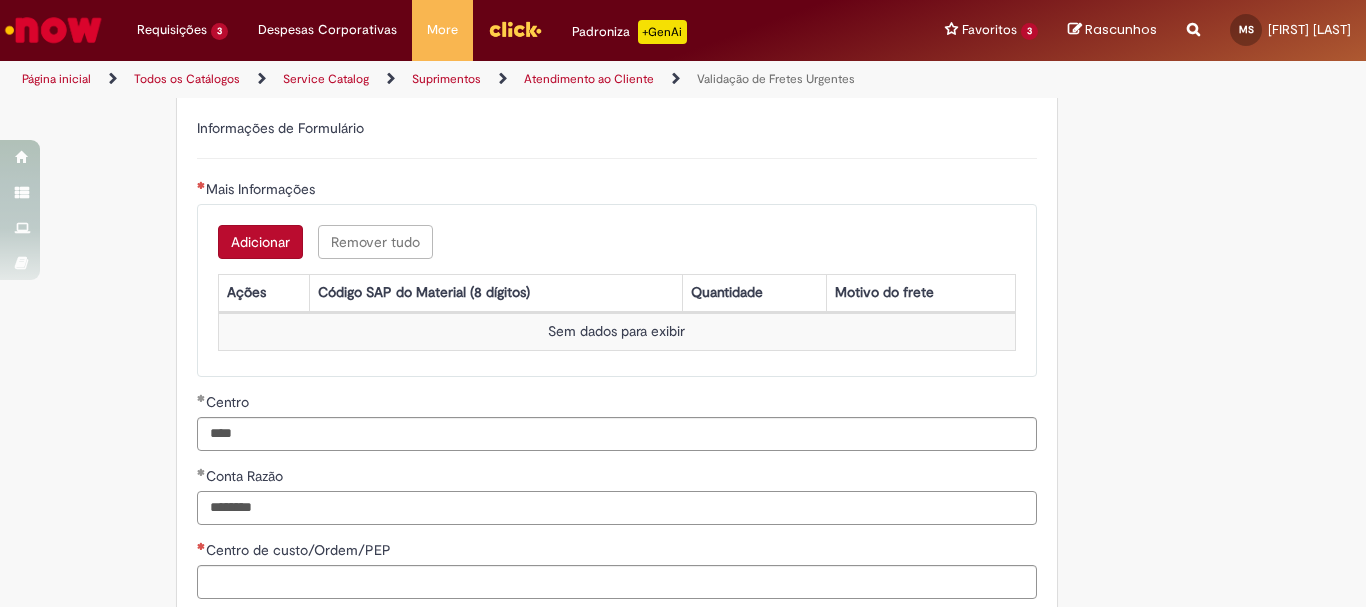 type on "********" 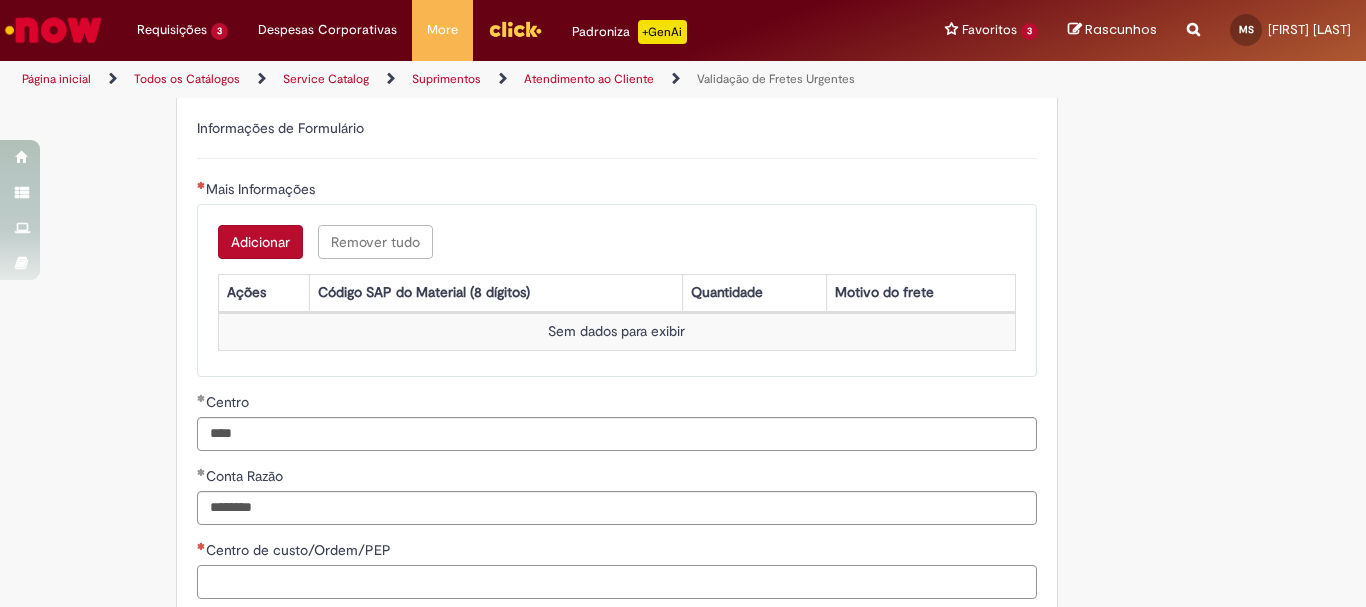 click on "Centro de custo/Ordem/PEP" at bounding box center [617, 582] 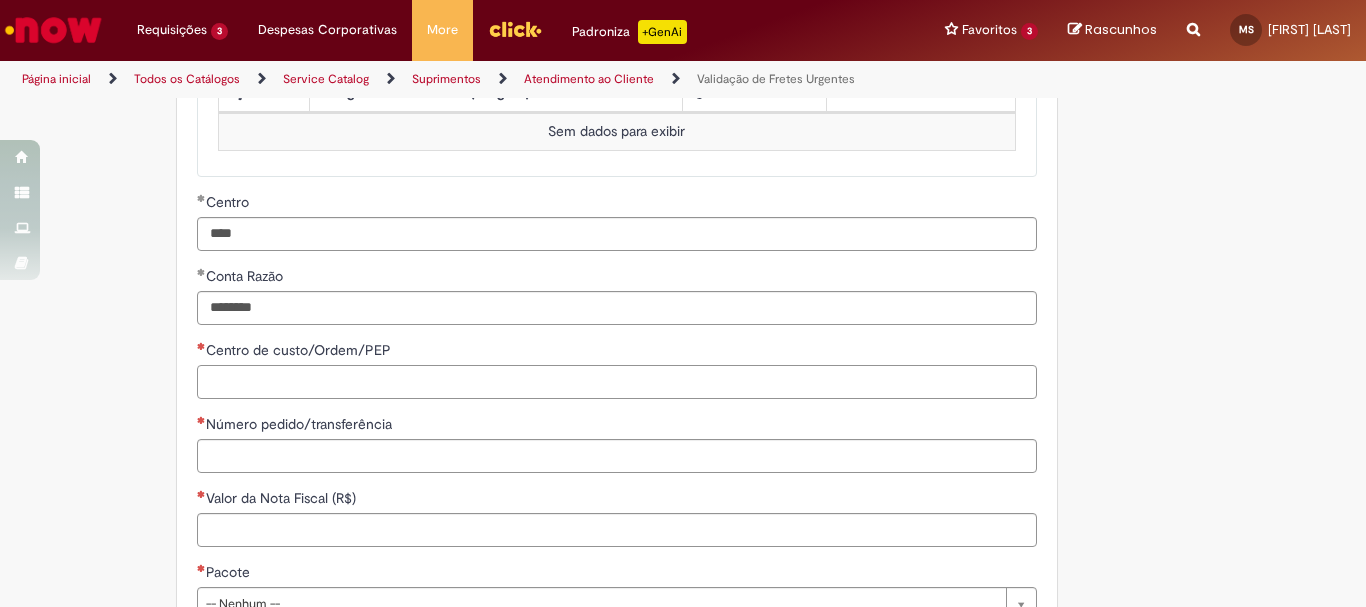 scroll, scrollTop: 1000, scrollLeft: 0, axis: vertical 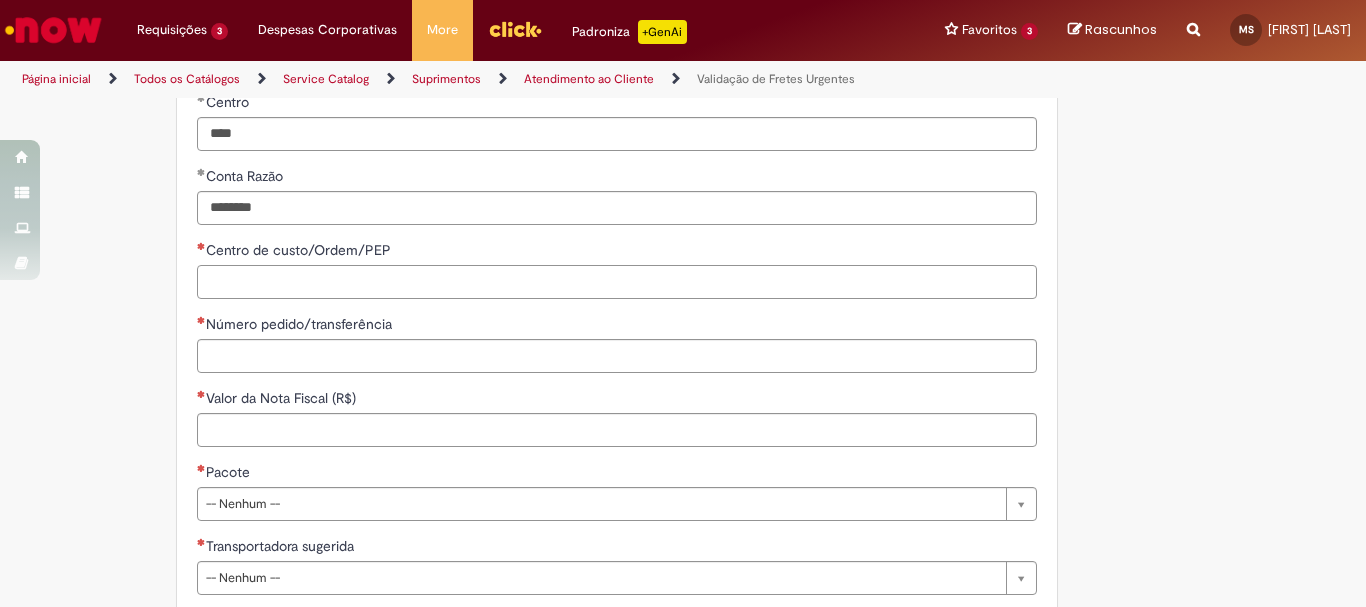 click on "Centro de custo/Ordem/PEP" at bounding box center [617, 282] 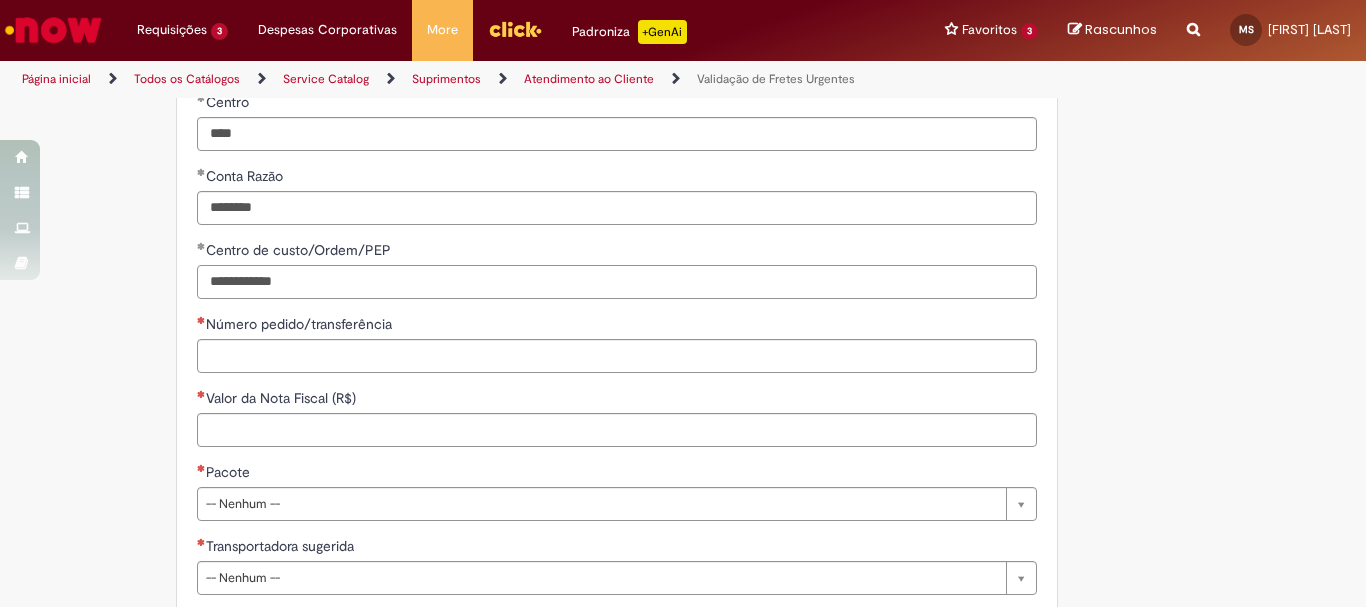 type on "**********" 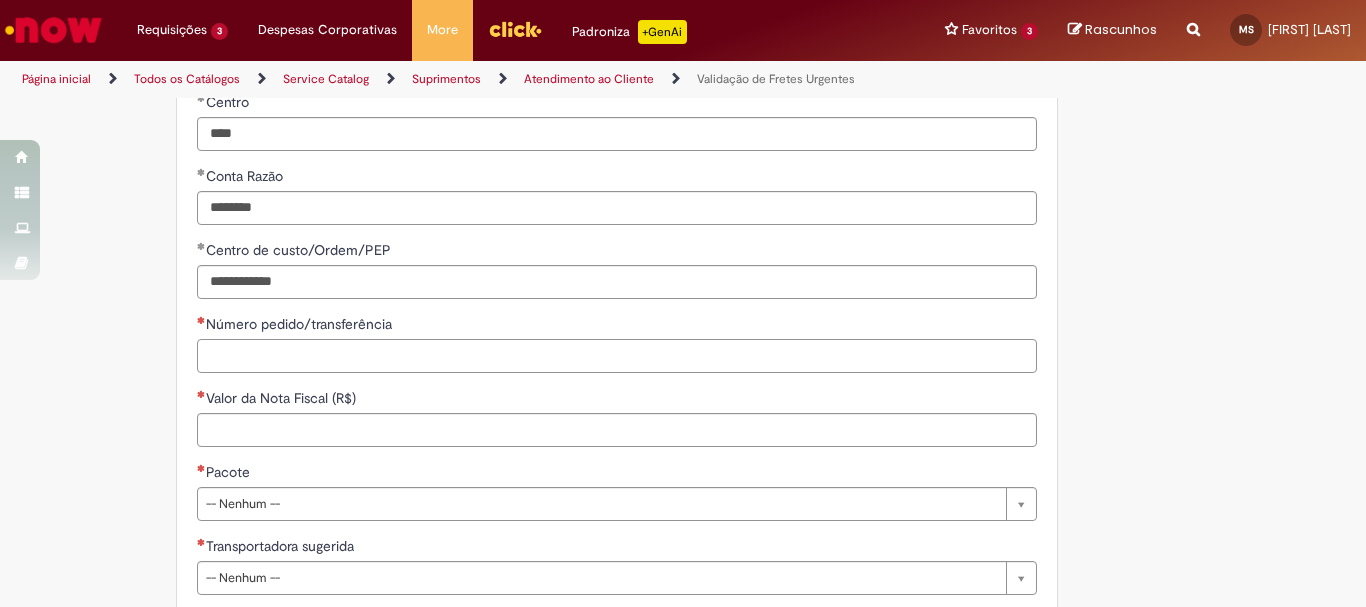 click on "Número pedido/transferência" at bounding box center [617, 356] 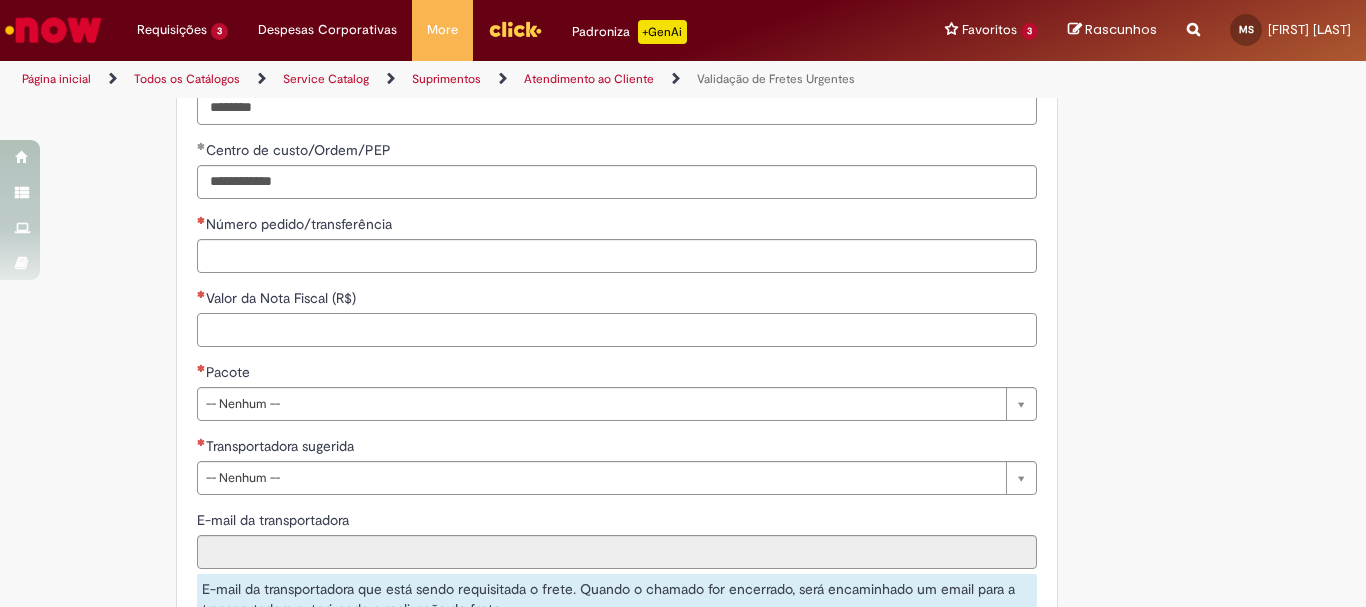 click on "Valor da Nota Fiscal (R$)" at bounding box center [617, 330] 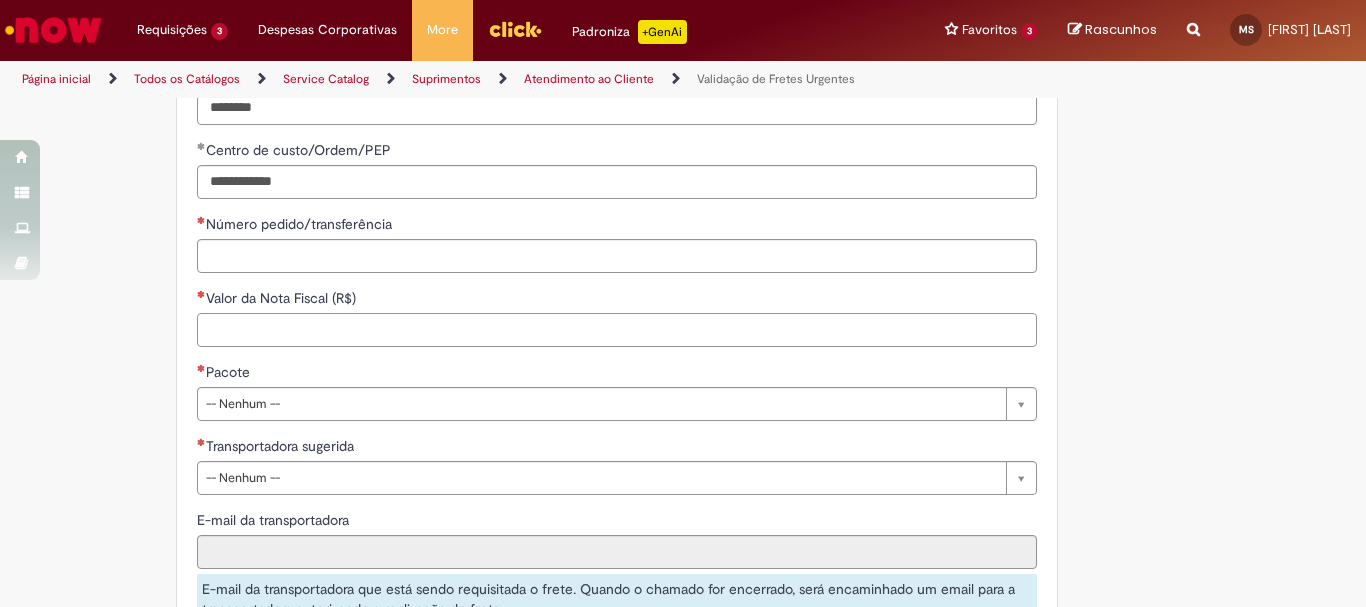 paste on "********" 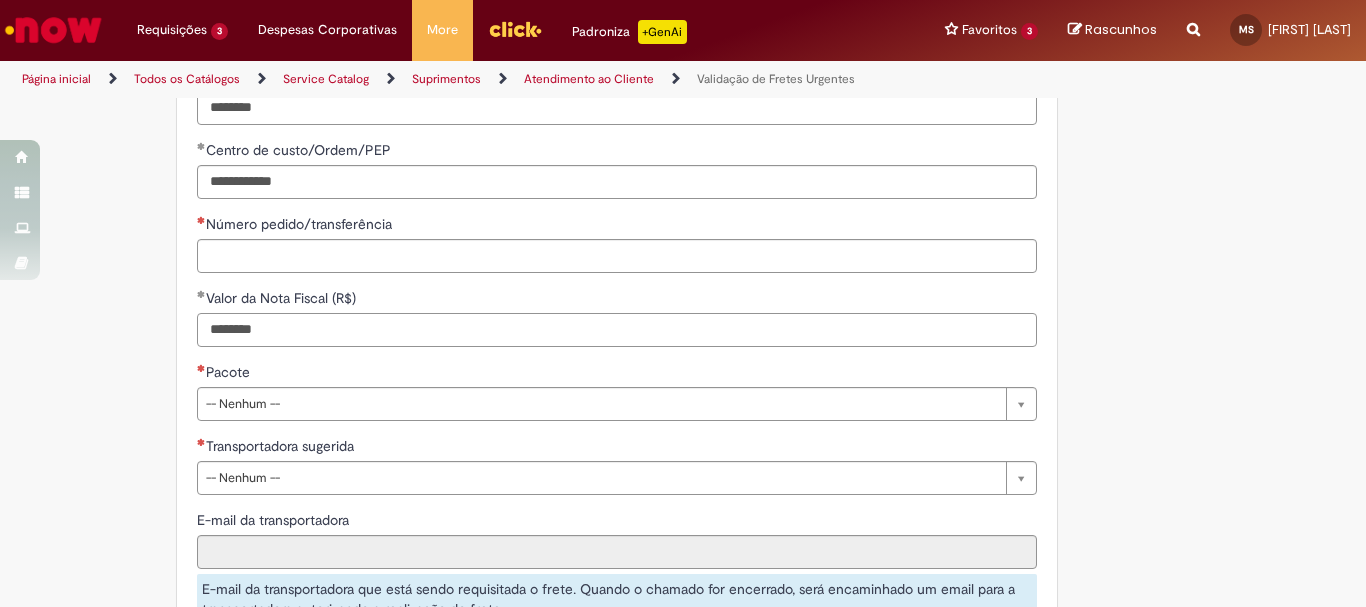 type on "********" 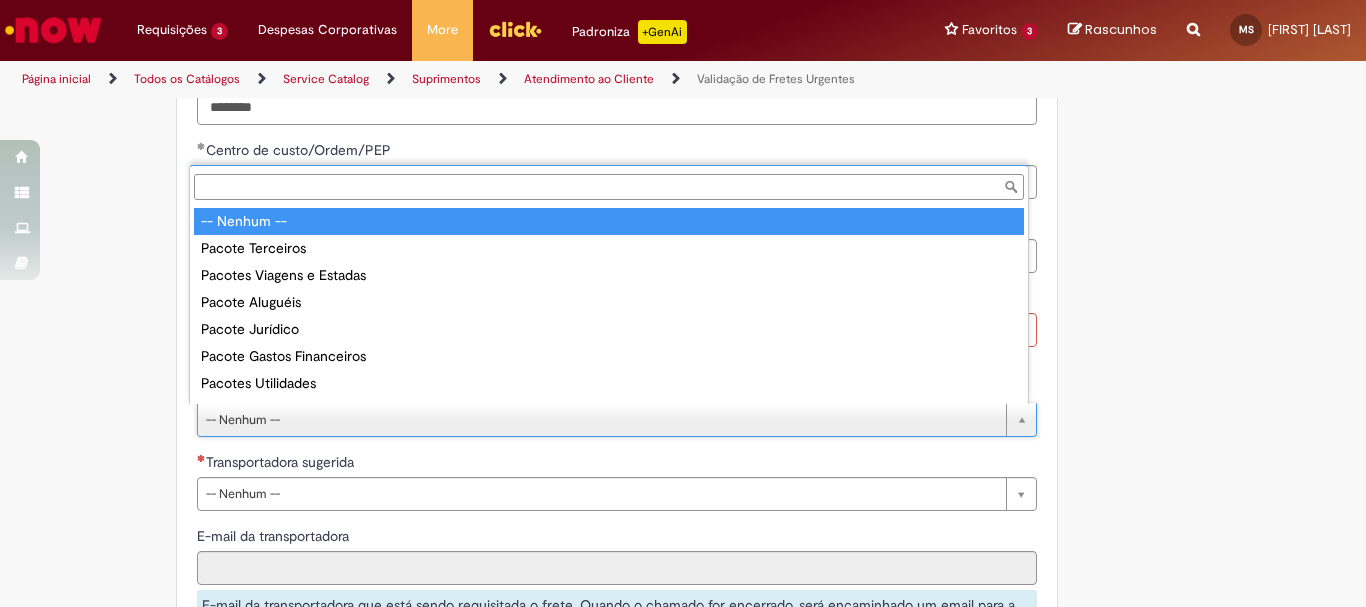 type 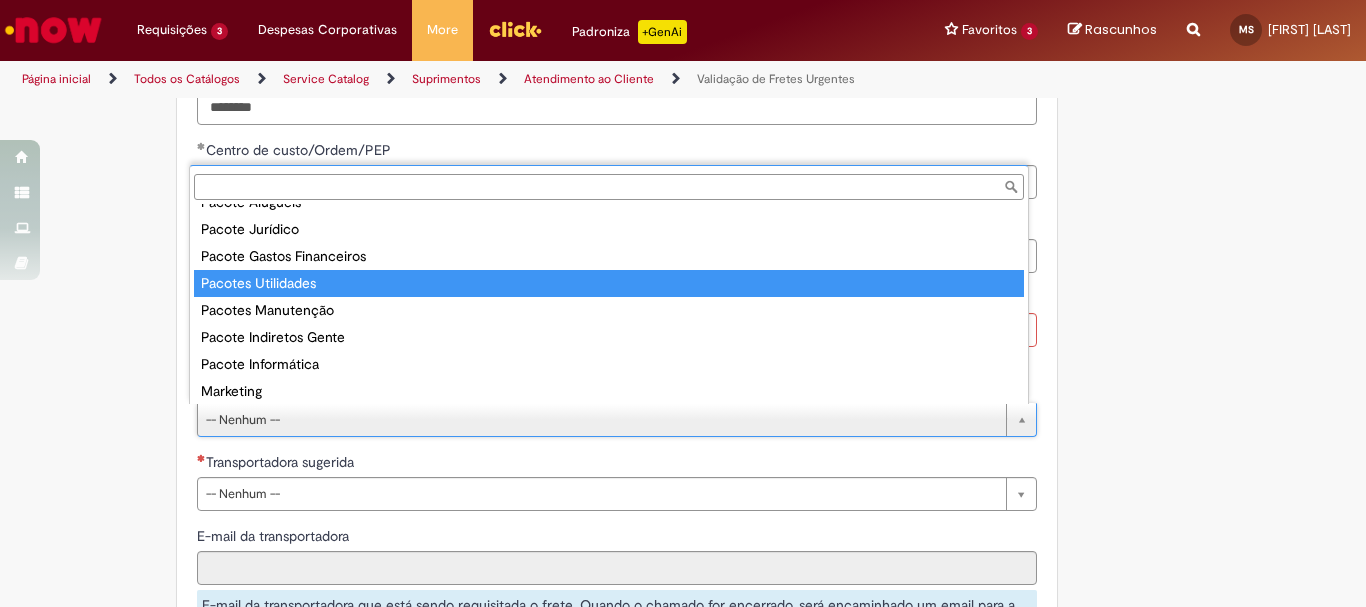 scroll, scrollTop: 105, scrollLeft: 0, axis: vertical 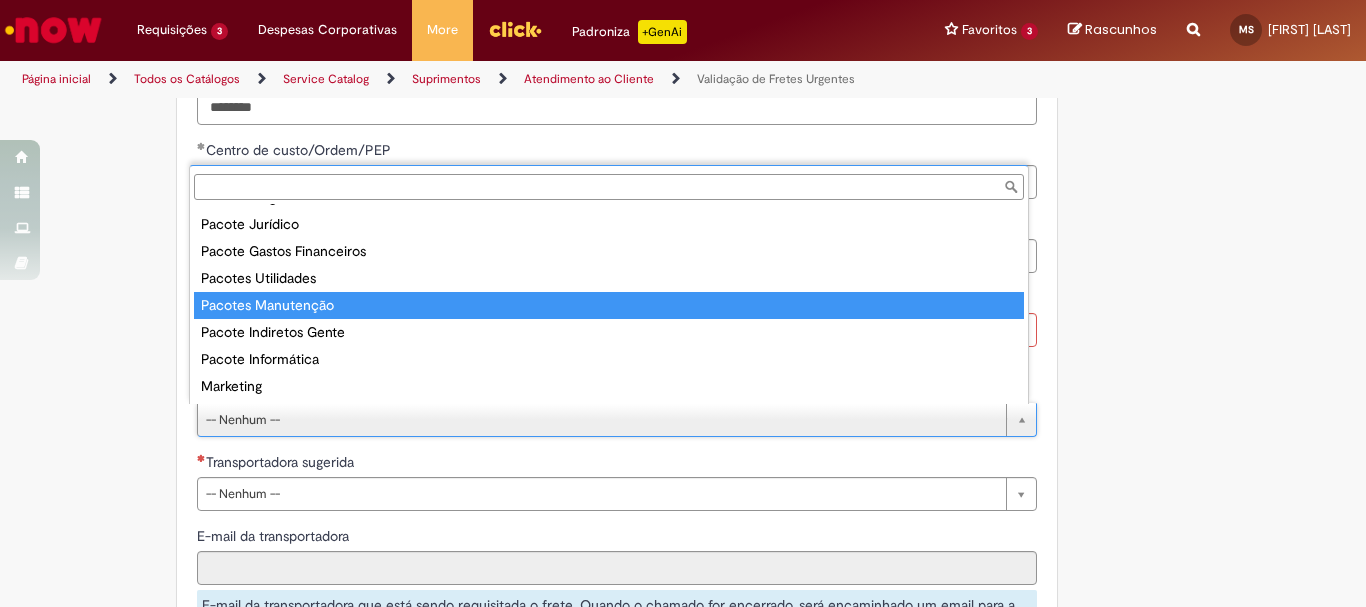 type on "**********" 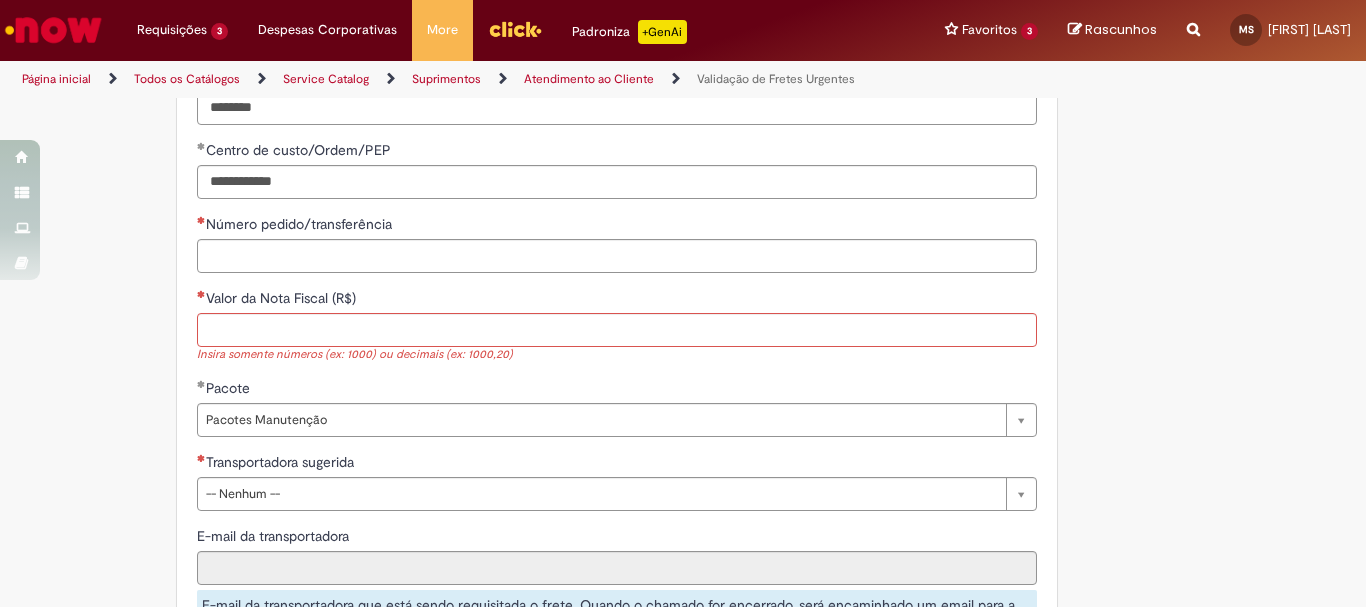 click on "**********" at bounding box center [585, 109] 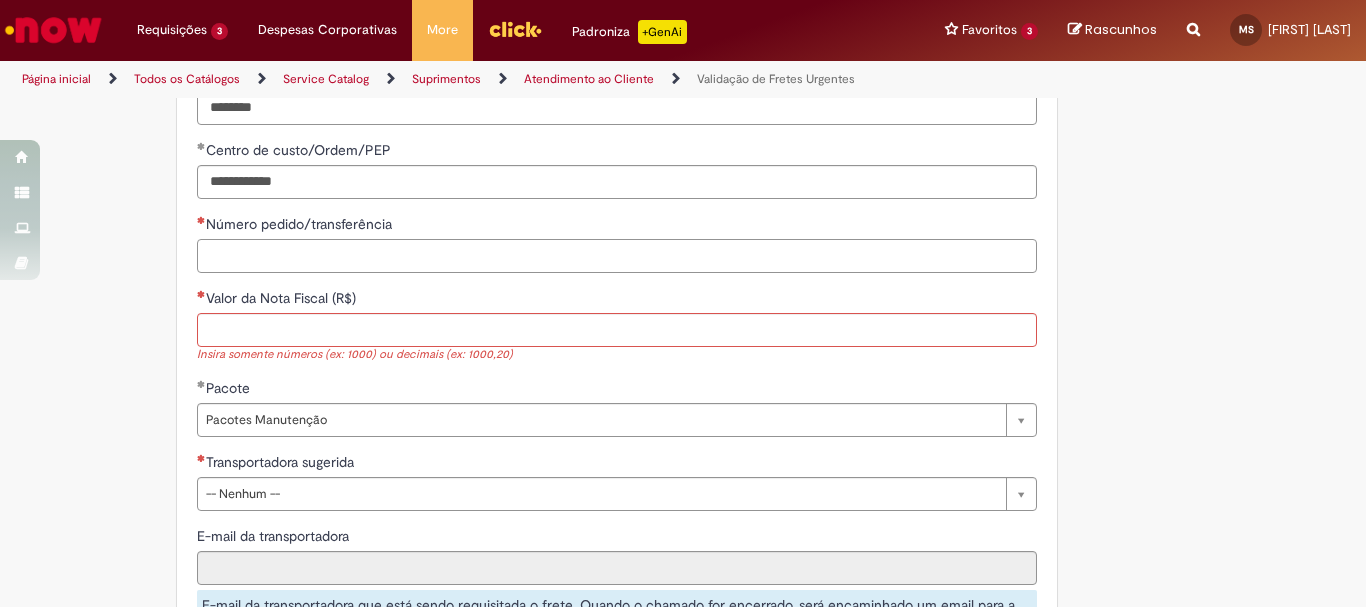 click on "Número pedido/transferência" at bounding box center [617, 256] 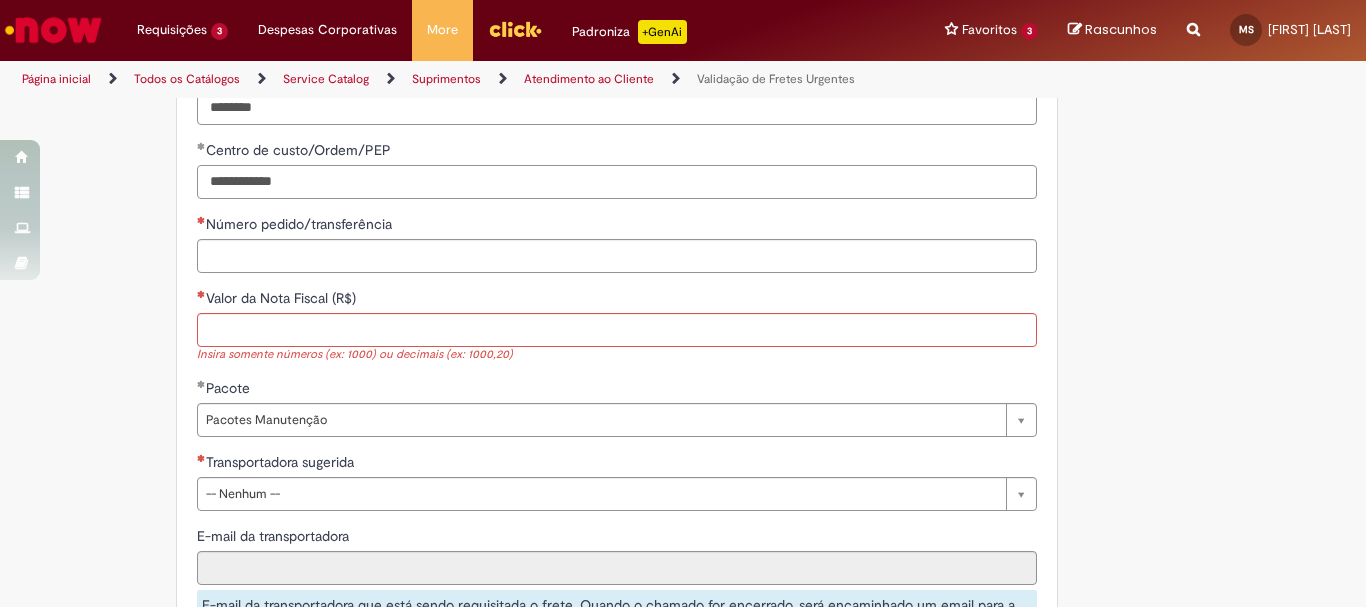 click on "**********" at bounding box center (617, 182) 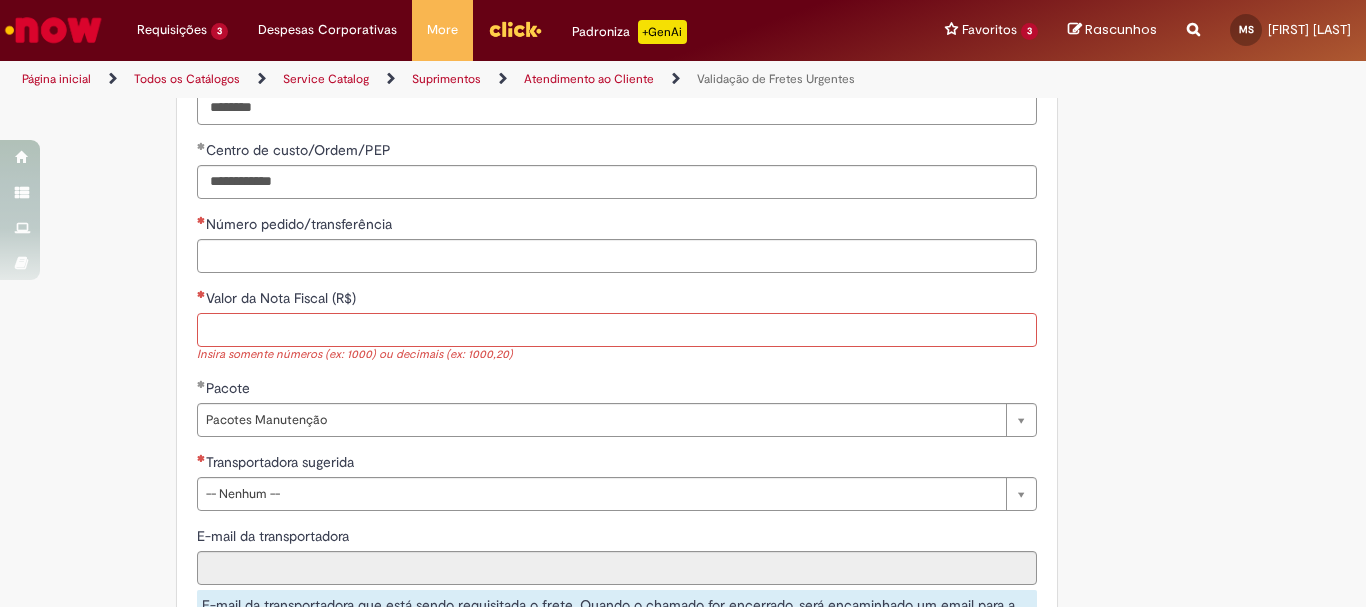 click on "Valor da Nota Fiscal (R$)" at bounding box center (617, 330) 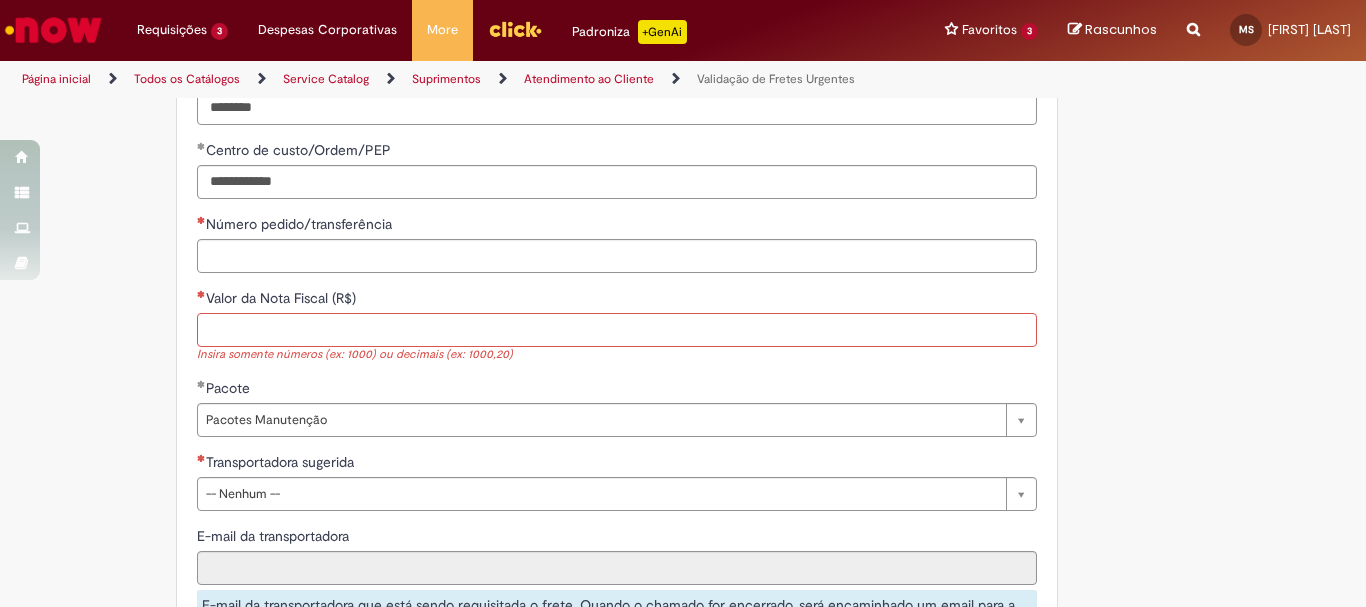 paste on "********" 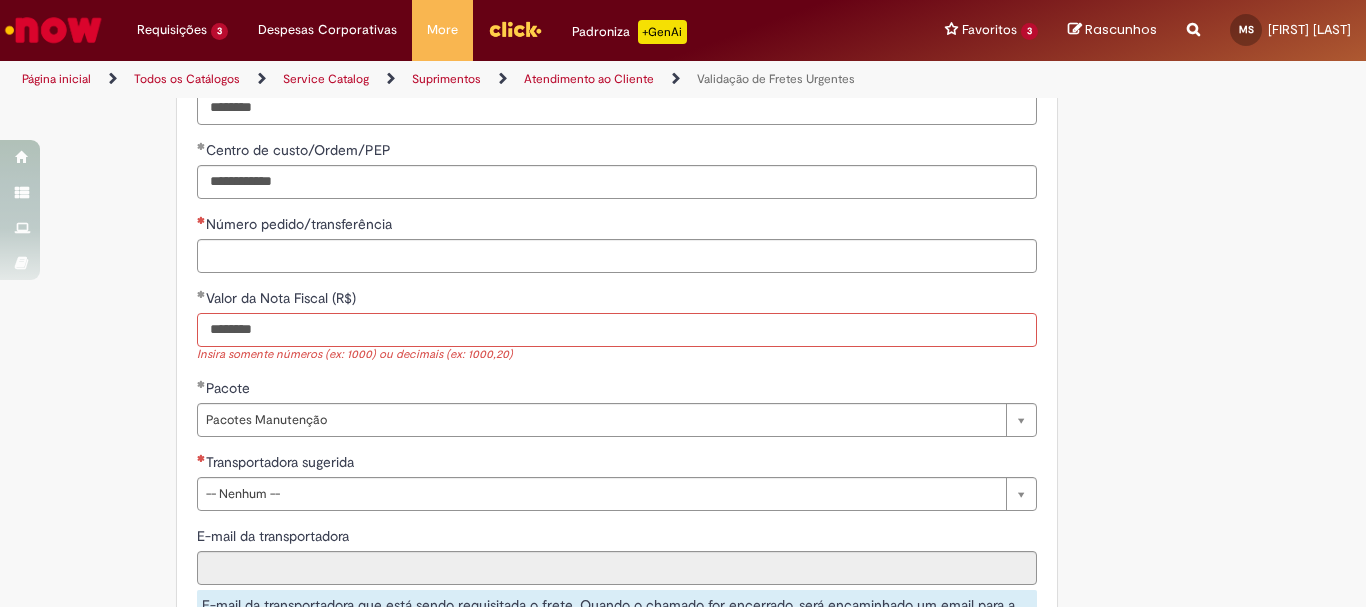 click on "********" at bounding box center (617, 330) 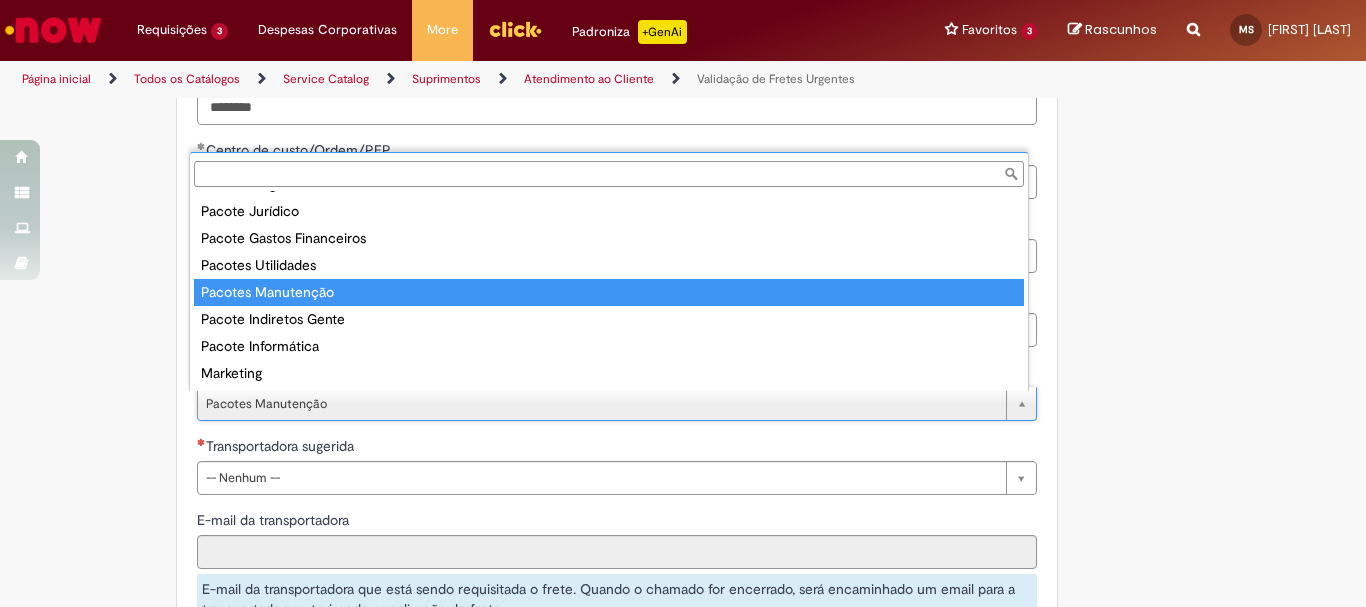 type on "**********" 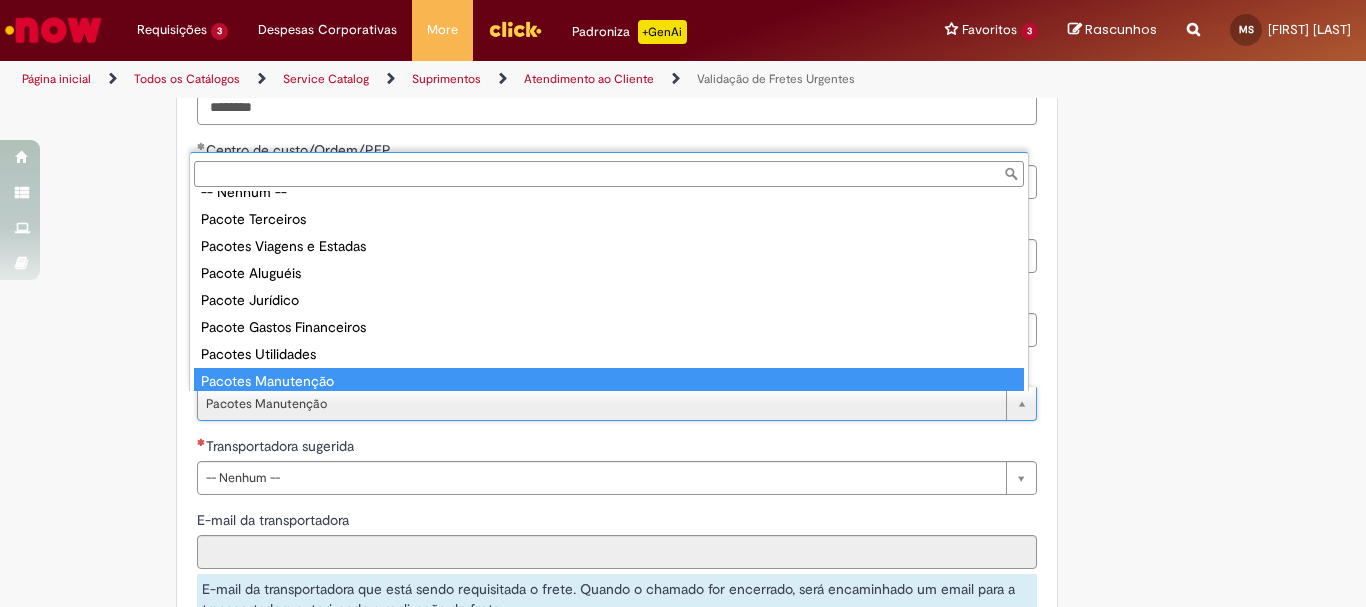 type on "**********" 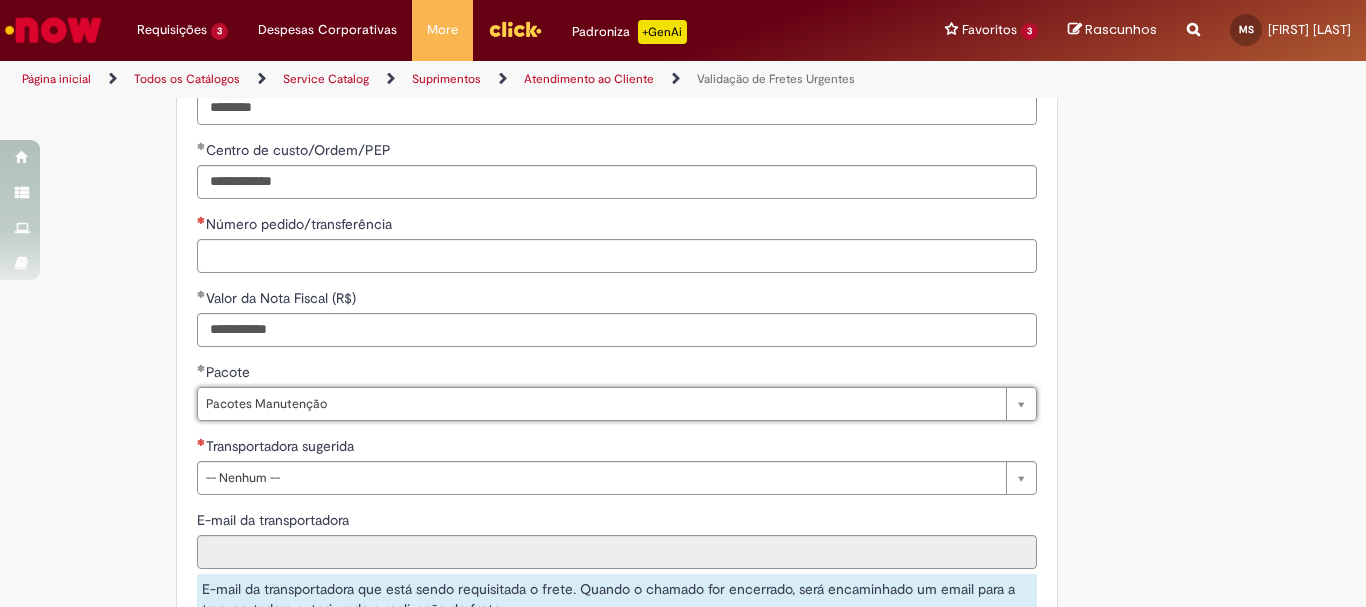 scroll, scrollTop: 0, scrollLeft: 130, axis: horizontal 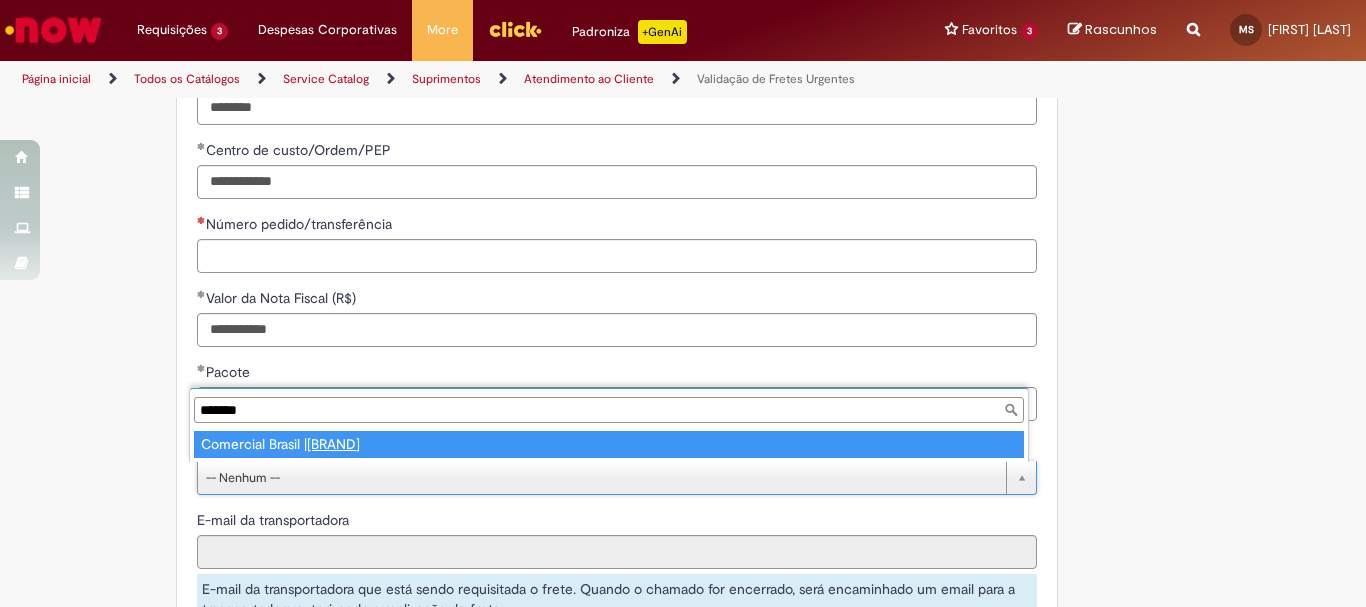 type on "*******" 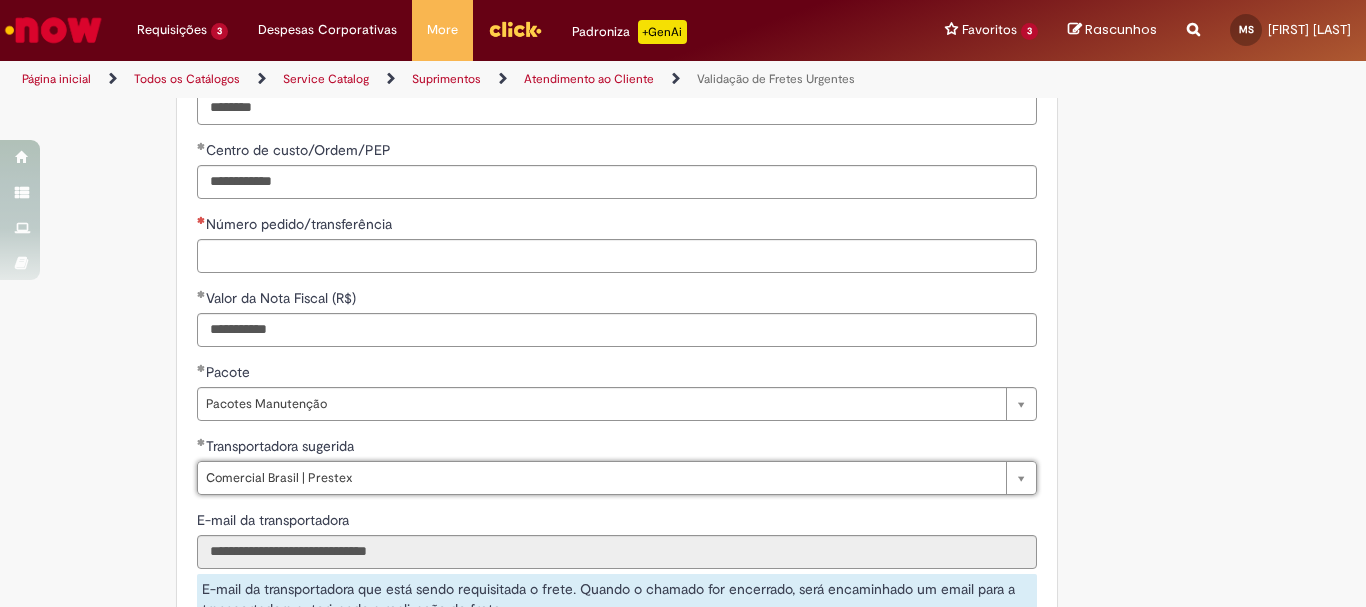 click on "**********" at bounding box center [585, 100] 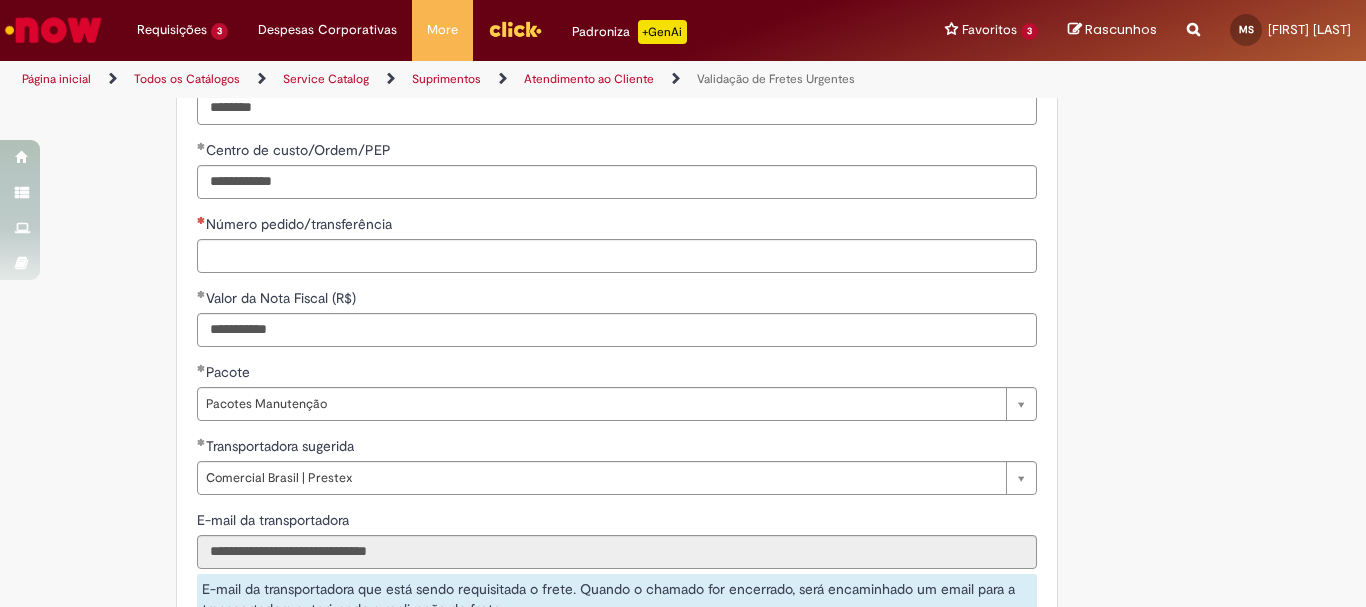 scroll, scrollTop: 1300, scrollLeft: 0, axis: vertical 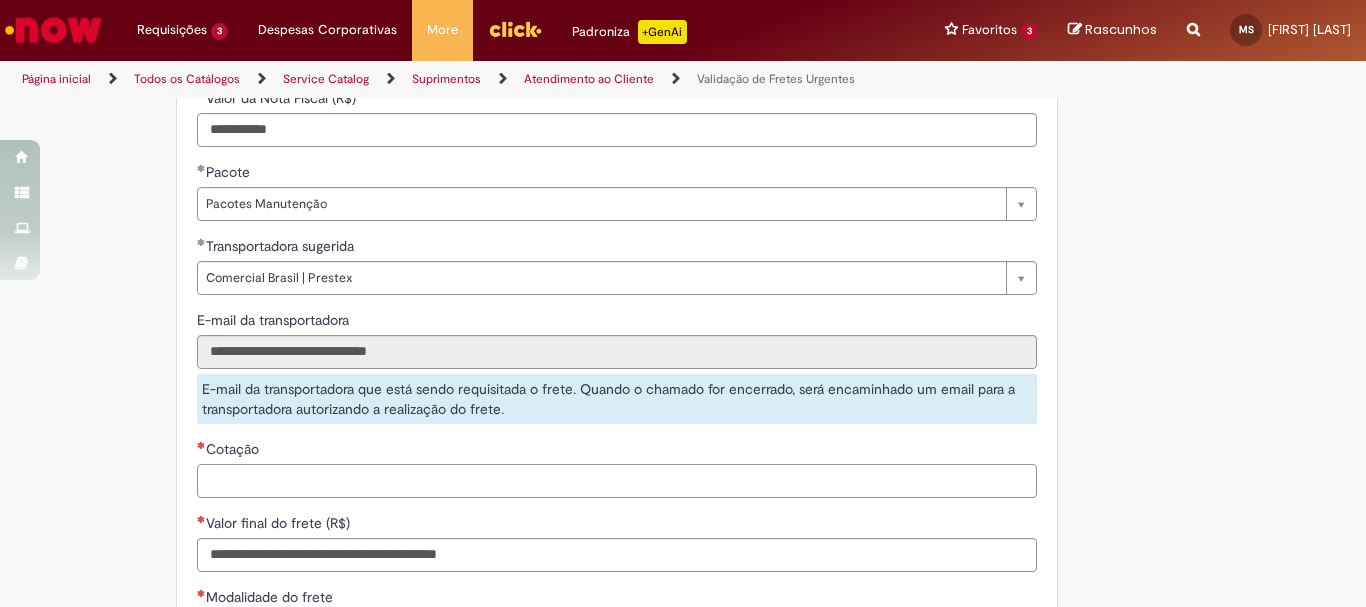 click on "Cotação" at bounding box center (617, 481) 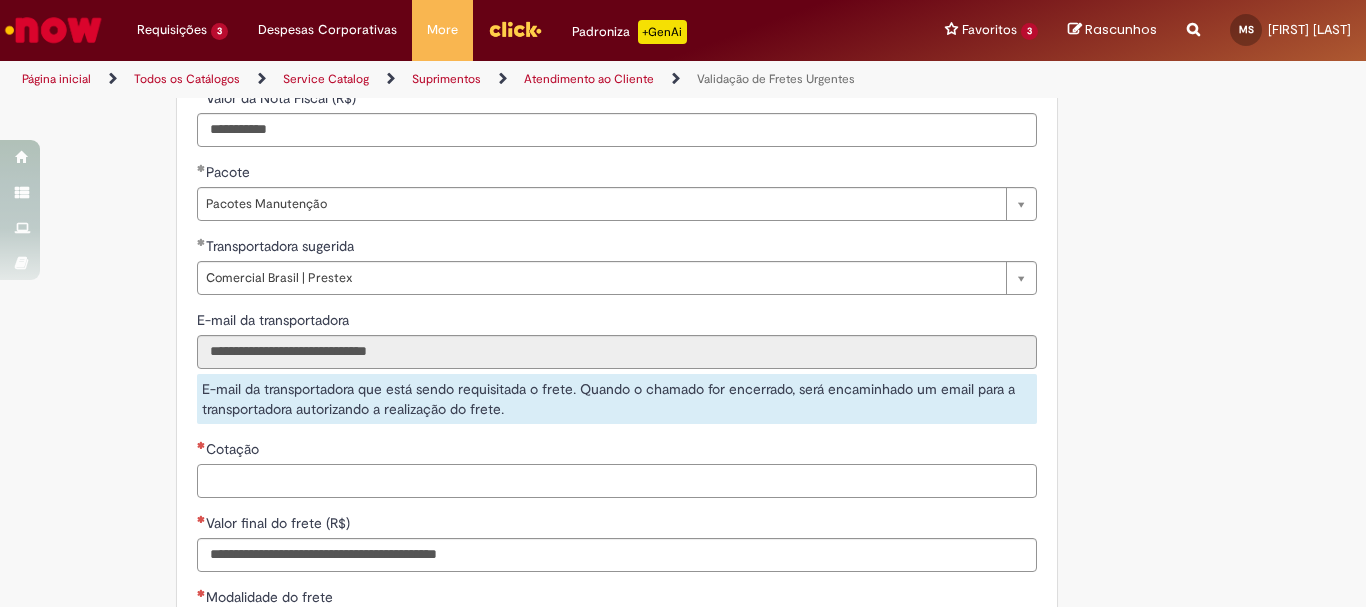 scroll, scrollTop: 1500, scrollLeft: 0, axis: vertical 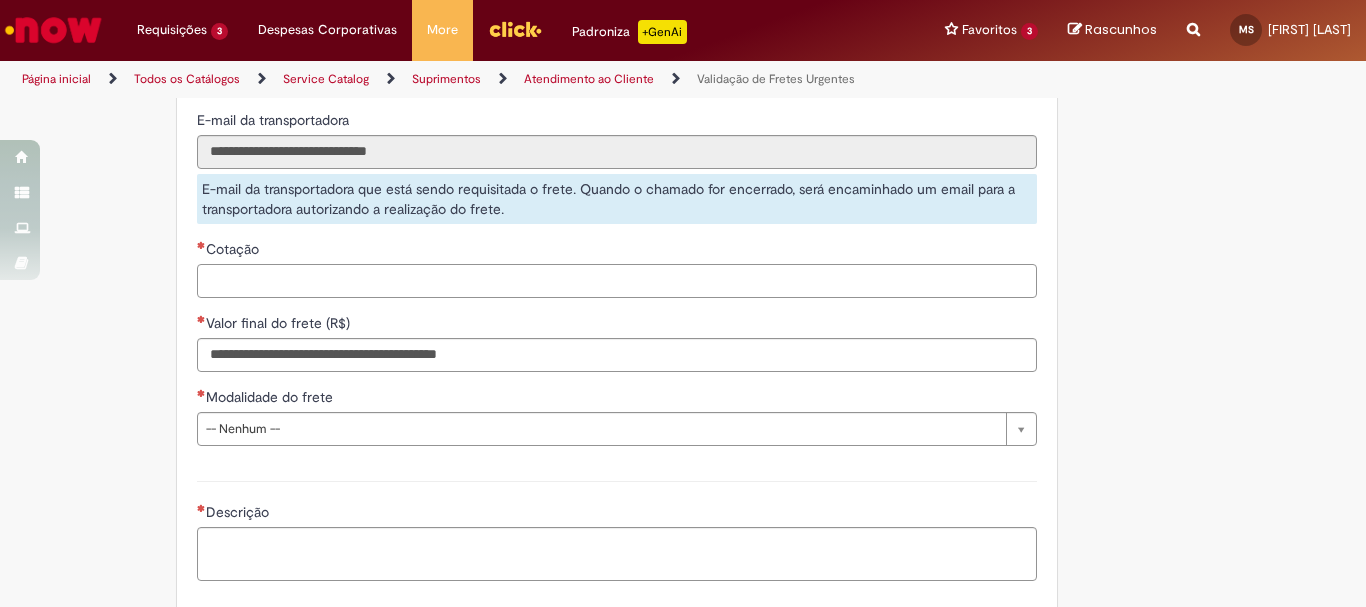 click on "Cotação" at bounding box center [617, 281] 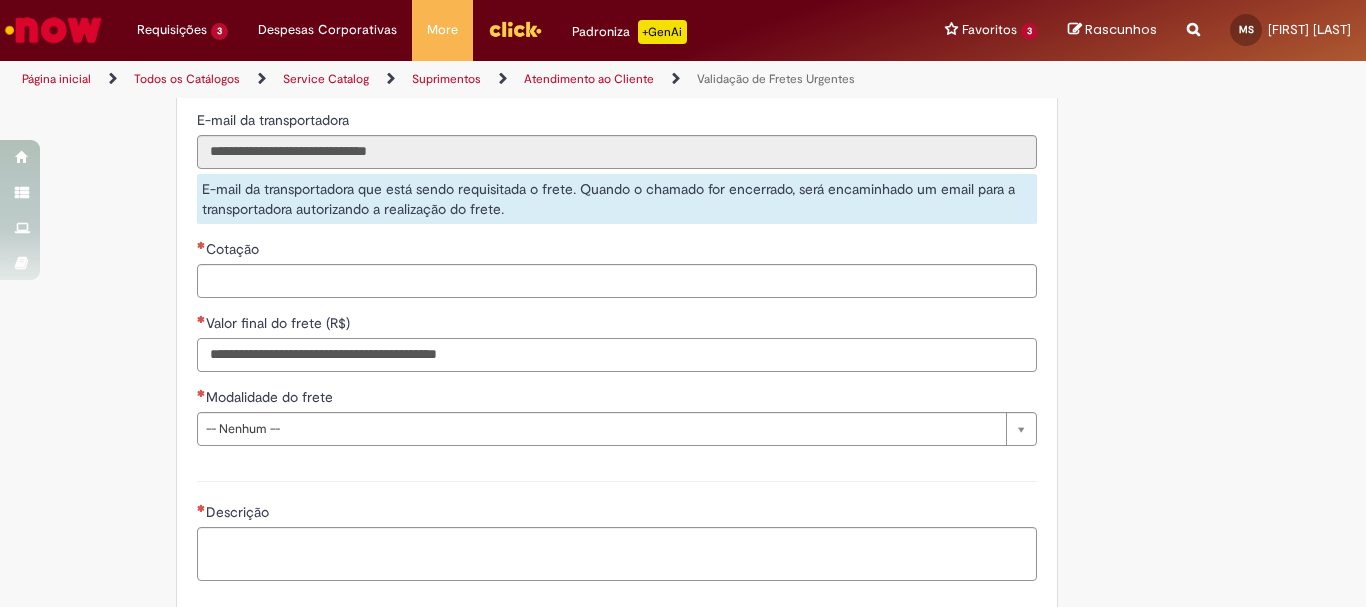 click on "Valor final do frete (R$)" at bounding box center (617, 355) 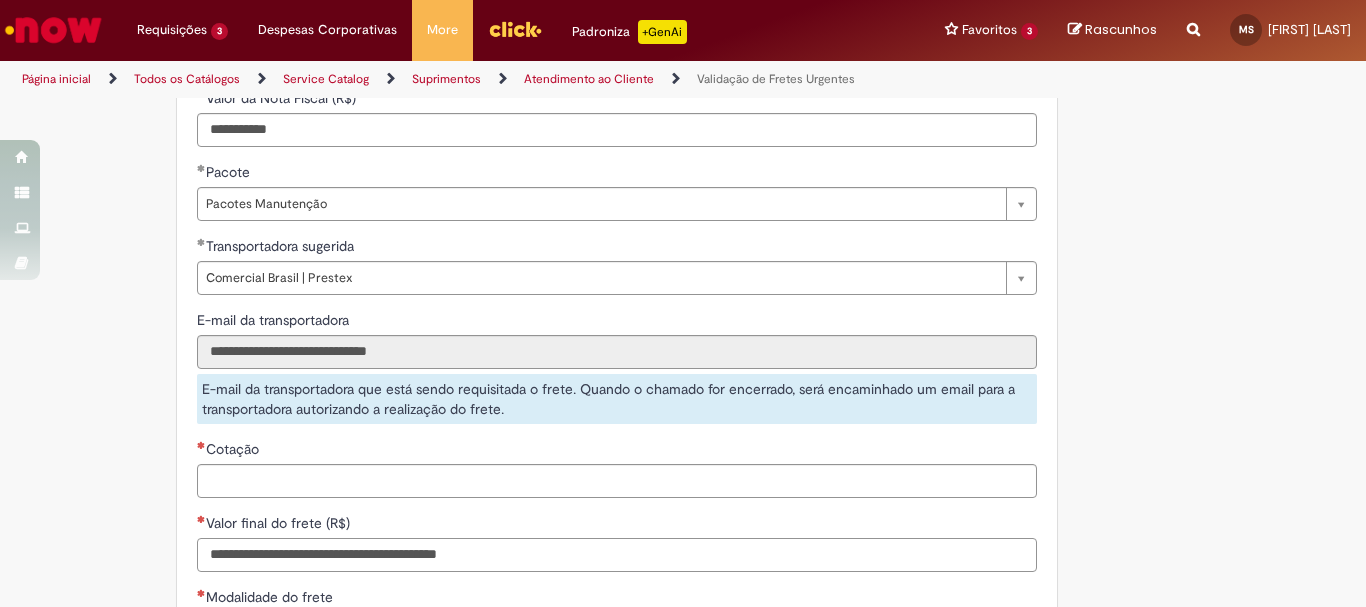 scroll, scrollTop: 1500, scrollLeft: 0, axis: vertical 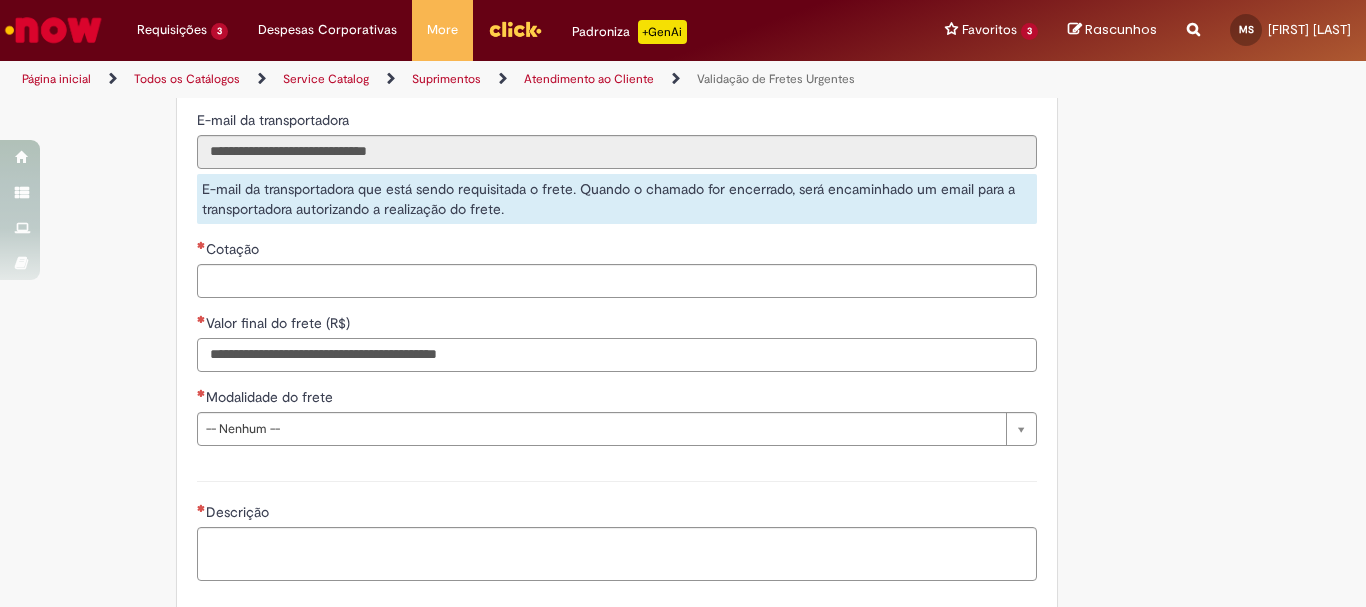 paste on "********" 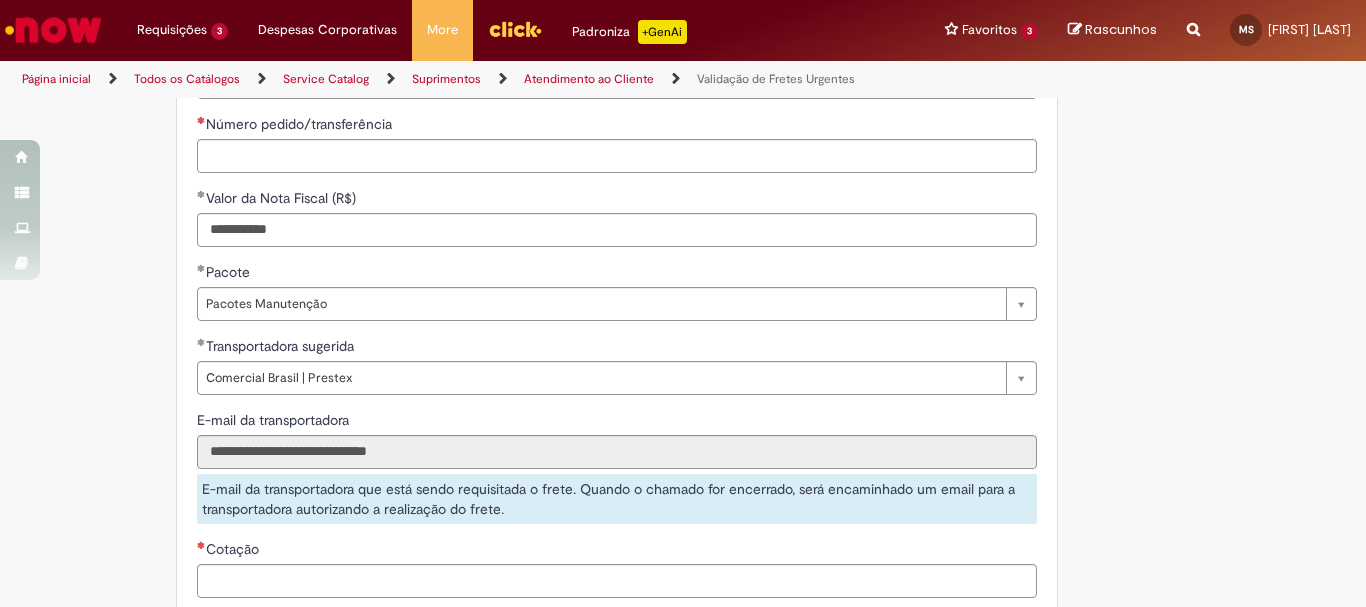 scroll, scrollTop: 1100, scrollLeft: 0, axis: vertical 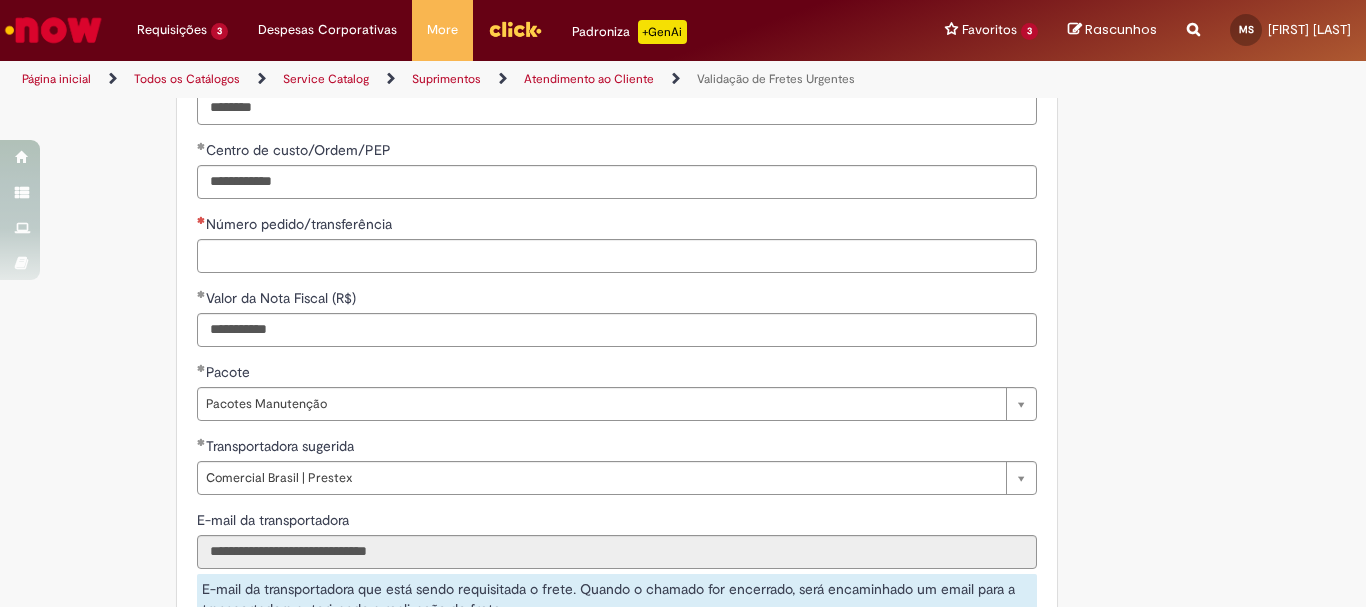 type on "********" 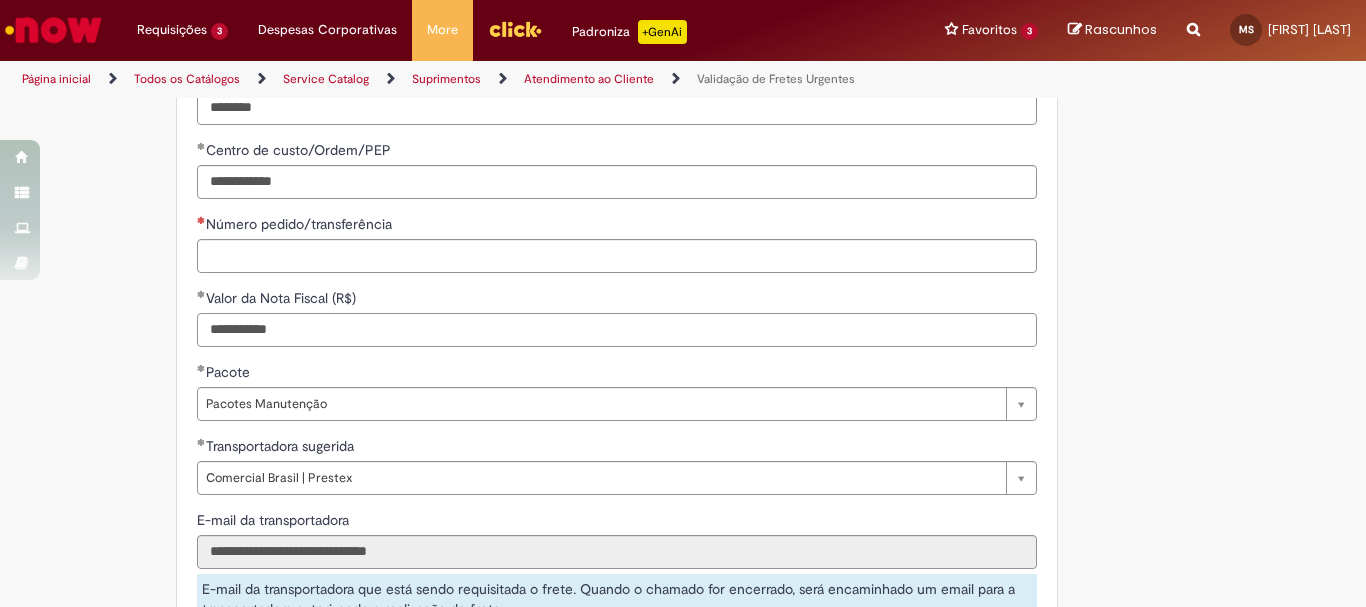 click on "**********" at bounding box center (617, 330) 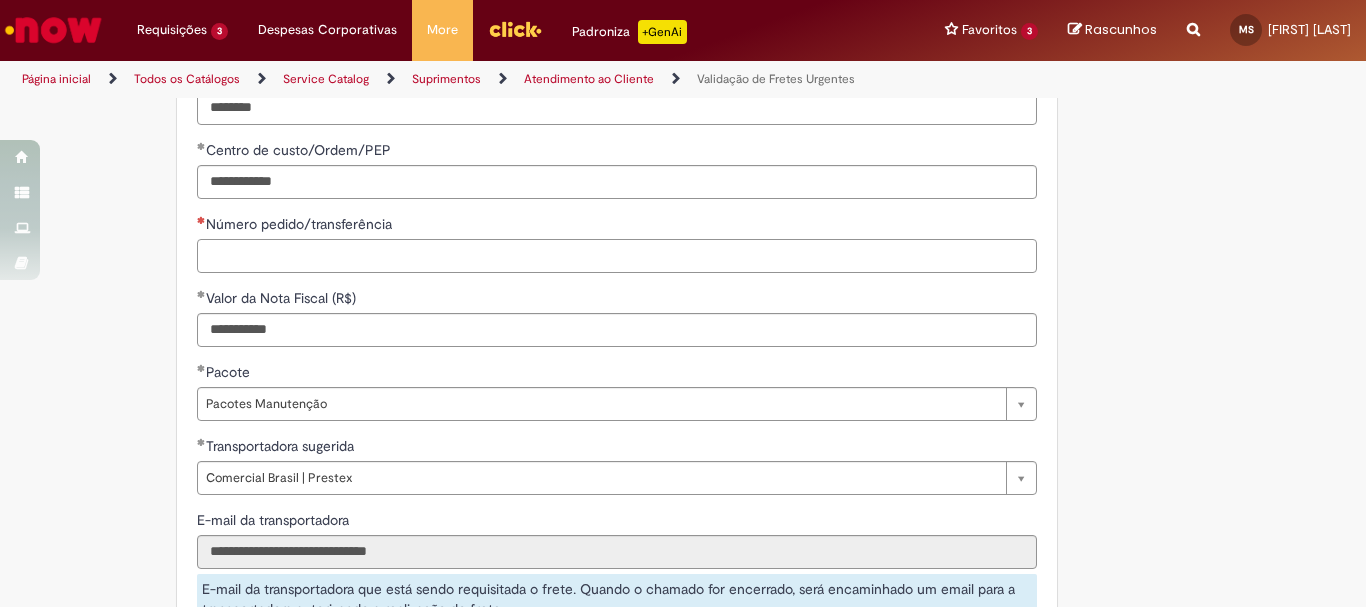 click on "Número pedido/transferência" at bounding box center (617, 256) 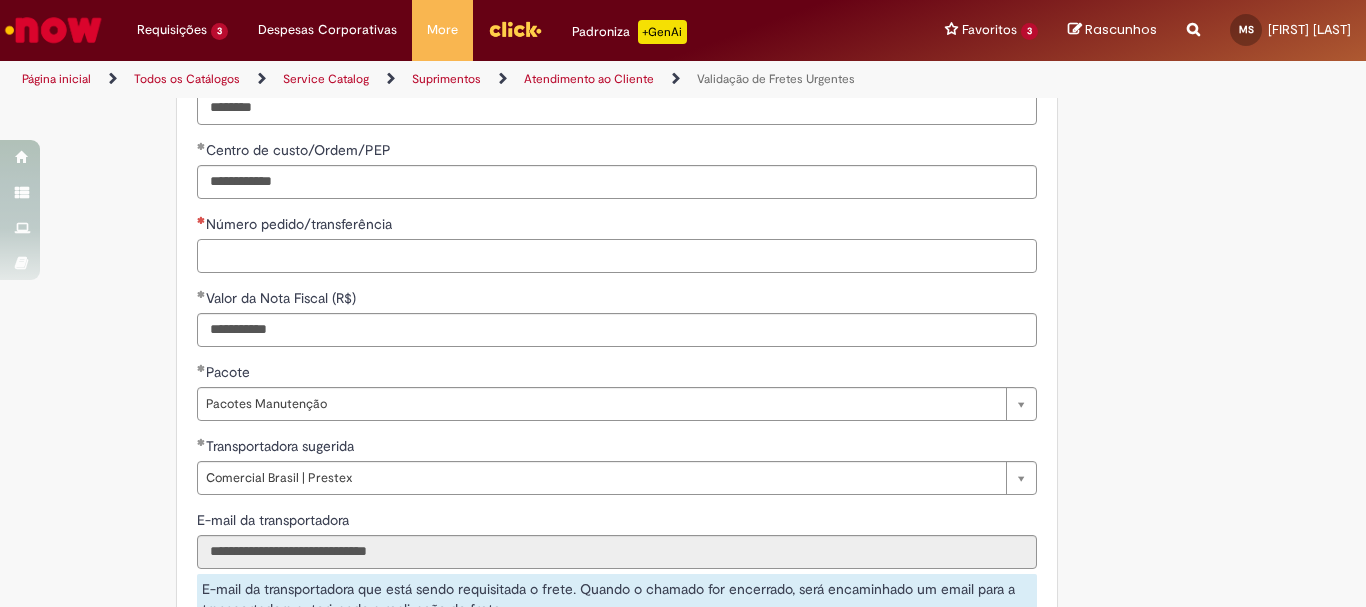 click on "Número pedido/transferência" at bounding box center (617, 256) 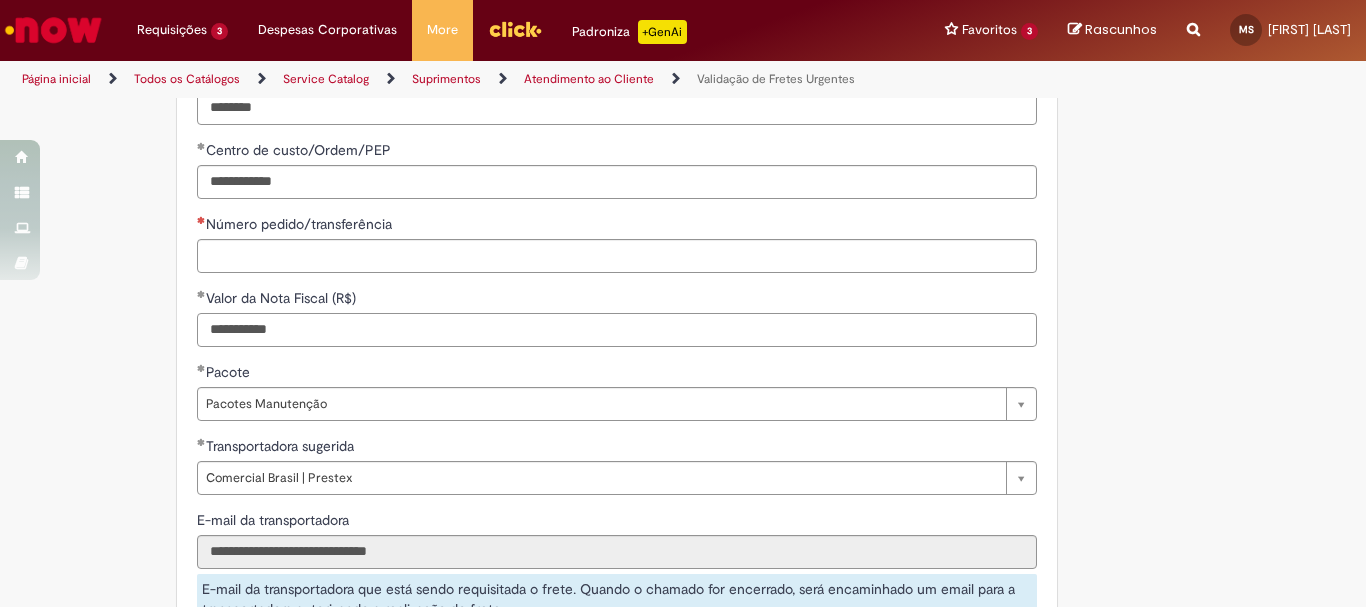 click on "**********" at bounding box center [617, 330] 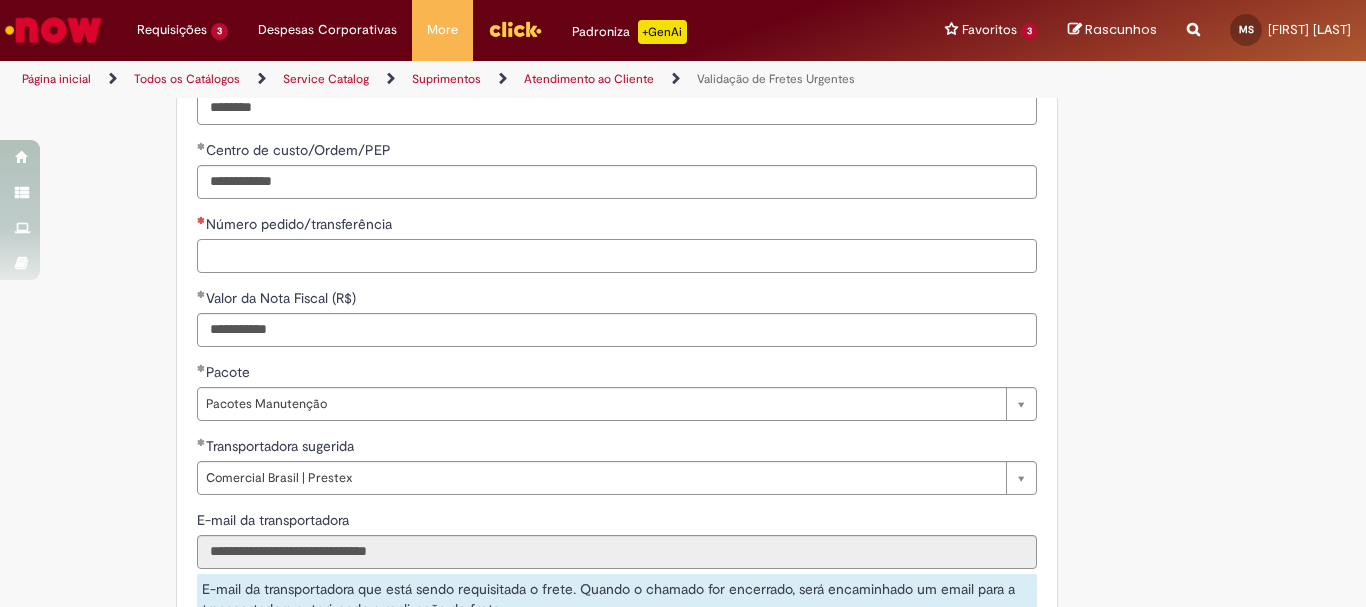click on "Número pedido/transferência" at bounding box center [617, 256] 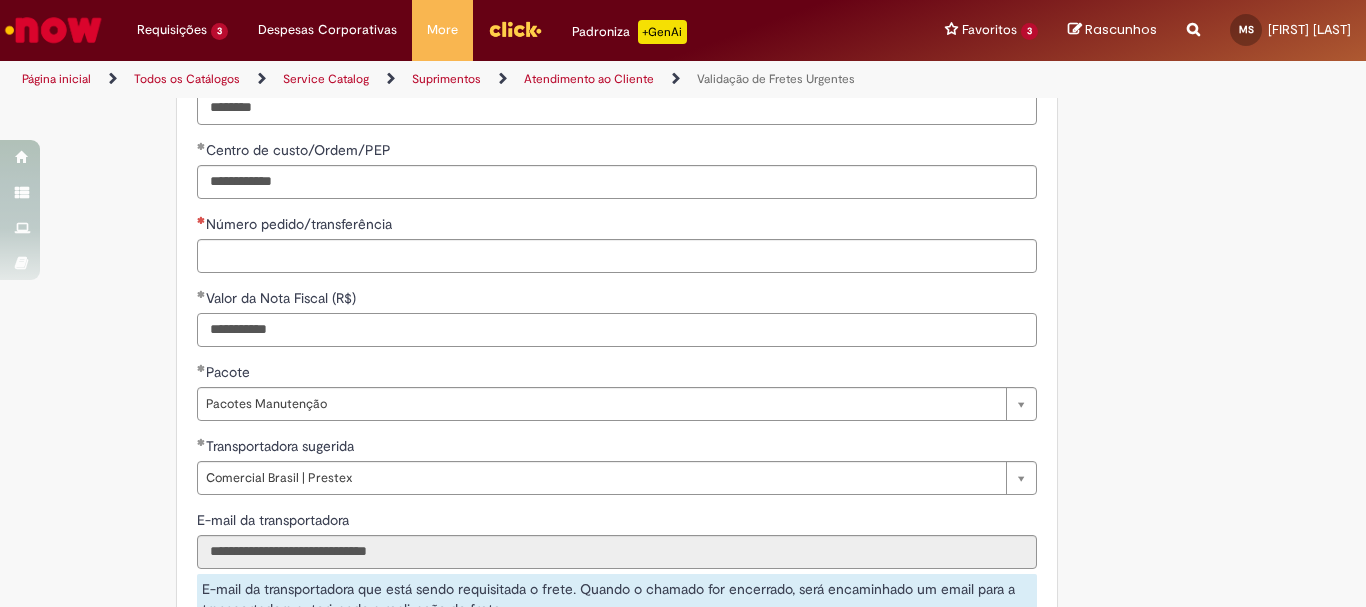 drag, startPoint x: 280, startPoint y: 334, endPoint x: 92, endPoint y: 348, distance: 188.52055 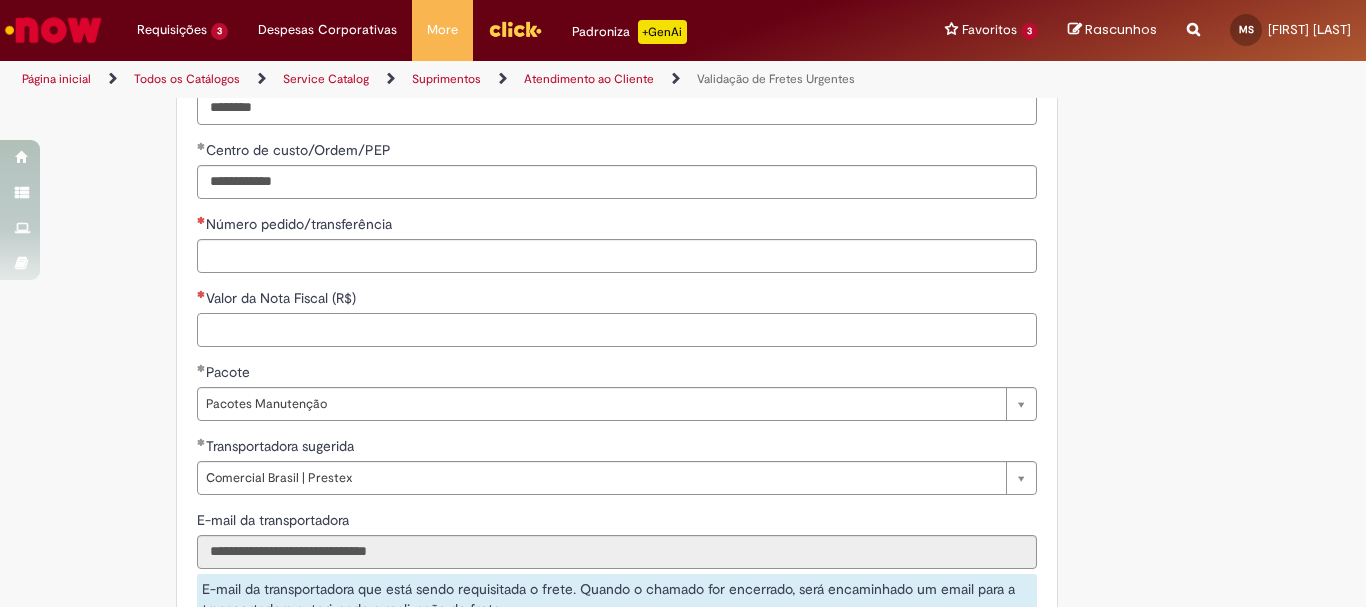 type 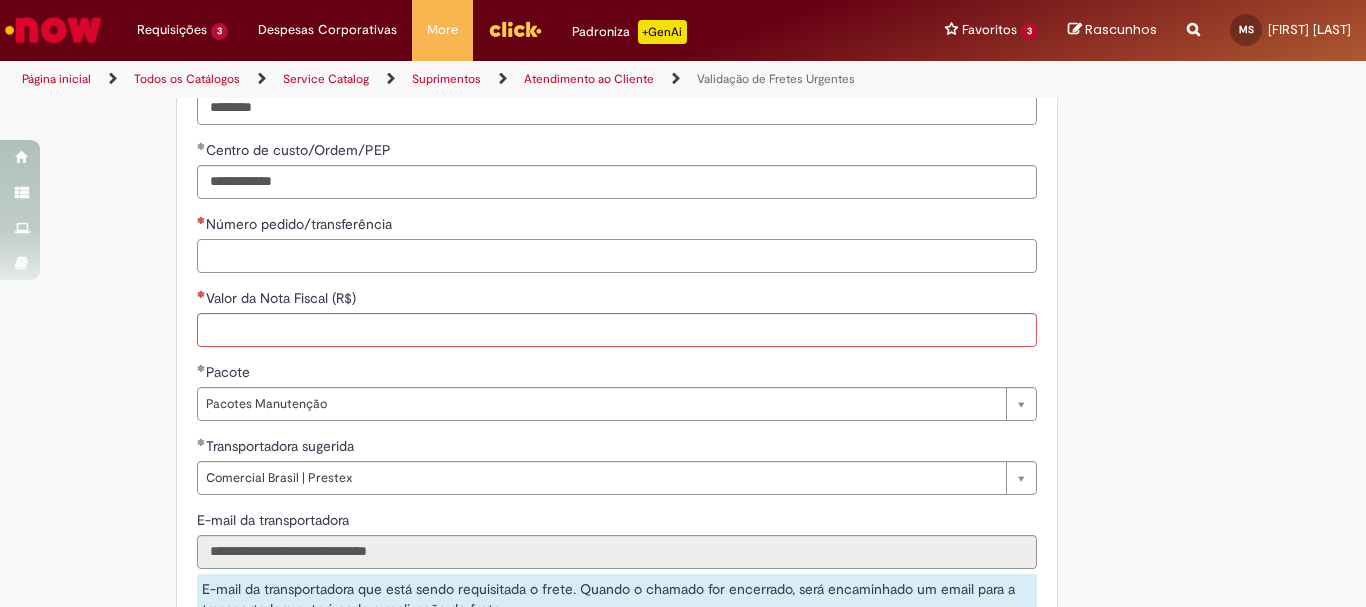 click on "Número pedido/transferência" at bounding box center [617, 256] 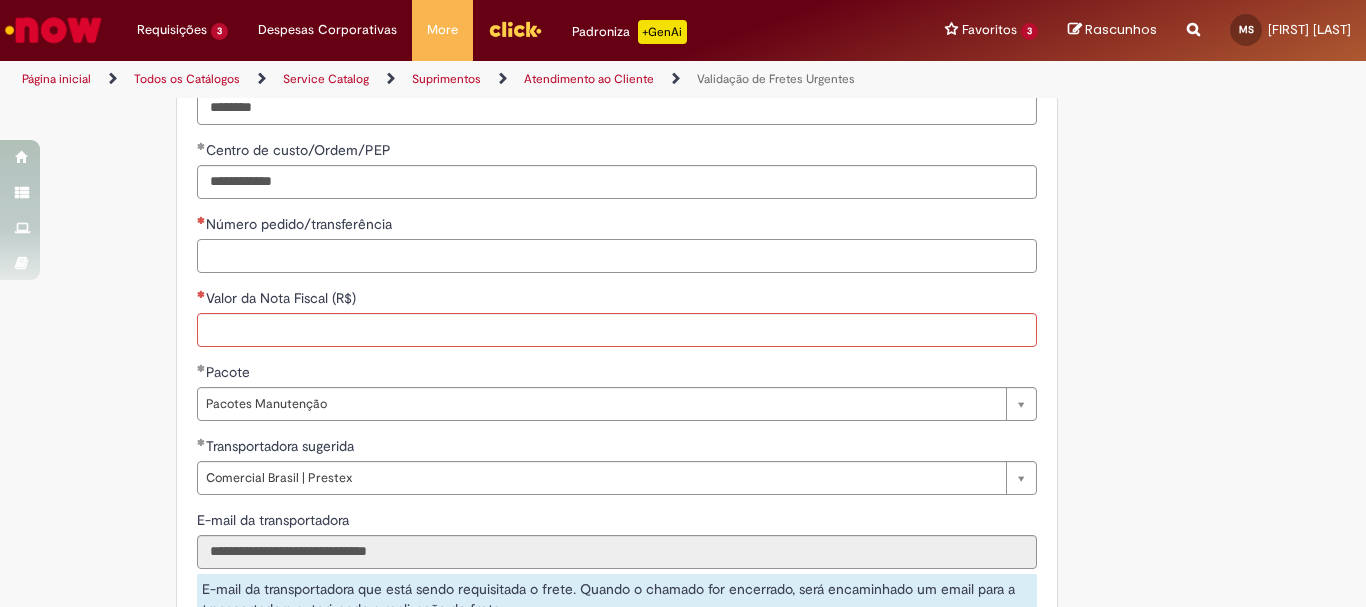 click on "Número pedido/transferência" at bounding box center [617, 256] 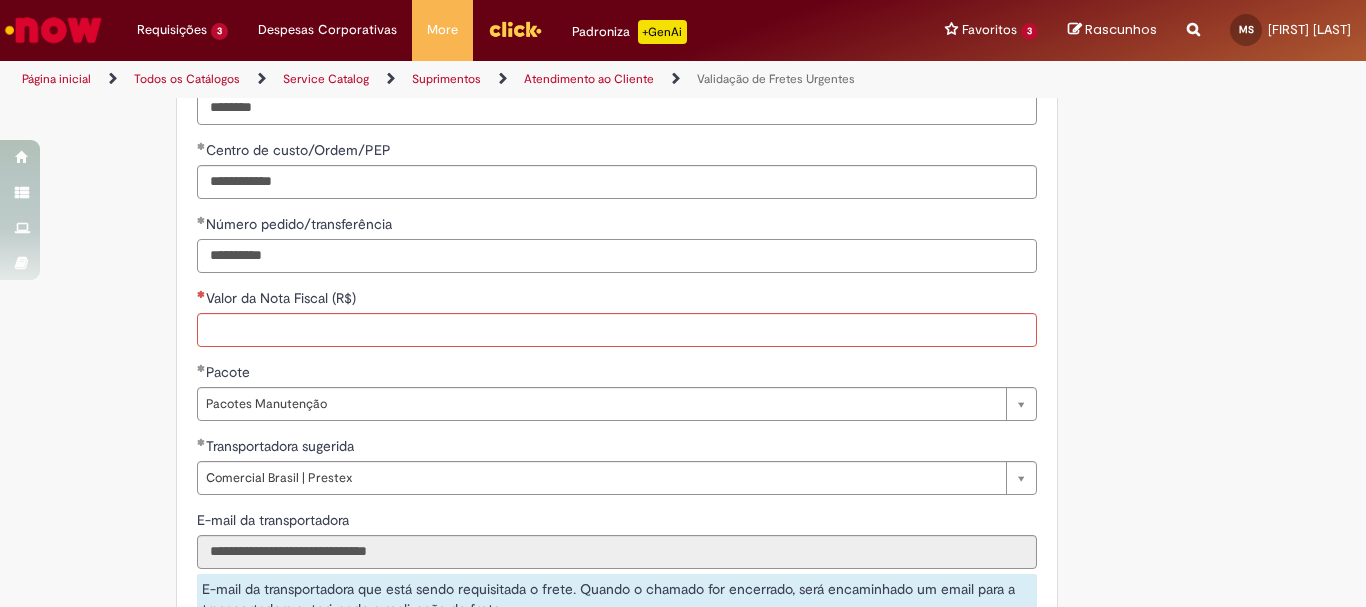 type on "**********" 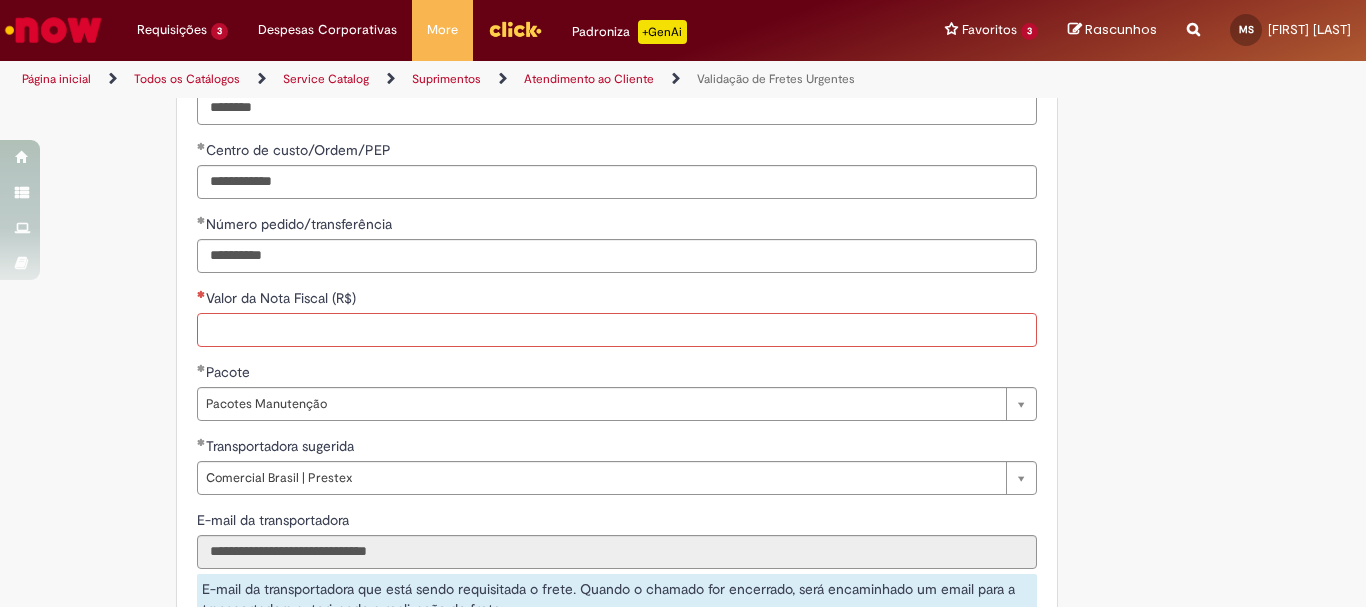 click on "Valor da Nota Fiscal (R$)" at bounding box center [617, 330] 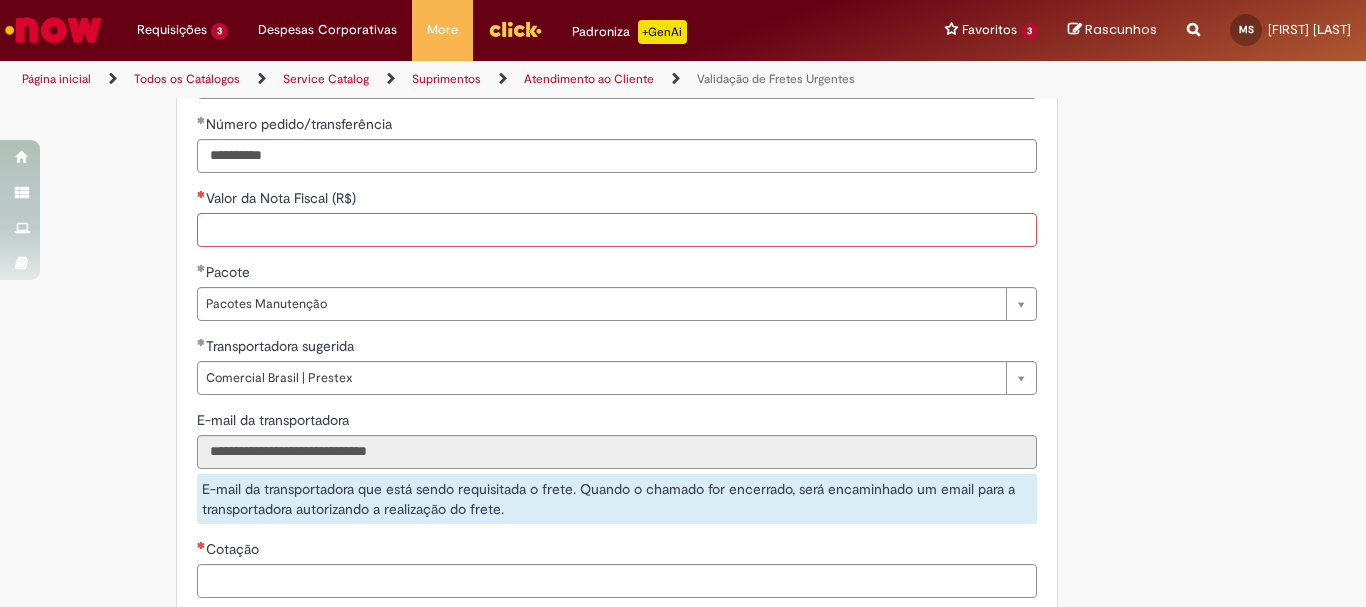scroll, scrollTop: 1300, scrollLeft: 0, axis: vertical 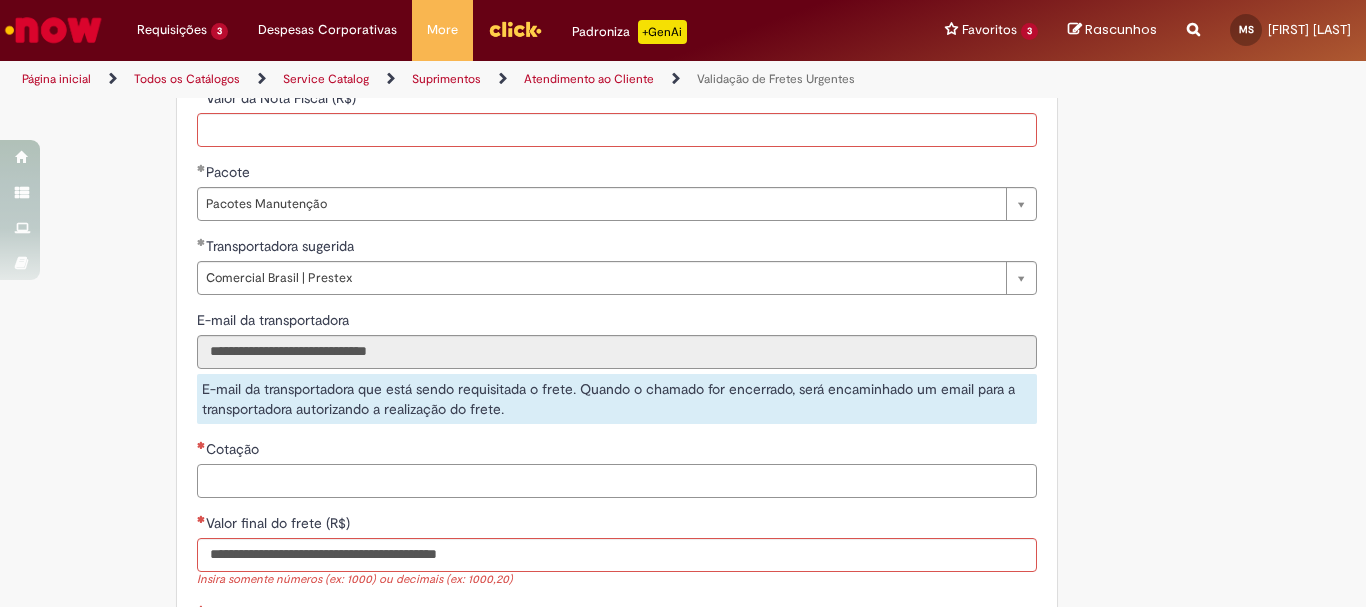 click on "Cotação" at bounding box center (617, 481) 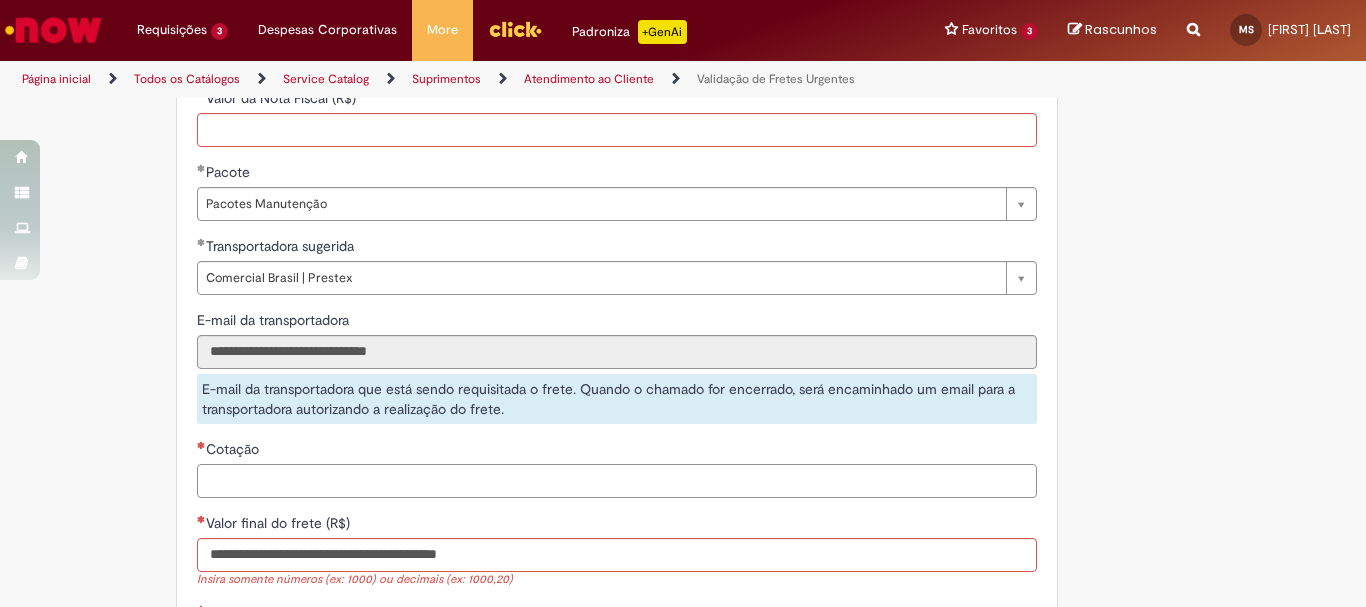 scroll, scrollTop: 1500, scrollLeft: 0, axis: vertical 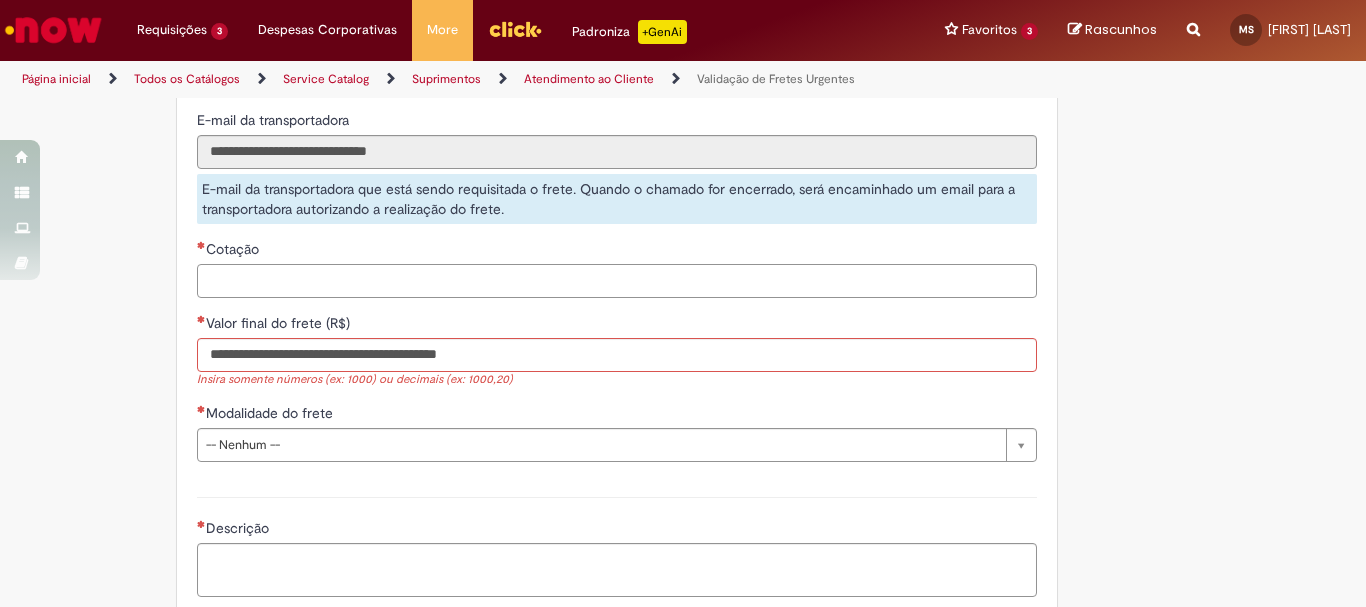 click on "Cotação" at bounding box center (617, 281) 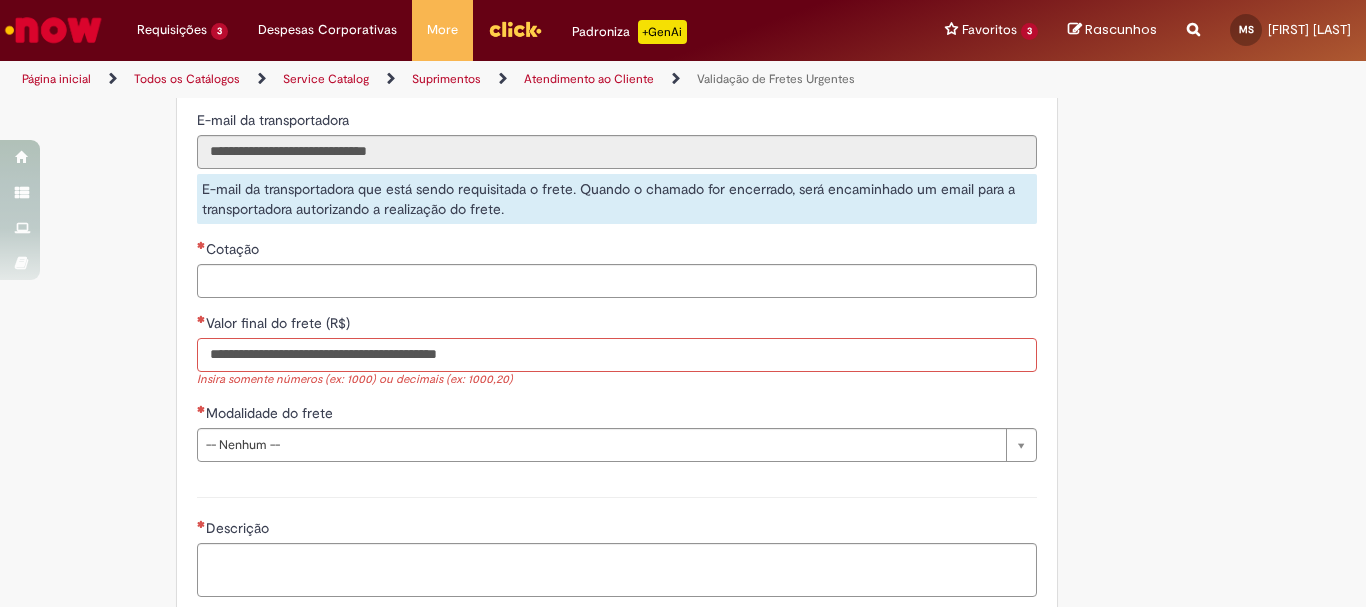 click on "Valor final do frete (R$)" at bounding box center (617, 355) 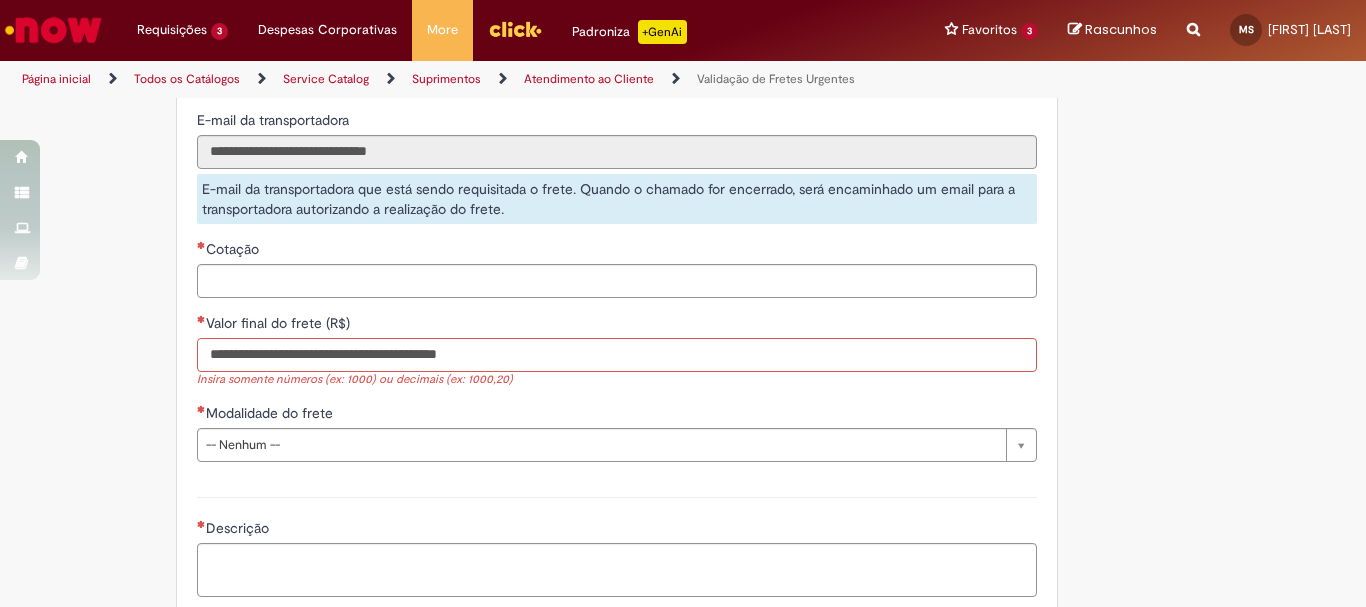 paste on "********" 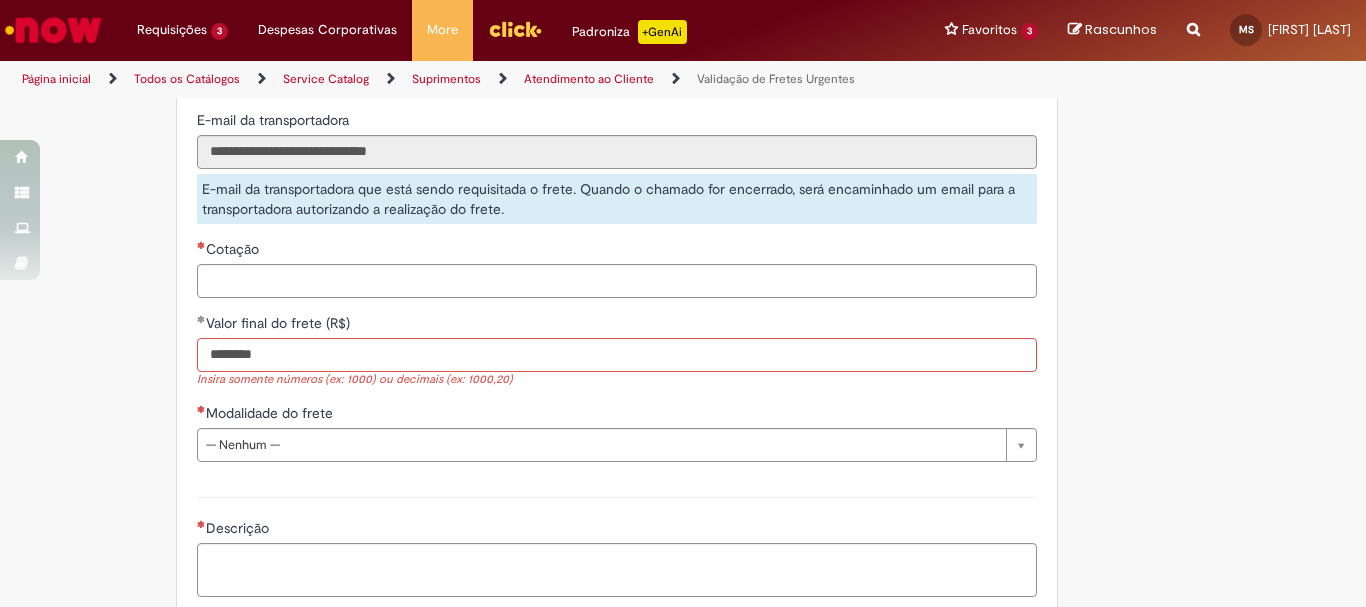 type on "********" 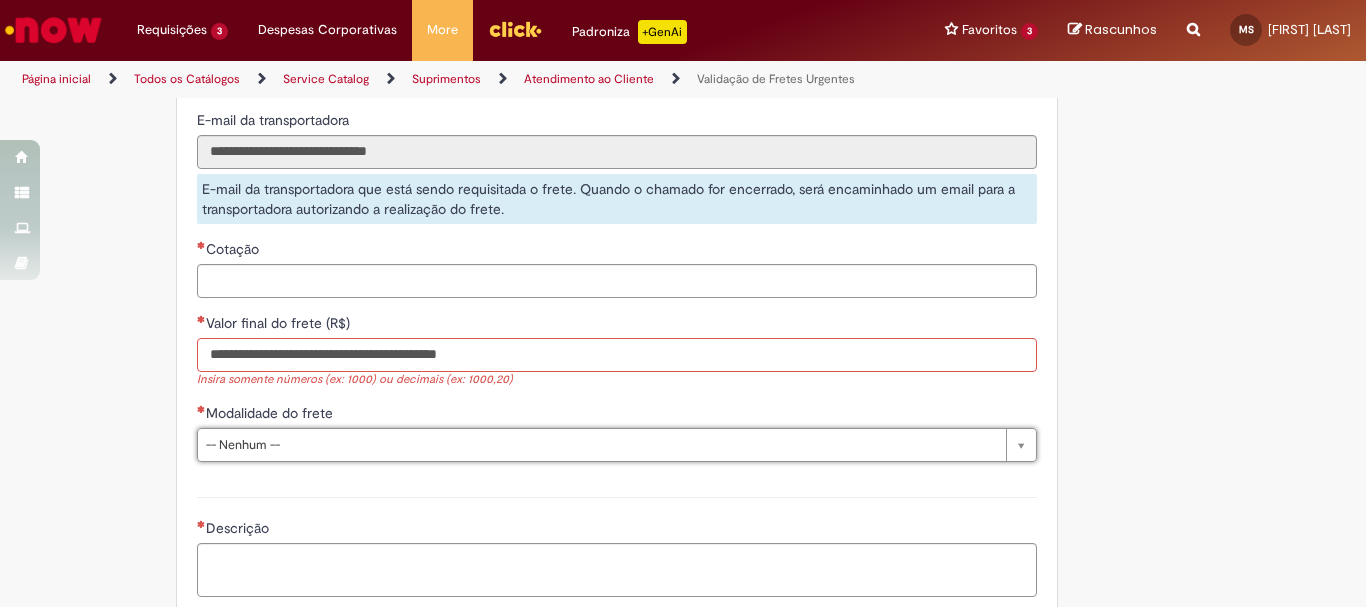 click on "Valor final do frete (R$)" at bounding box center (617, 355) 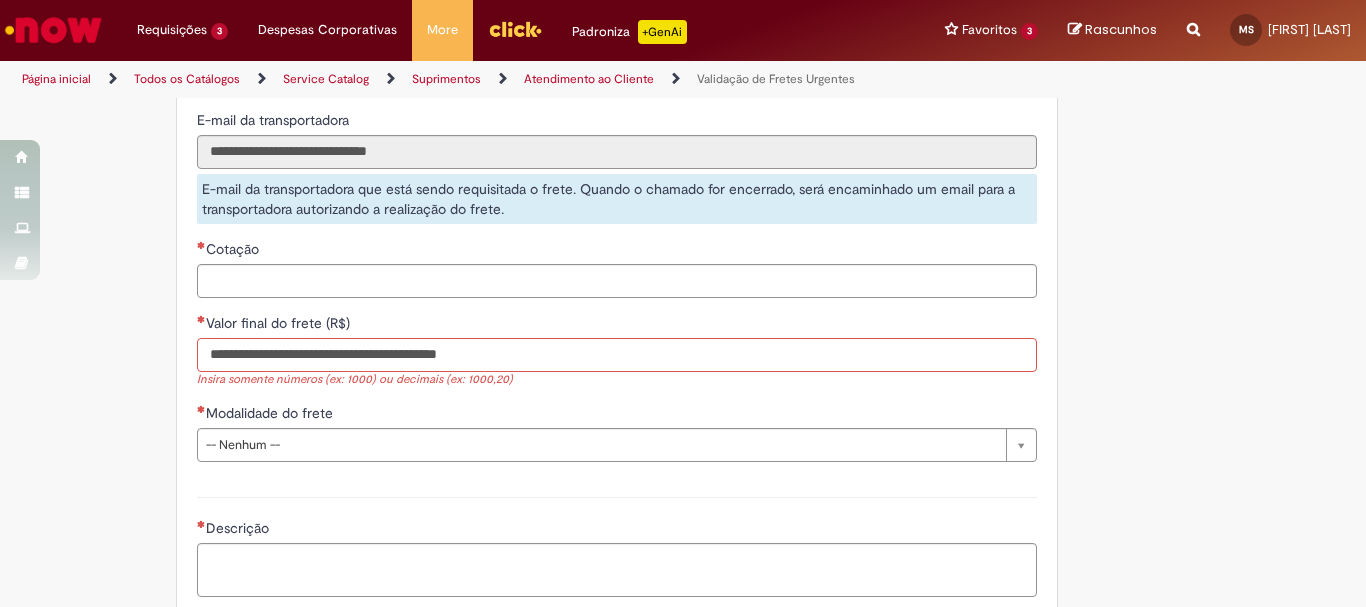 paste on "********" 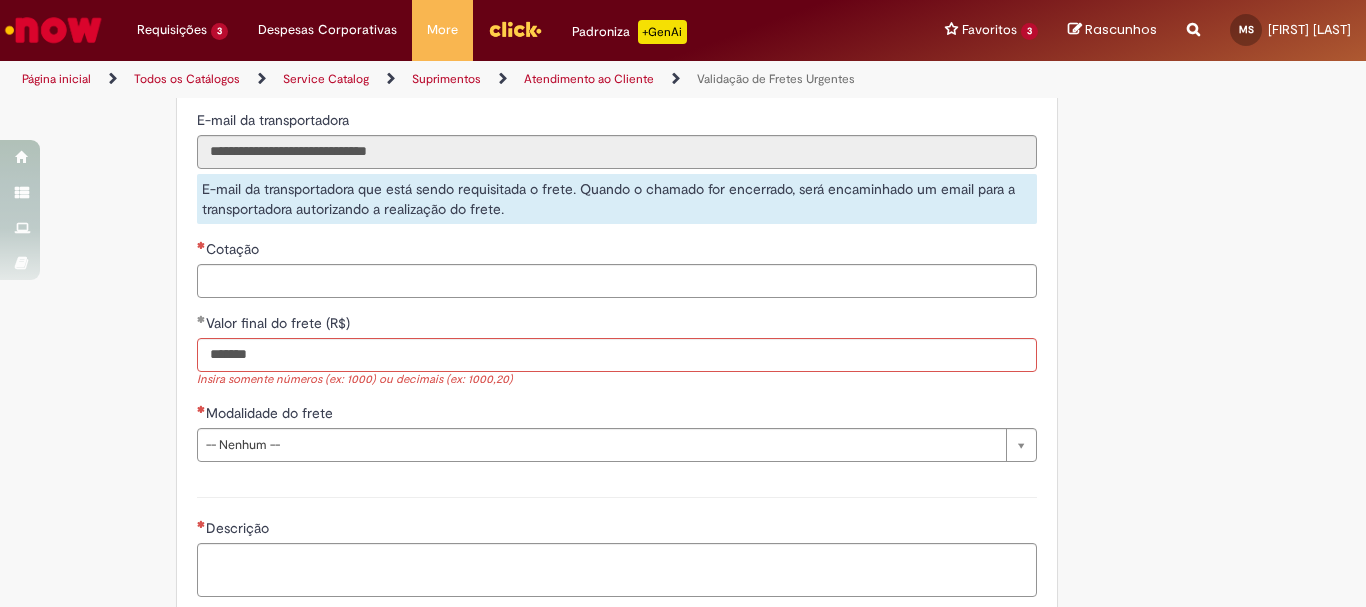 type on "**********" 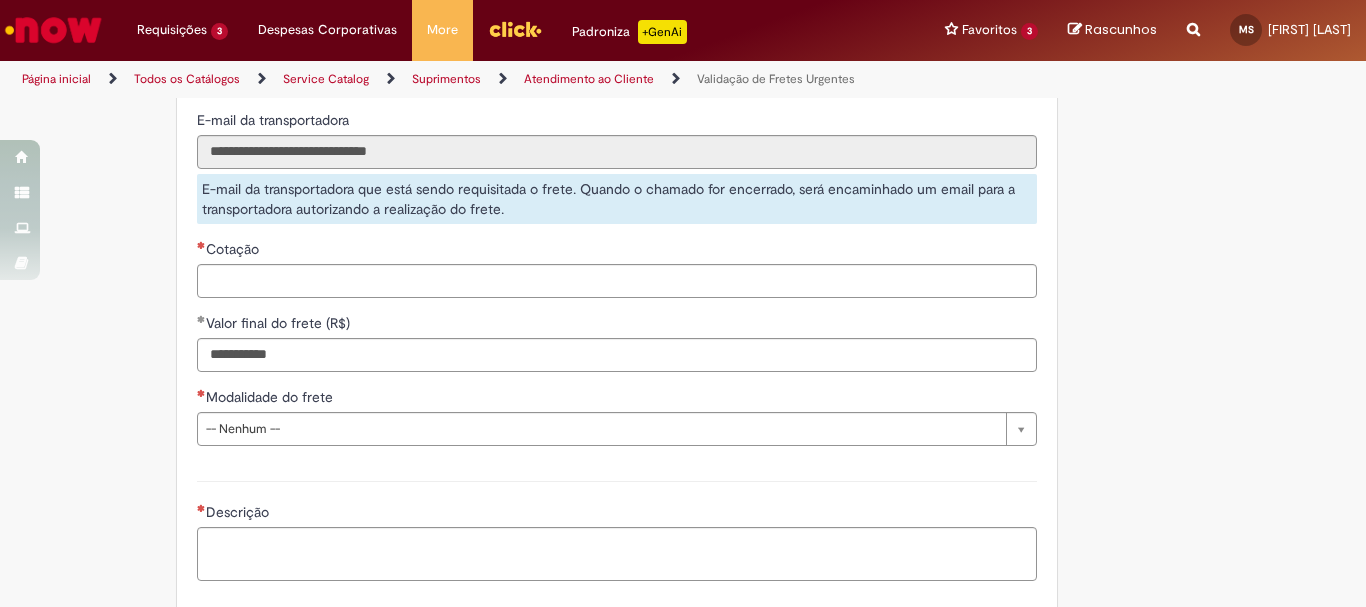 click on "**********" at bounding box center (617, -212) 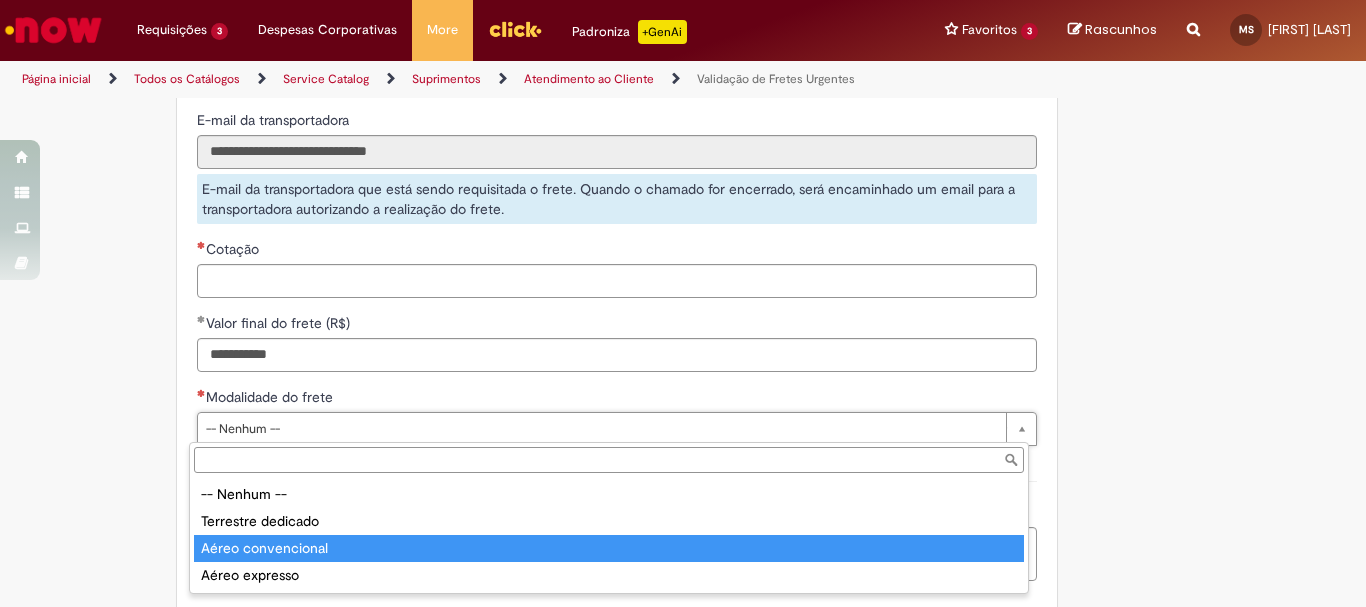 type on "**********" 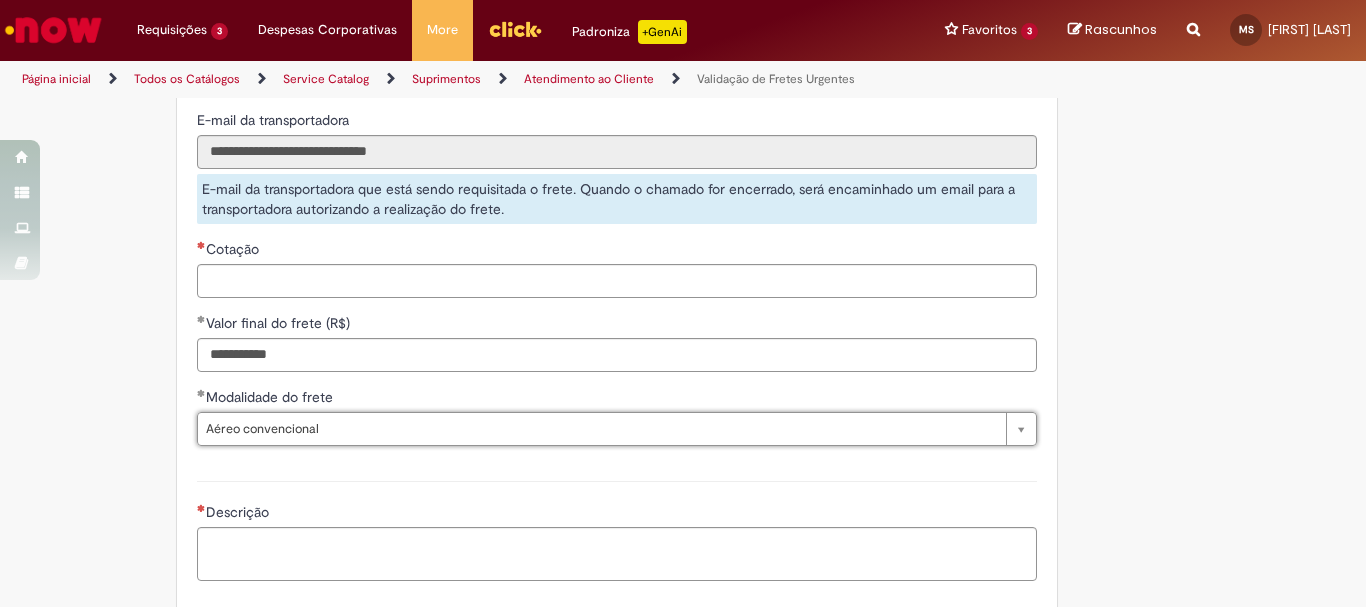 click on "Tire dúvidas com LupiAssist    +GenAI
Oi! Eu sou LupiAssist, uma Inteligência Artificial Generativa em constante aprendizado   Meu conteúdo é monitorado para trazer uma melhor experiência
Dúvidas comuns:
Só mais um instante, estou consultando nossas bases de conhecimento  e escrevendo a melhor resposta pra você!
Title
Lorem ipsum dolor sit amet    Fazer uma nova pergunta
Gerei esta resposta utilizando IA Generativa em conjunto com os nossos padrões. Em caso de divergência, os documentos oficiais prevalecerão.
Saiba mais em:
Ou ligue para:
E aí, te ajudei?
Sim, obrigado!" at bounding box center (683, -299) 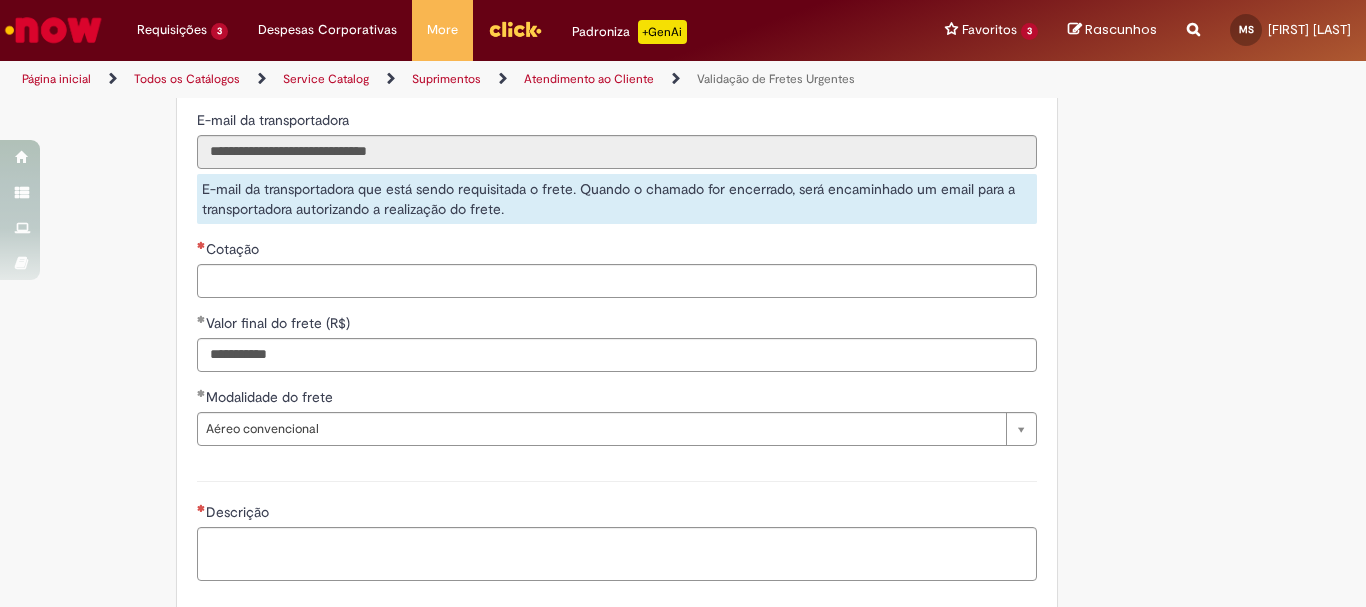 scroll, scrollTop: 1695, scrollLeft: 0, axis: vertical 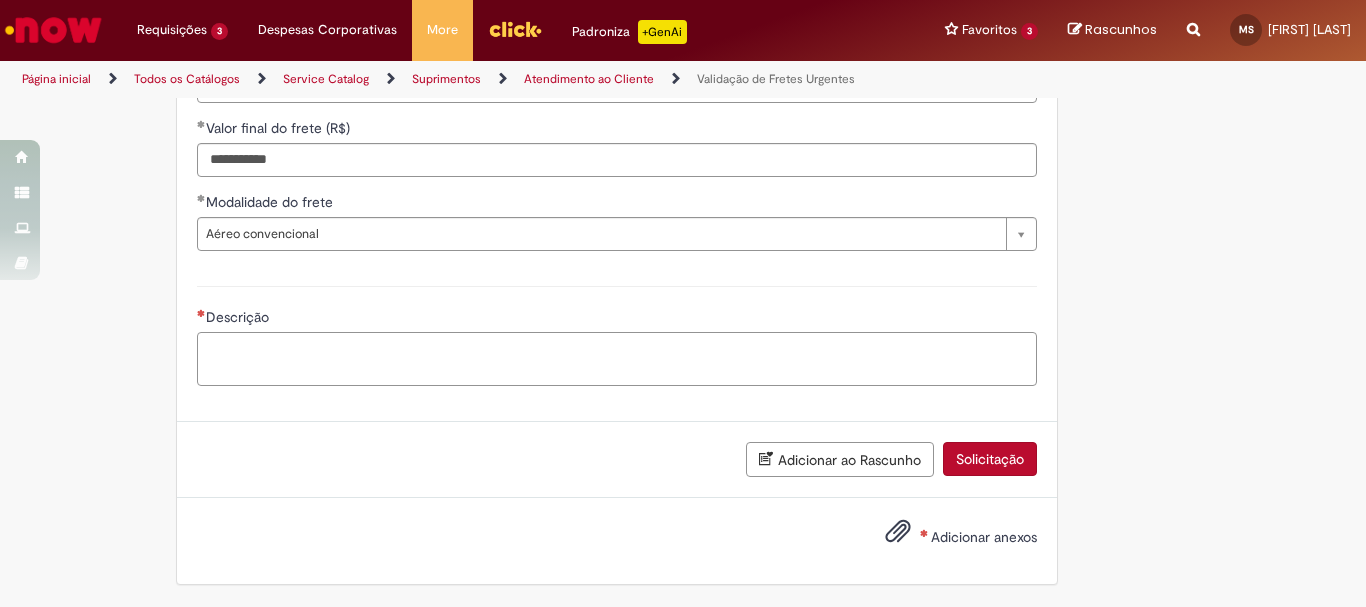 click on "Descrição" at bounding box center [617, 359] 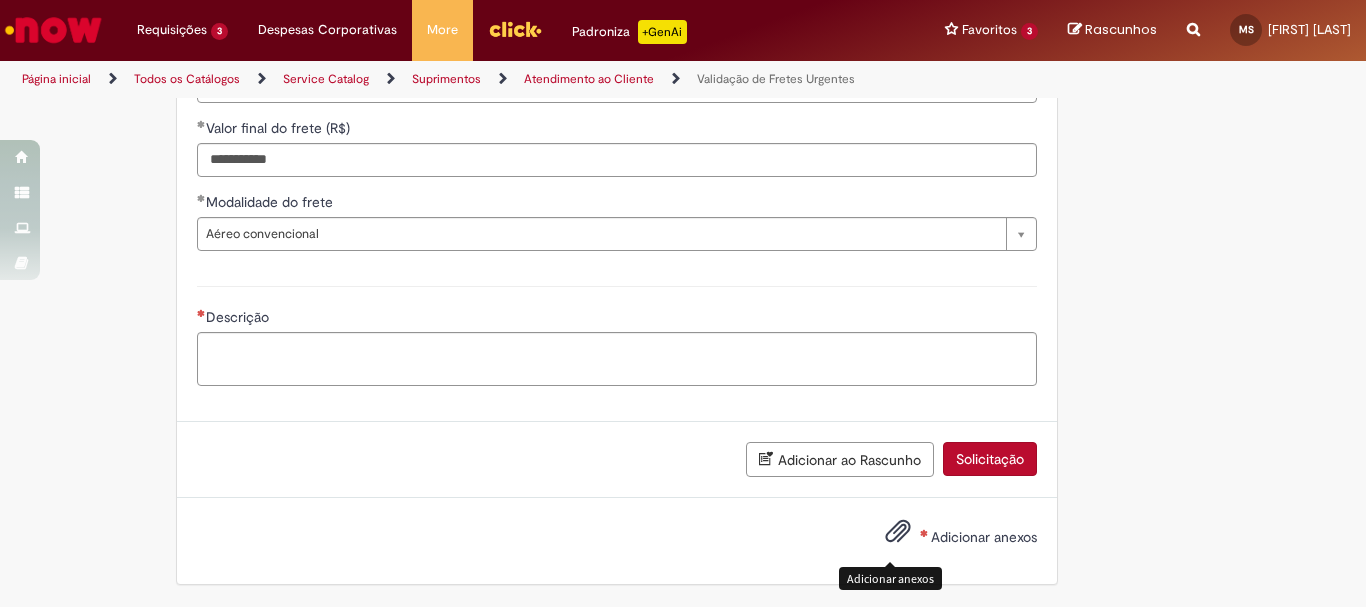 click at bounding box center (898, 532) 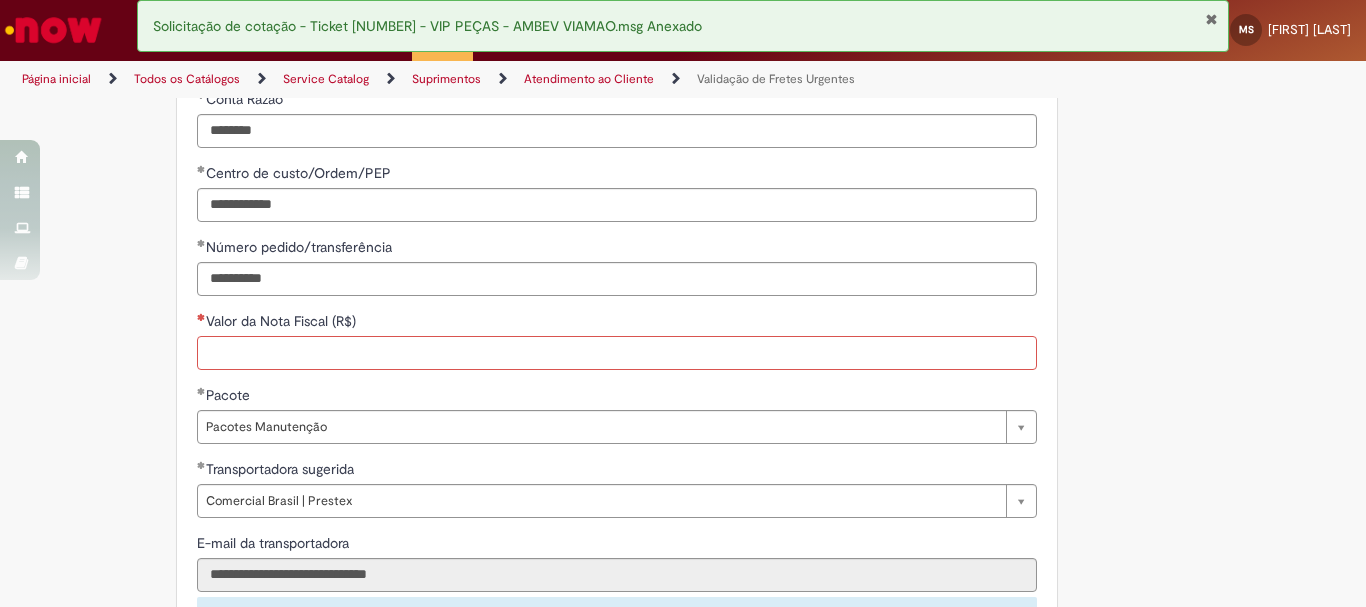 scroll, scrollTop: 1677, scrollLeft: 0, axis: vertical 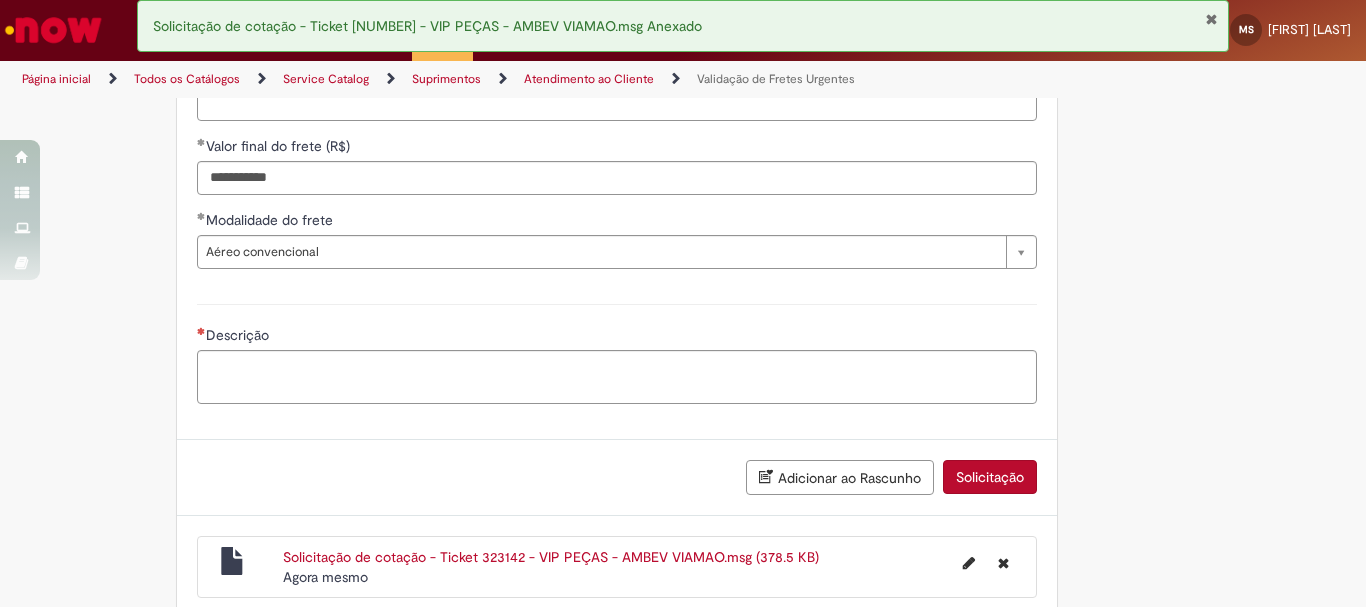 click on "Solicitação de cotação - Ticket 323142 - VIP PEÇAS - AMBEV VIAMAO.msg (378.5 KB)" at bounding box center (551, 557) 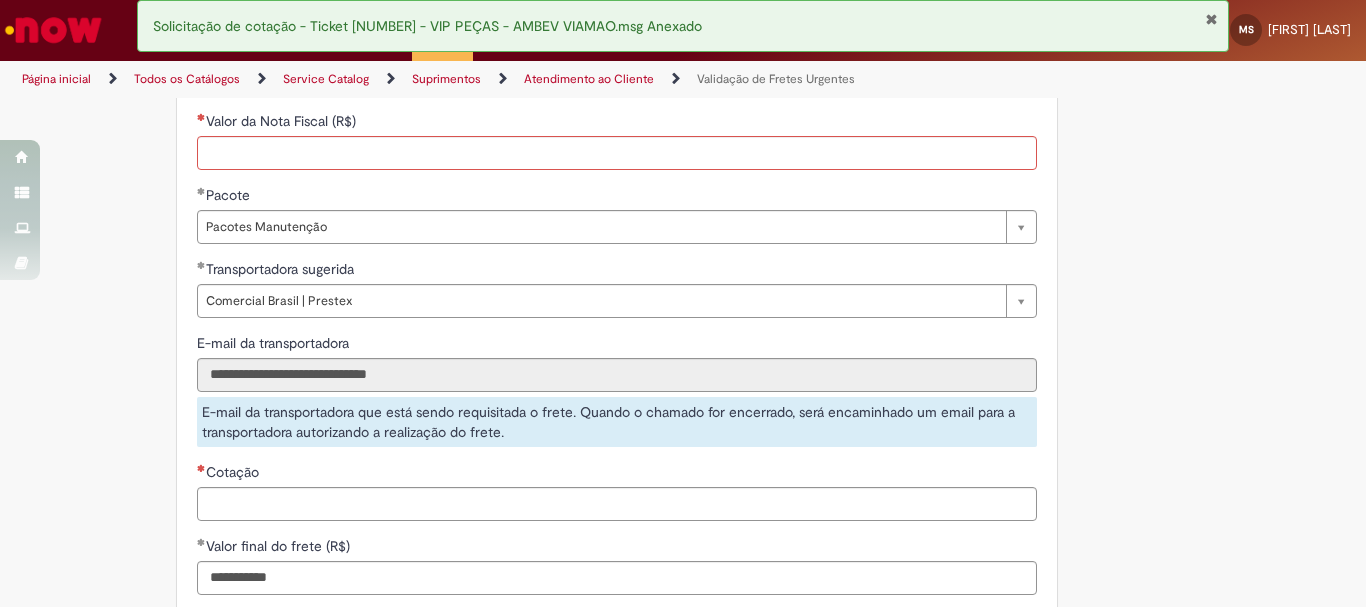 scroll, scrollTop: 1377, scrollLeft: 0, axis: vertical 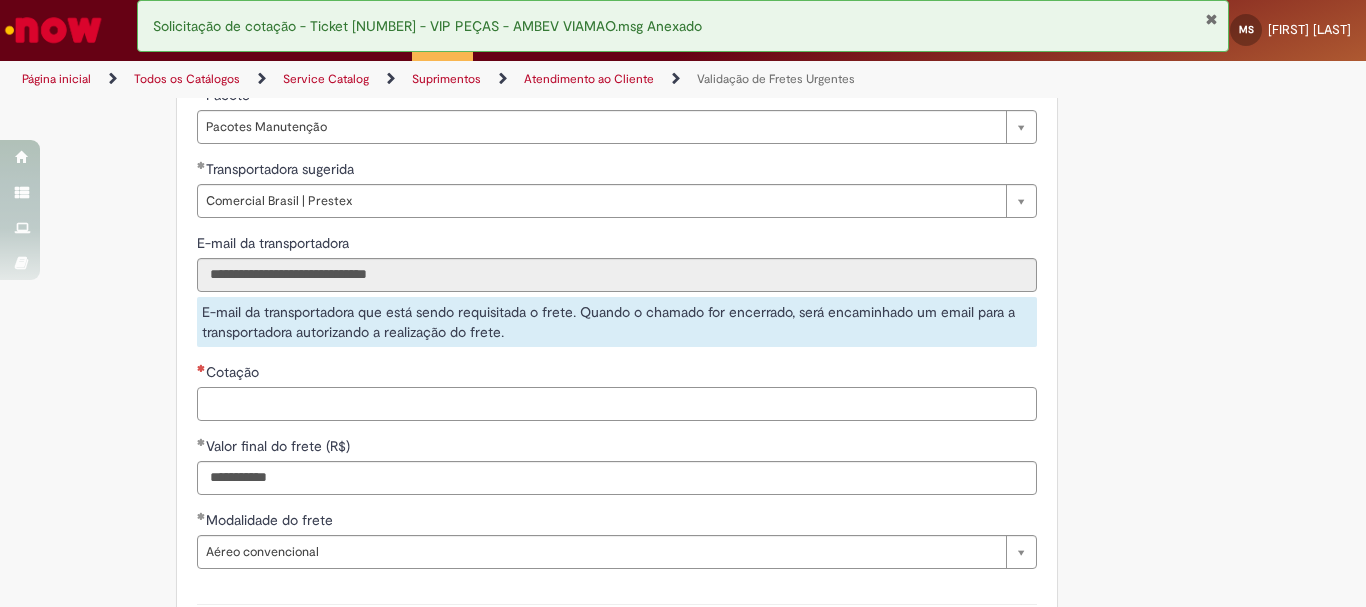 click on "Cotação" at bounding box center (617, 404) 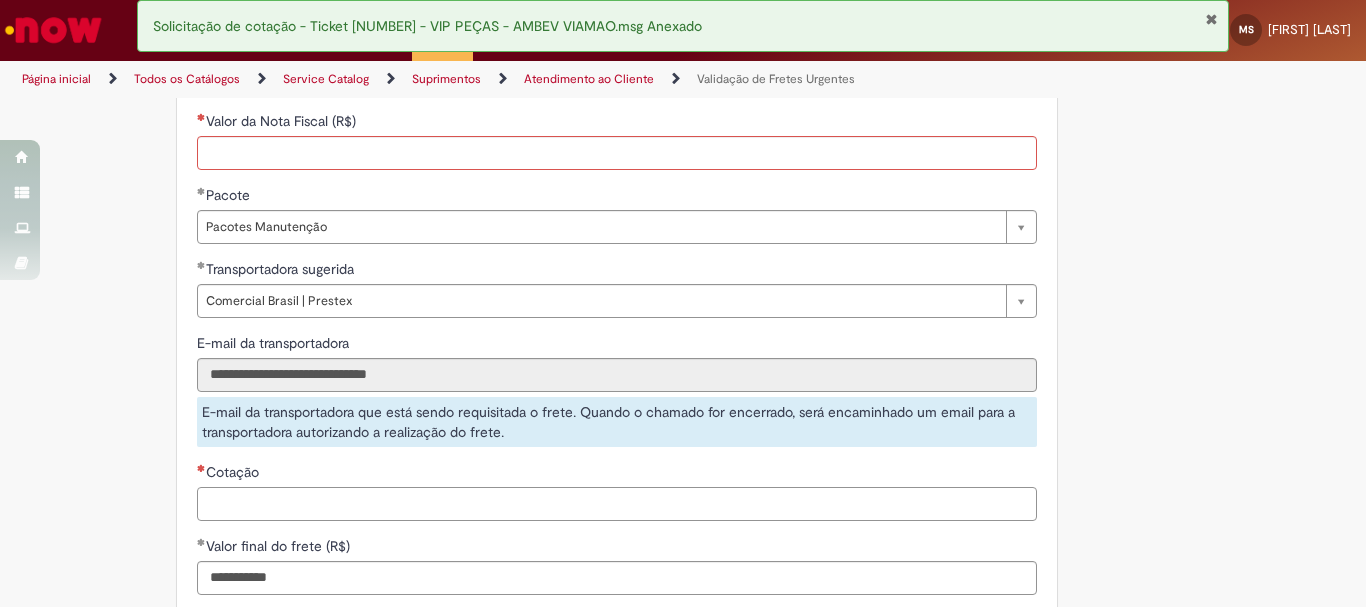 scroll, scrollTop: 1477, scrollLeft: 0, axis: vertical 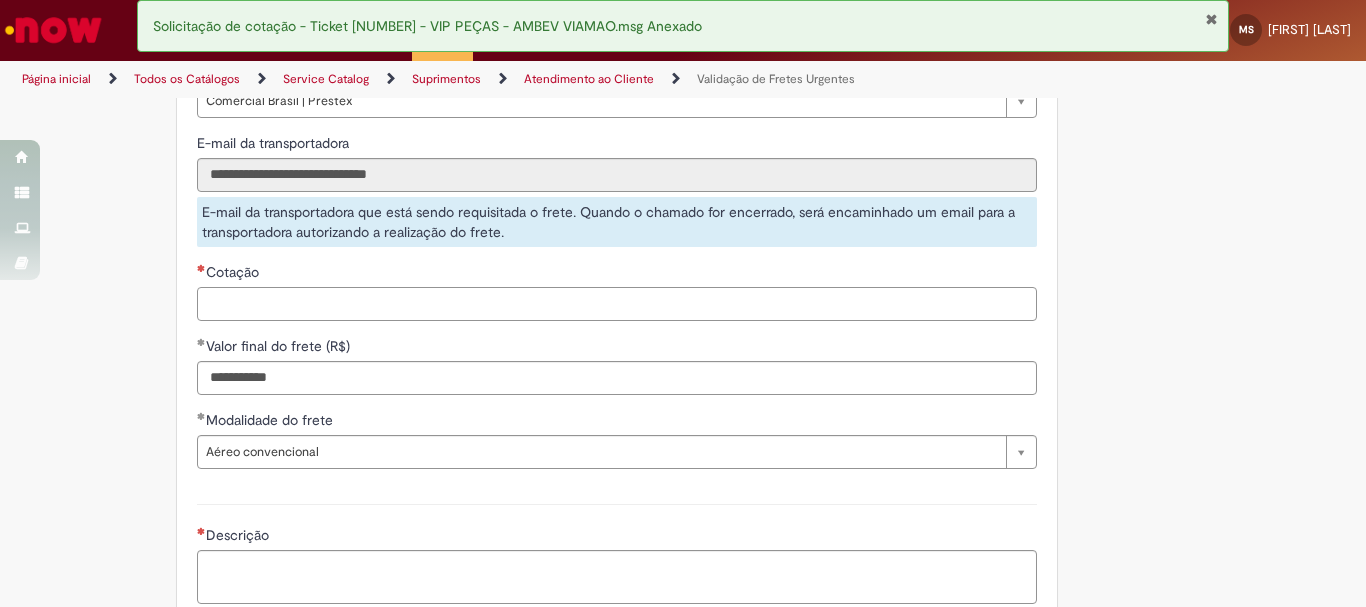 paste on "******" 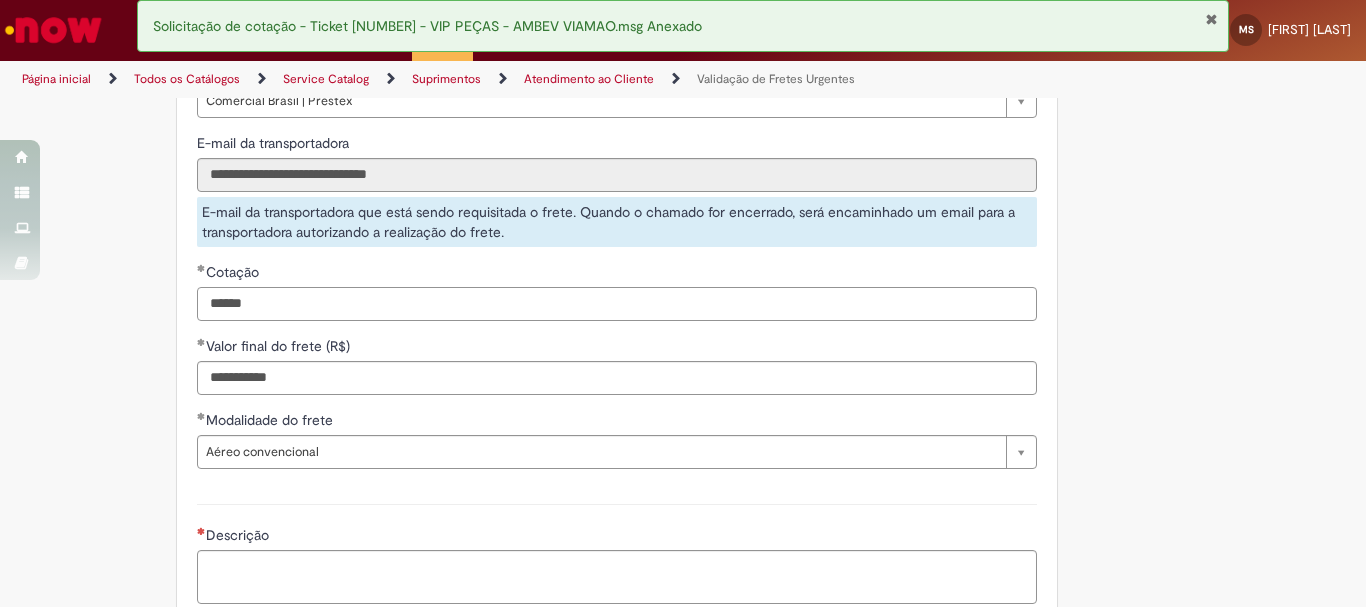 type on "******" 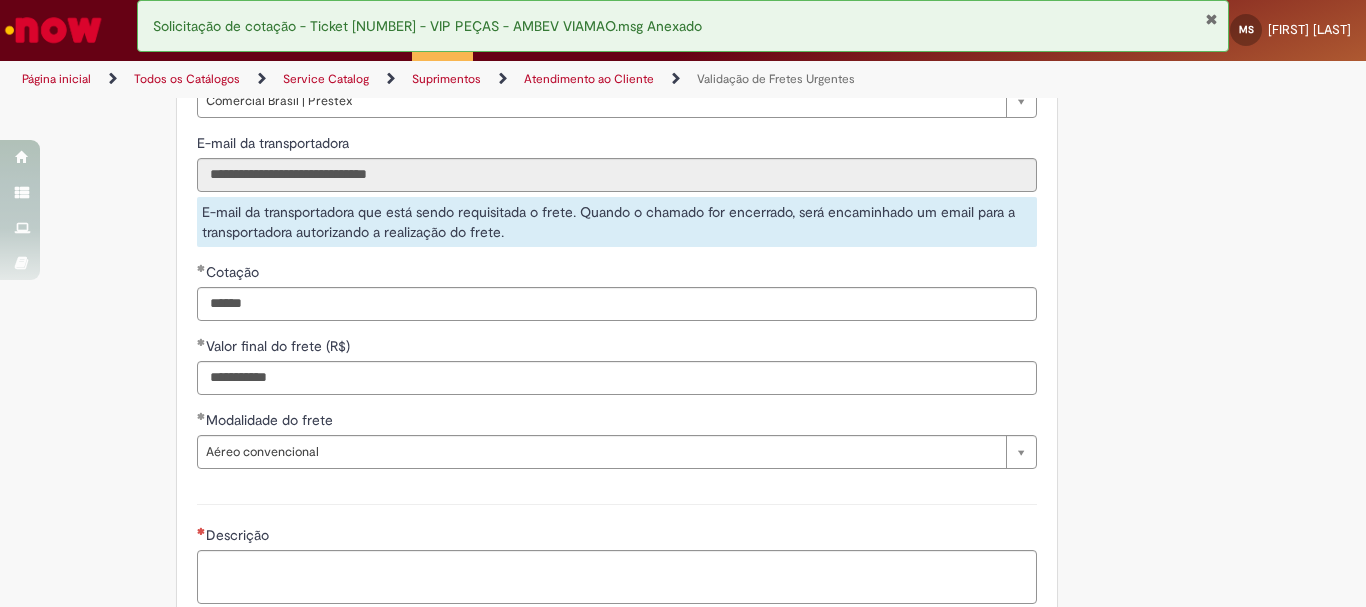 click on "**********" at bounding box center [683, -241] 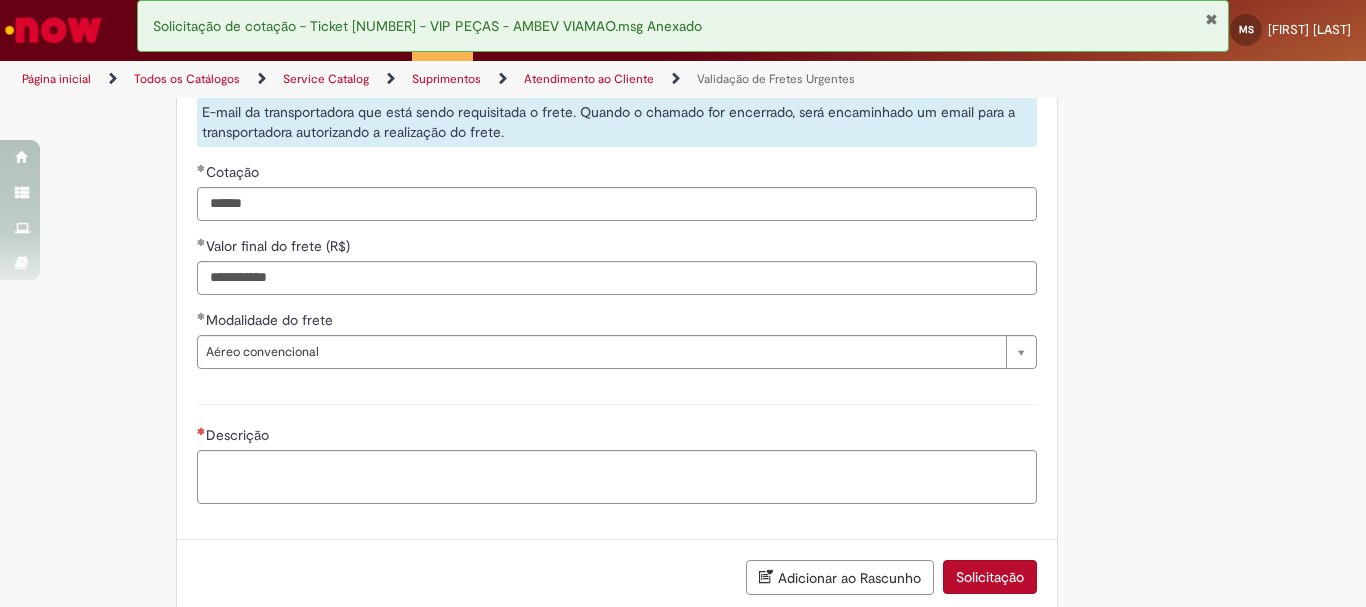 scroll, scrollTop: 1767, scrollLeft: 0, axis: vertical 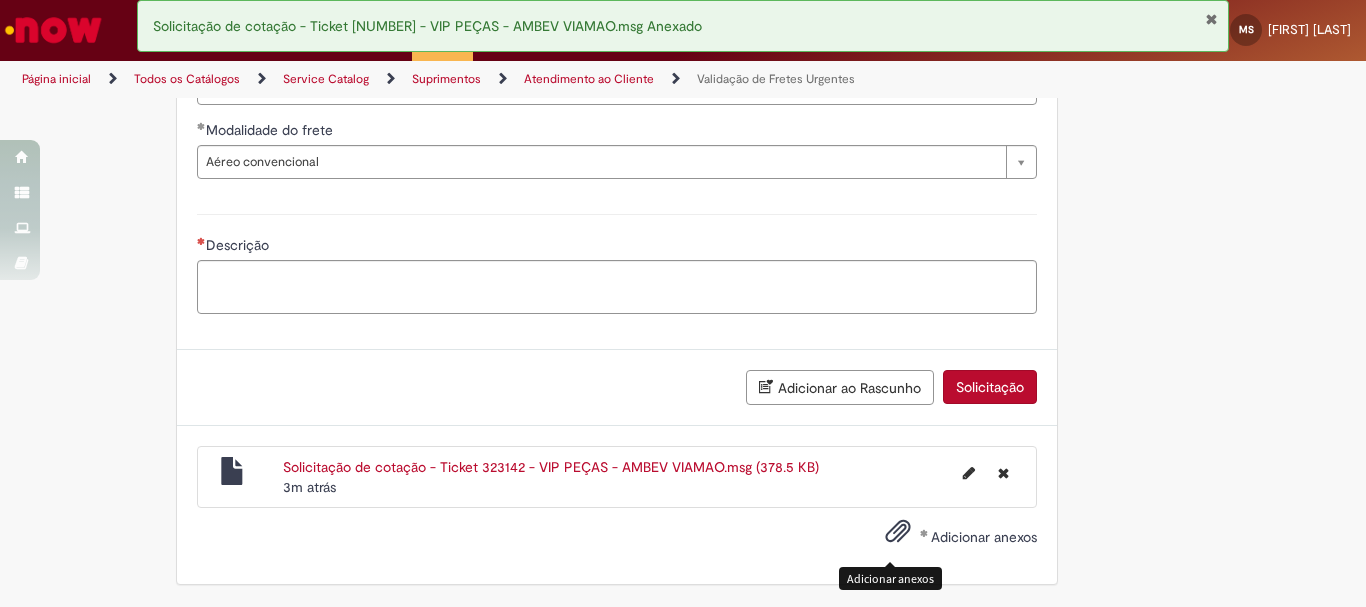 click at bounding box center (898, 532) 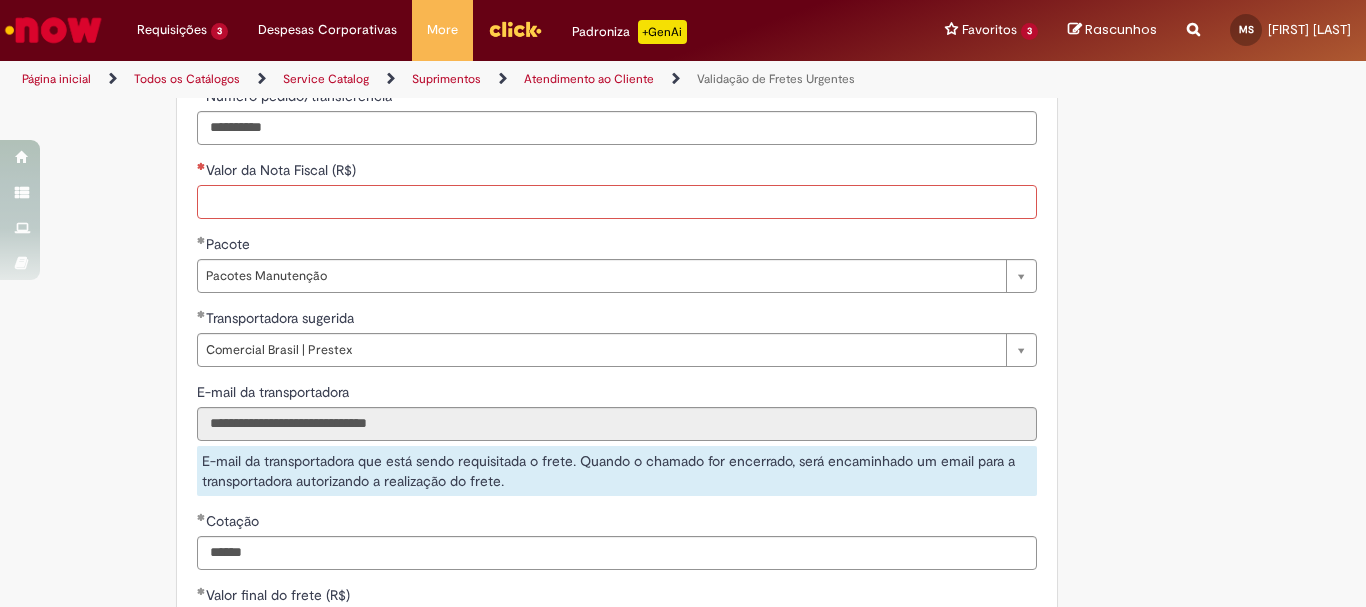 scroll, scrollTop: 1628, scrollLeft: 0, axis: vertical 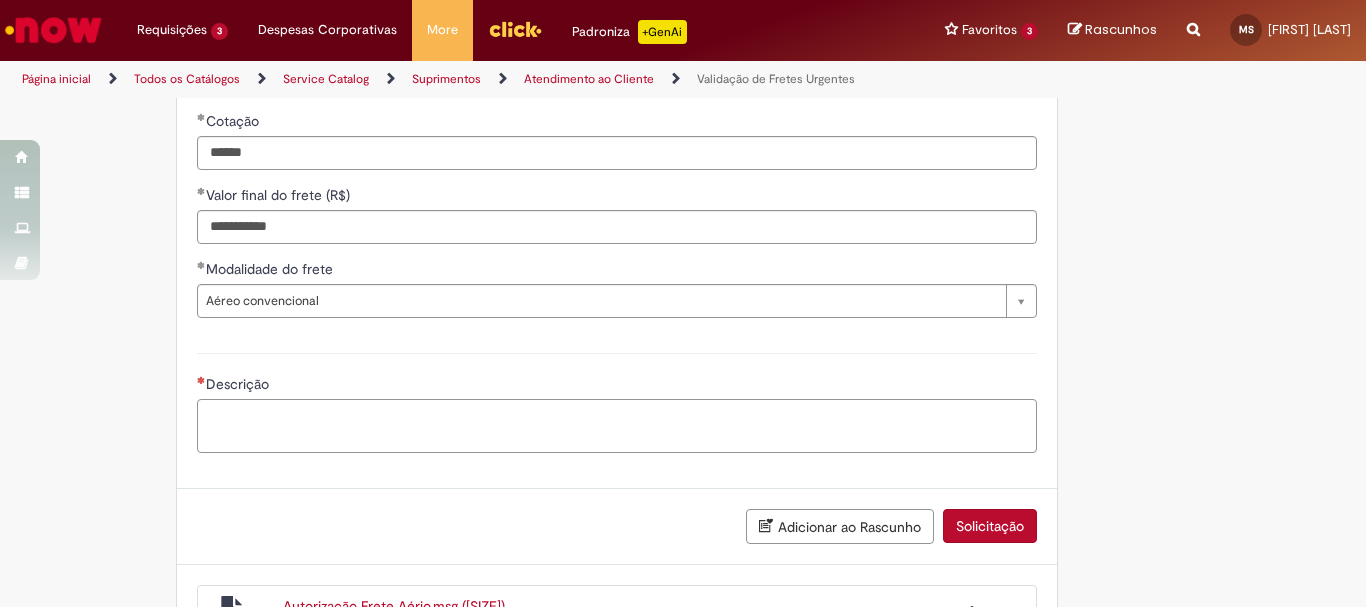 click on "Descrição" at bounding box center (617, 426) 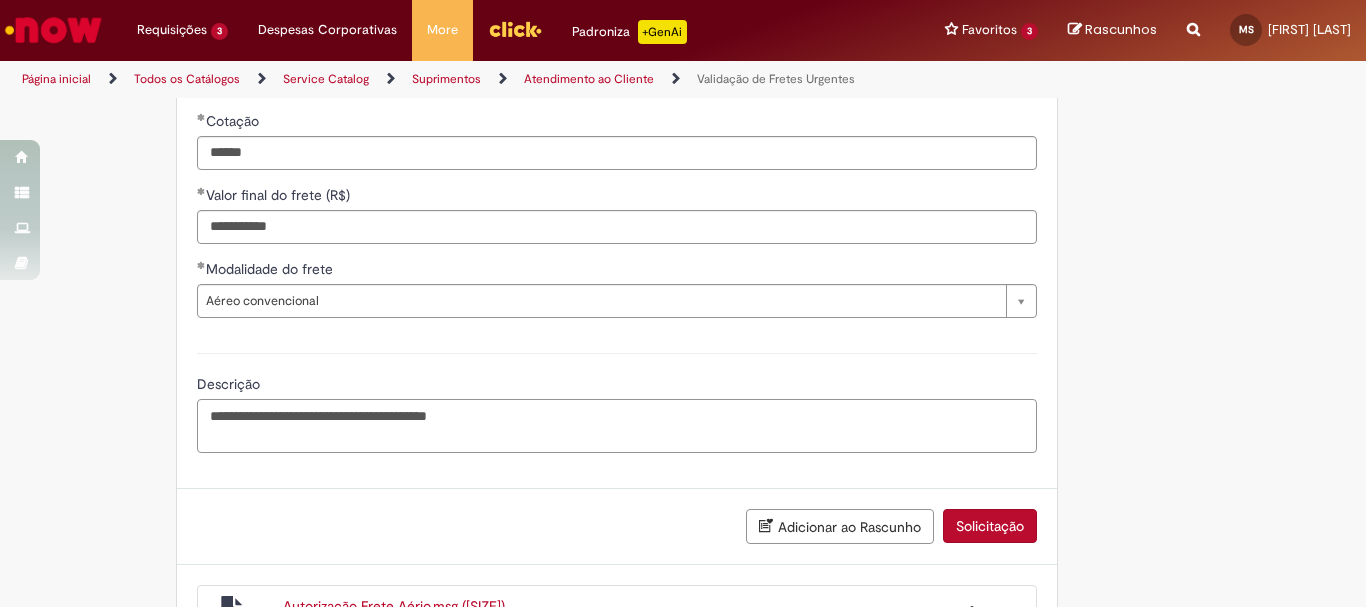 paste on "**********" 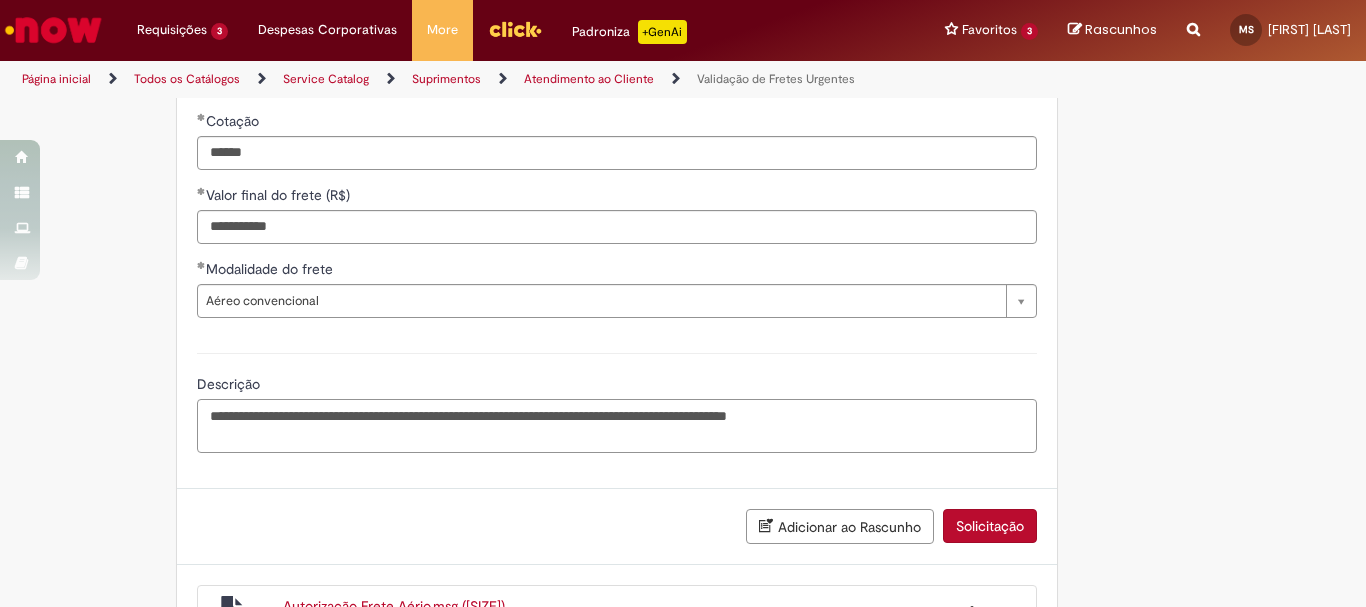 click on "**********" at bounding box center [617, 426] 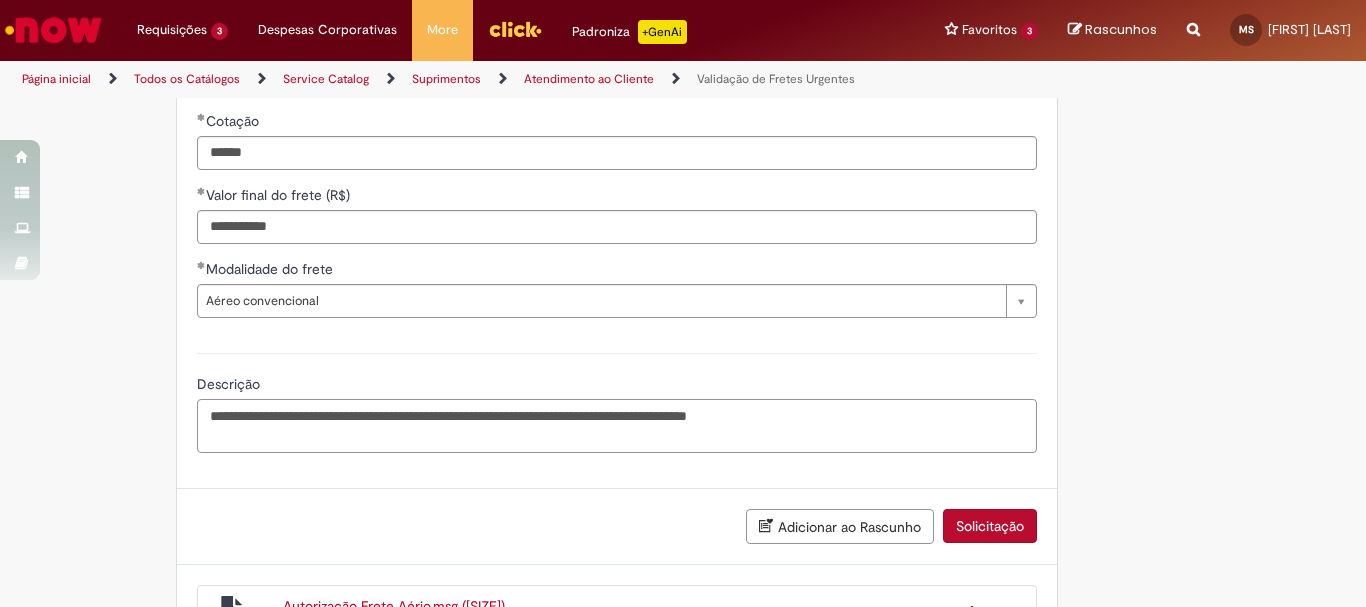 click on "**********" at bounding box center [617, 426] 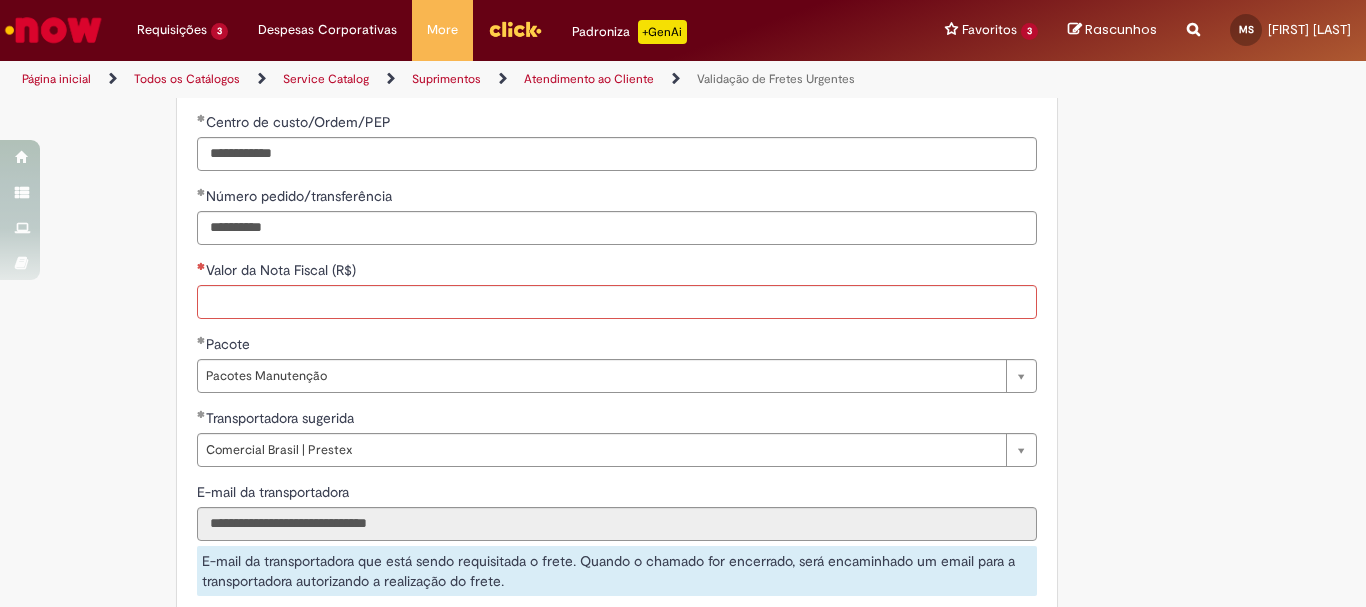 scroll, scrollTop: 828, scrollLeft: 0, axis: vertical 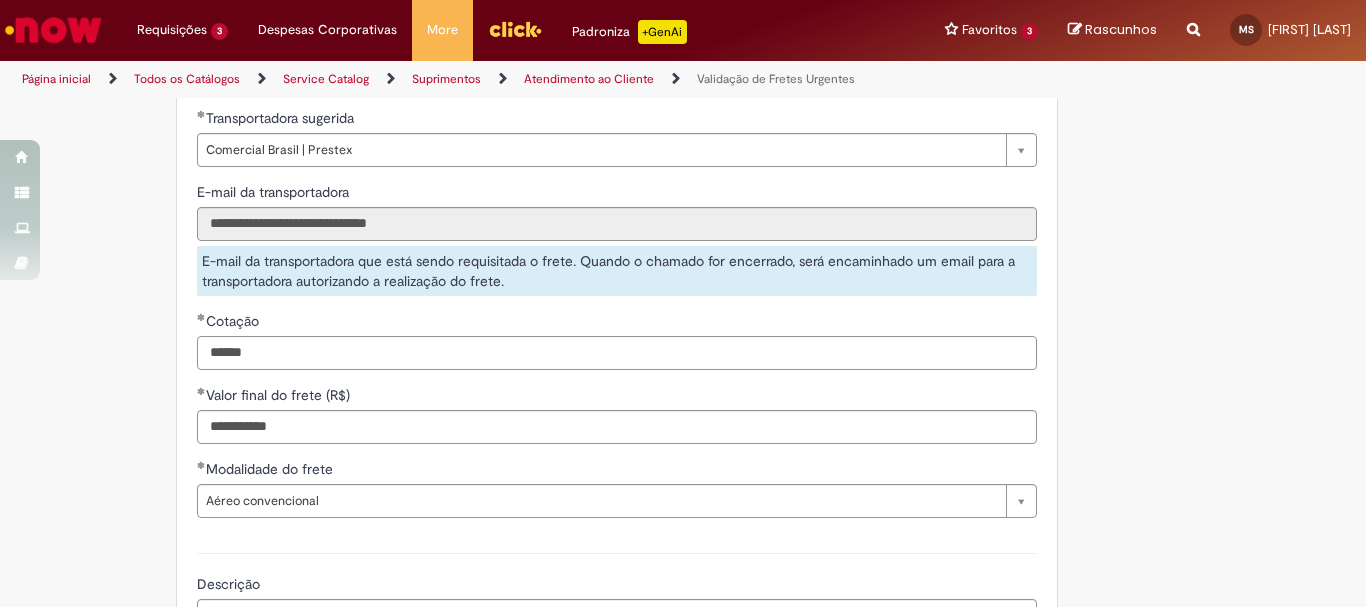 click on "******" at bounding box center (617, 353) 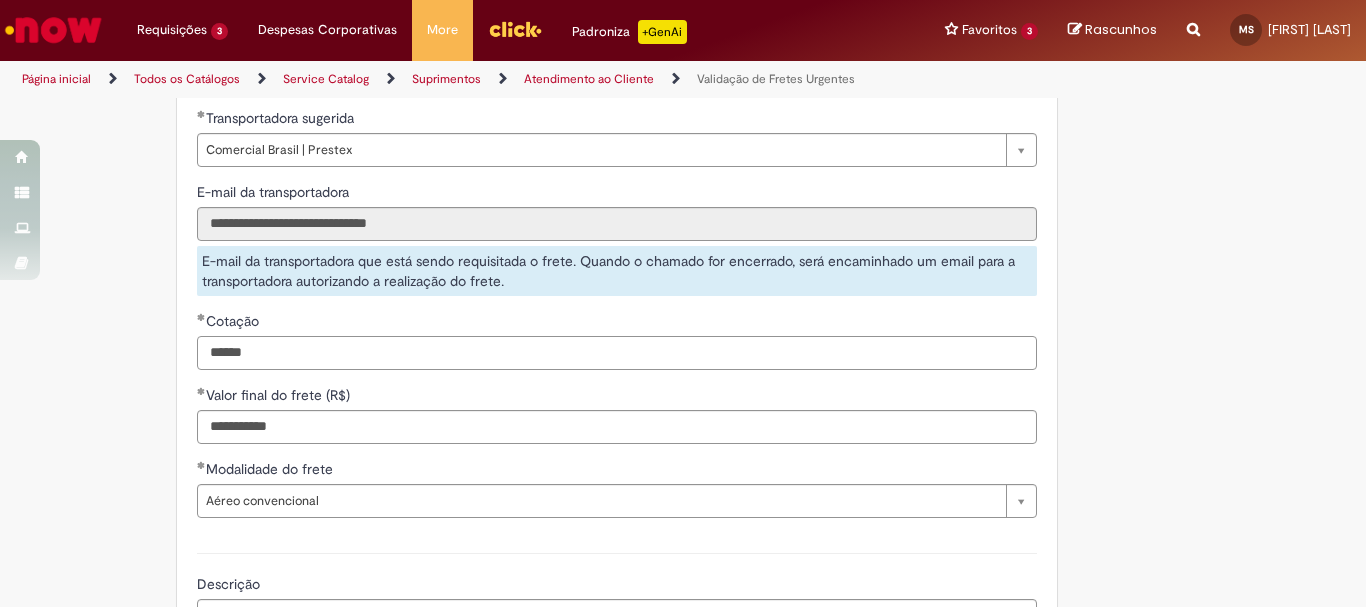 scroll, scrollTop: 1128, scrollLeft: 0, axis: vertical 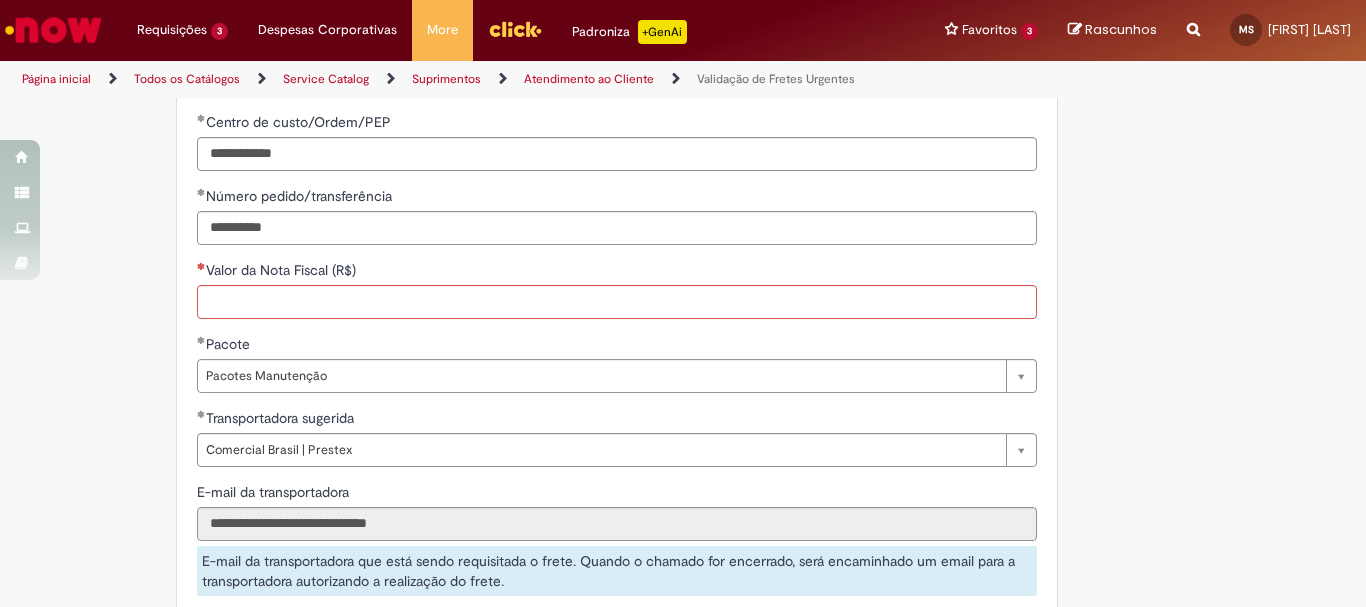 paste on "*********" 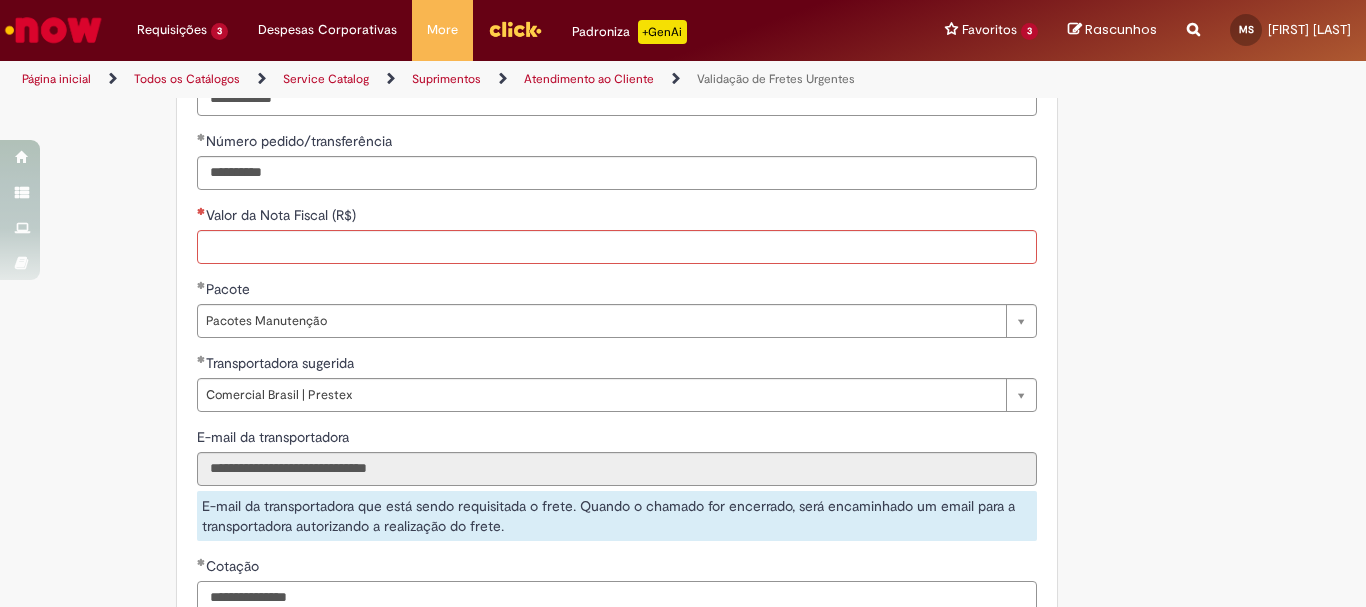 type on "******" 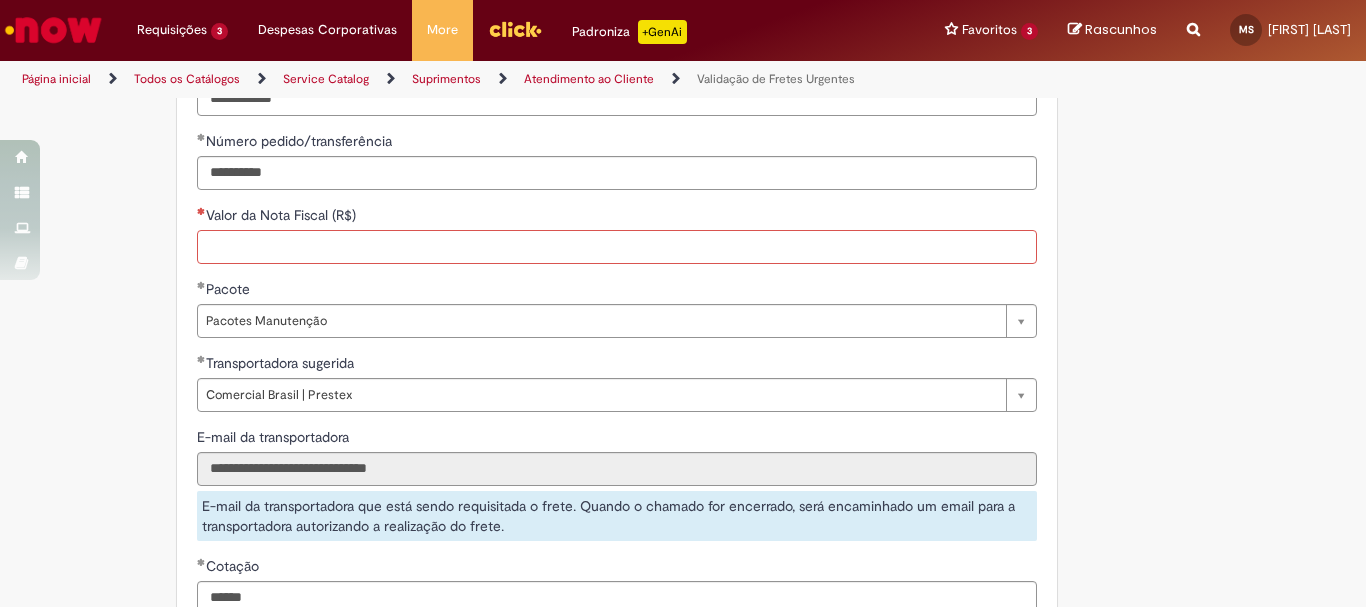 click on "Valor da Nota Fiscal (R$)" at bounding box center [617, 247] 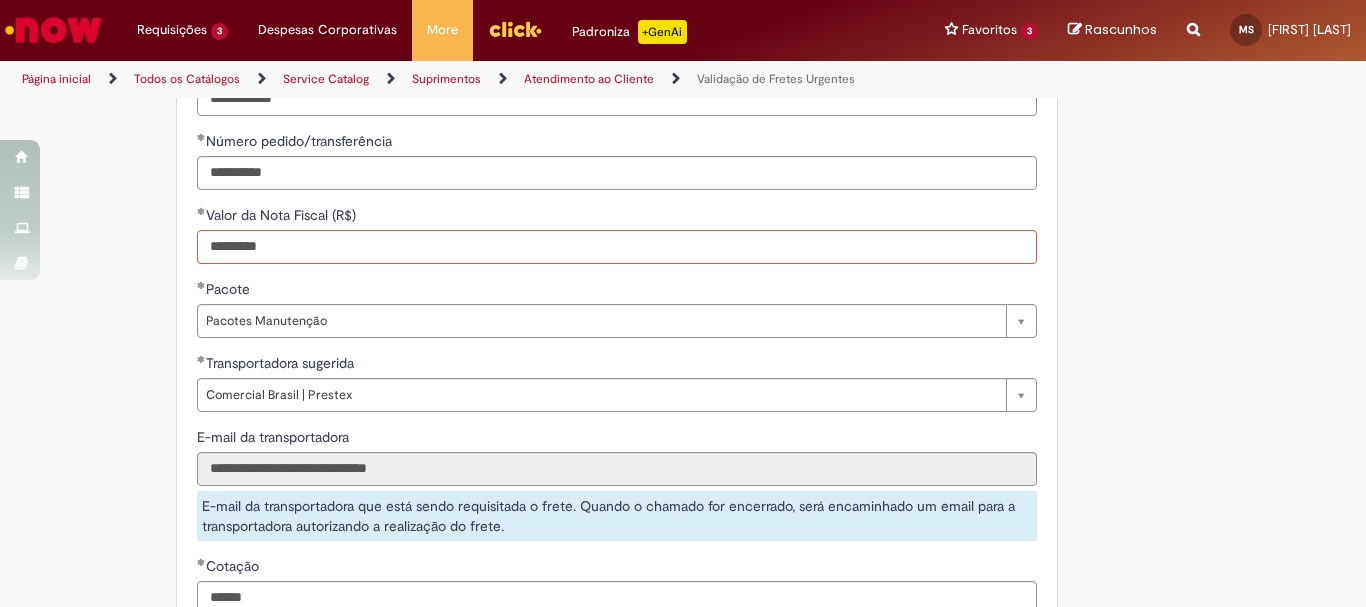 click on "*********" at bounding box center [617, 247] 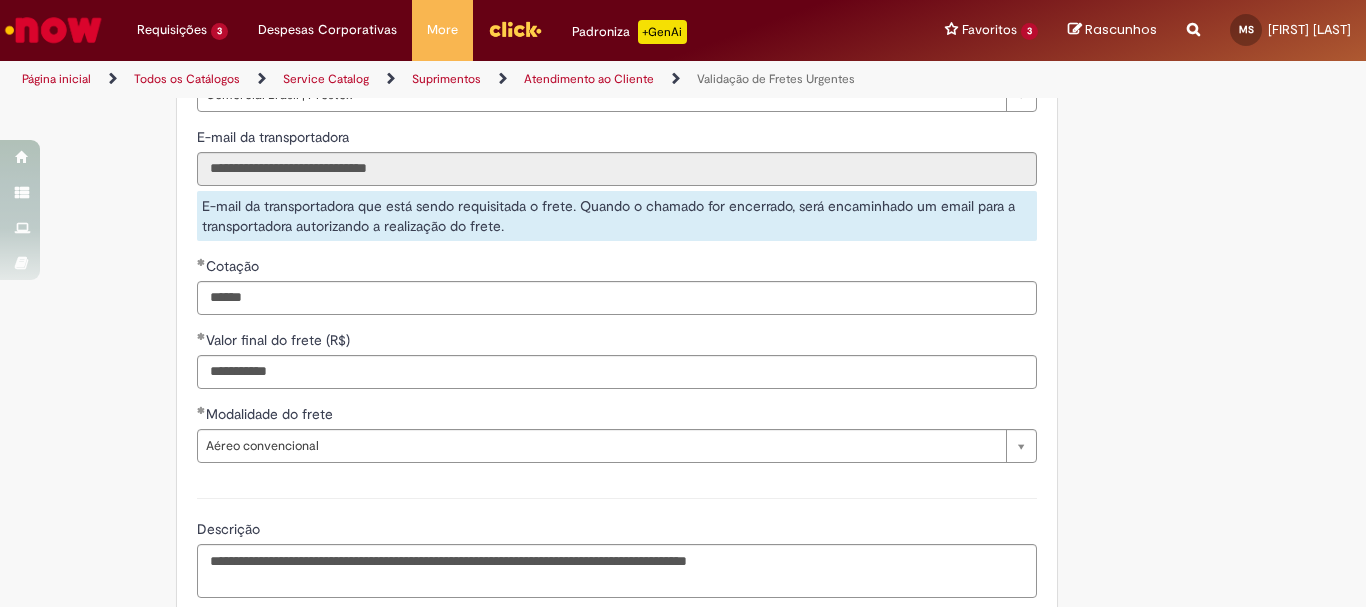scroll, scrollTop: 1583, scrollLeft: 0, axis: vertical 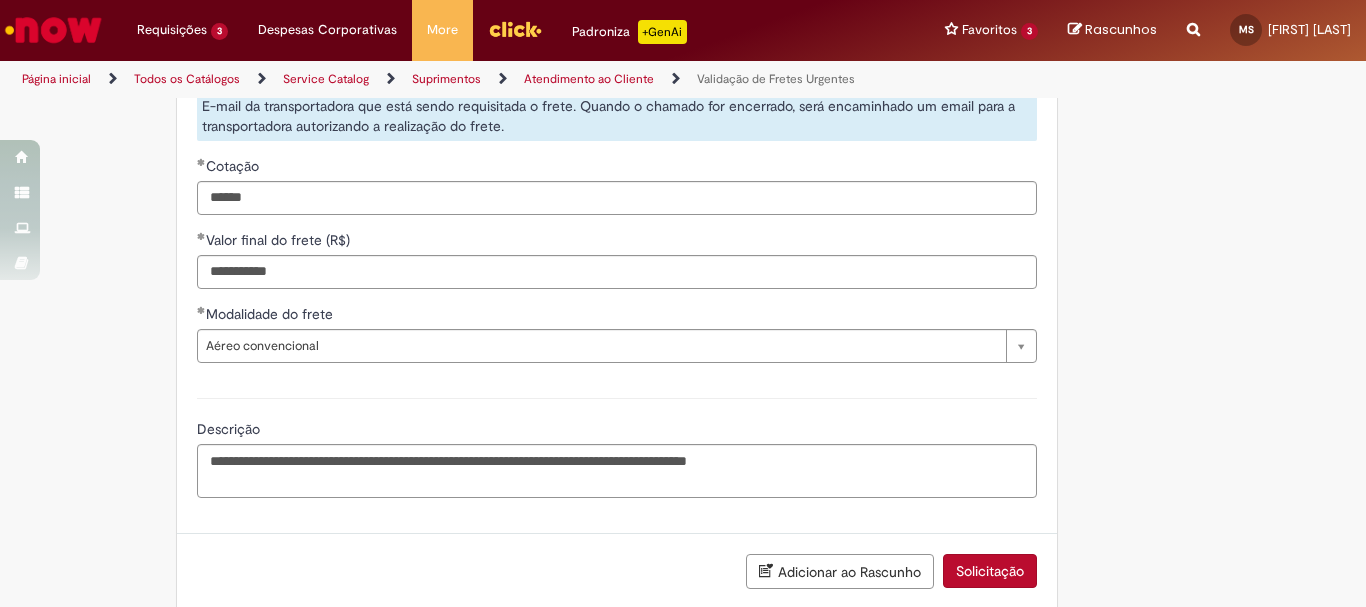type on "**********" 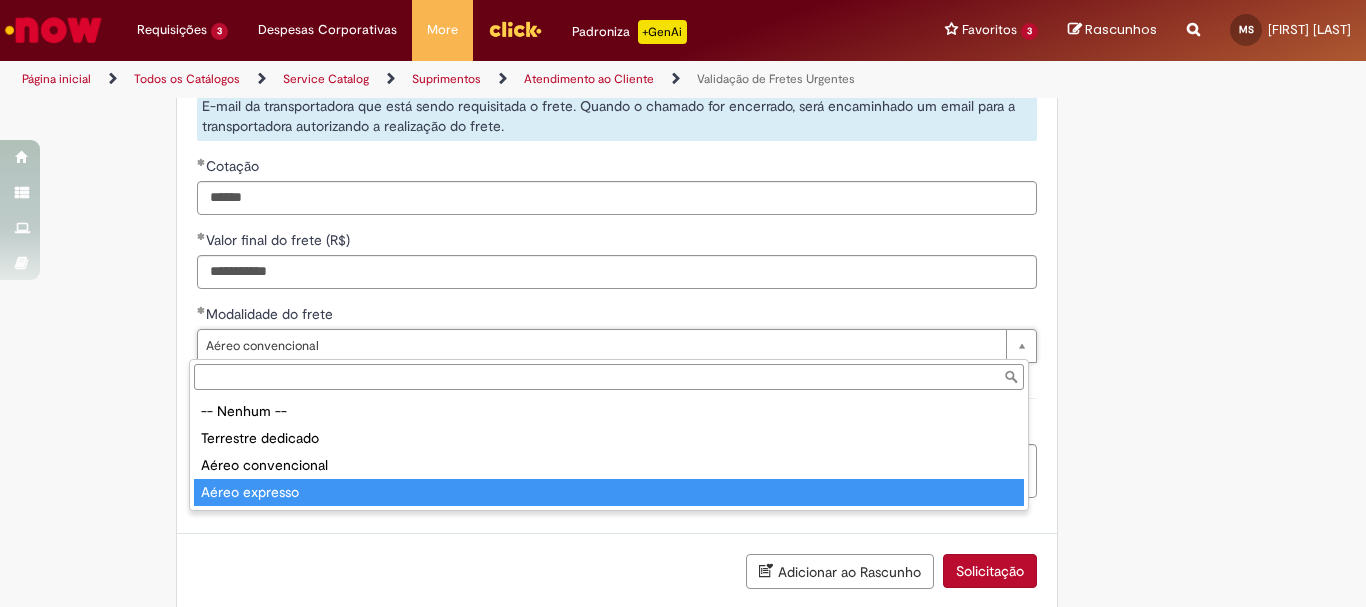 type on "**********" 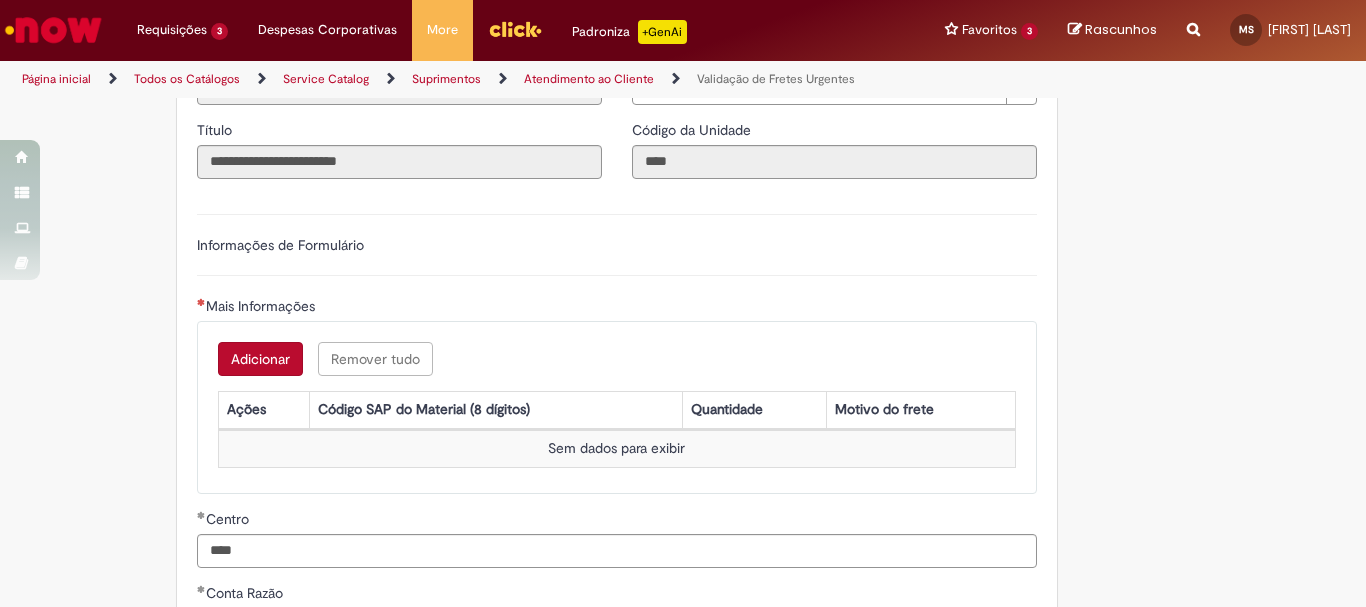 scroll, scrollTop: 683, scrollLeft: 0, axis: vertical 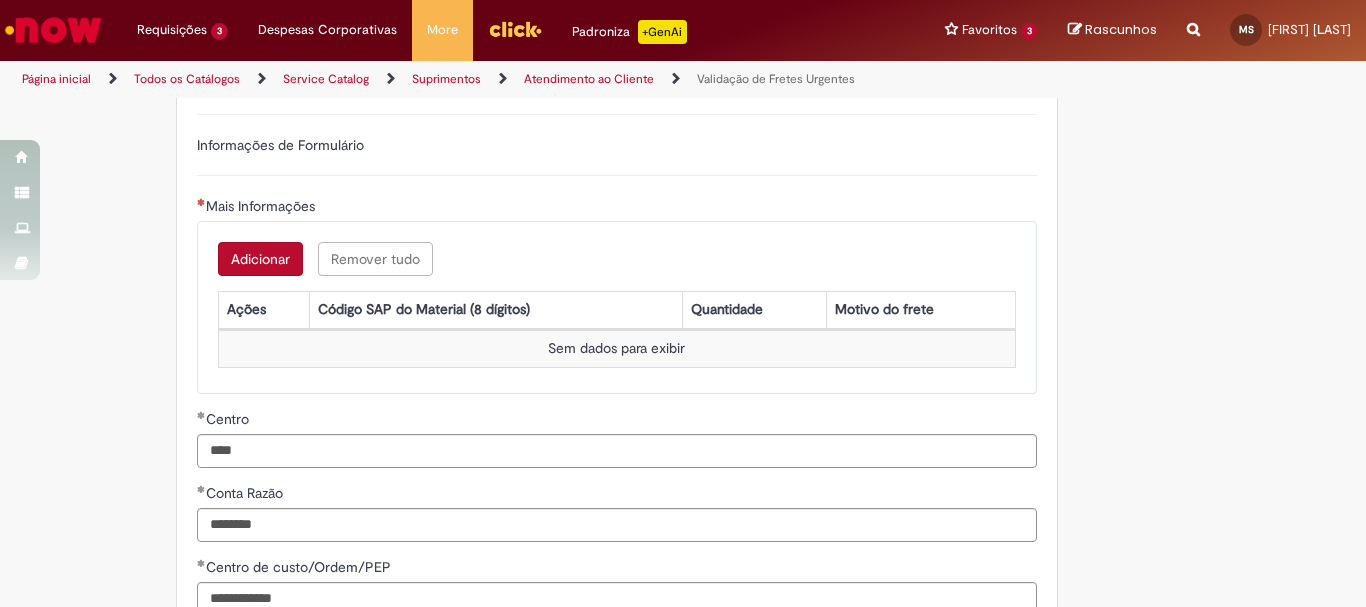 click on "Adicionar" at bounding box center [260, 259] 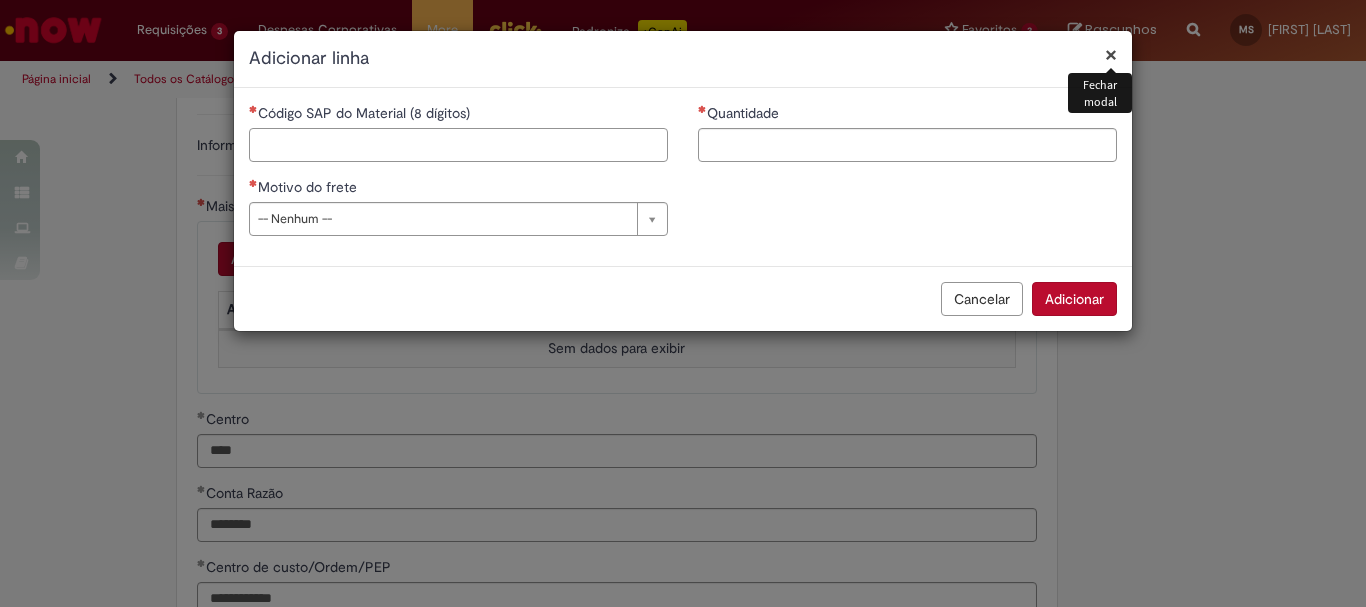 click on "Código SAP do Material (8 dígitos)" at bounding box center [458, 145] 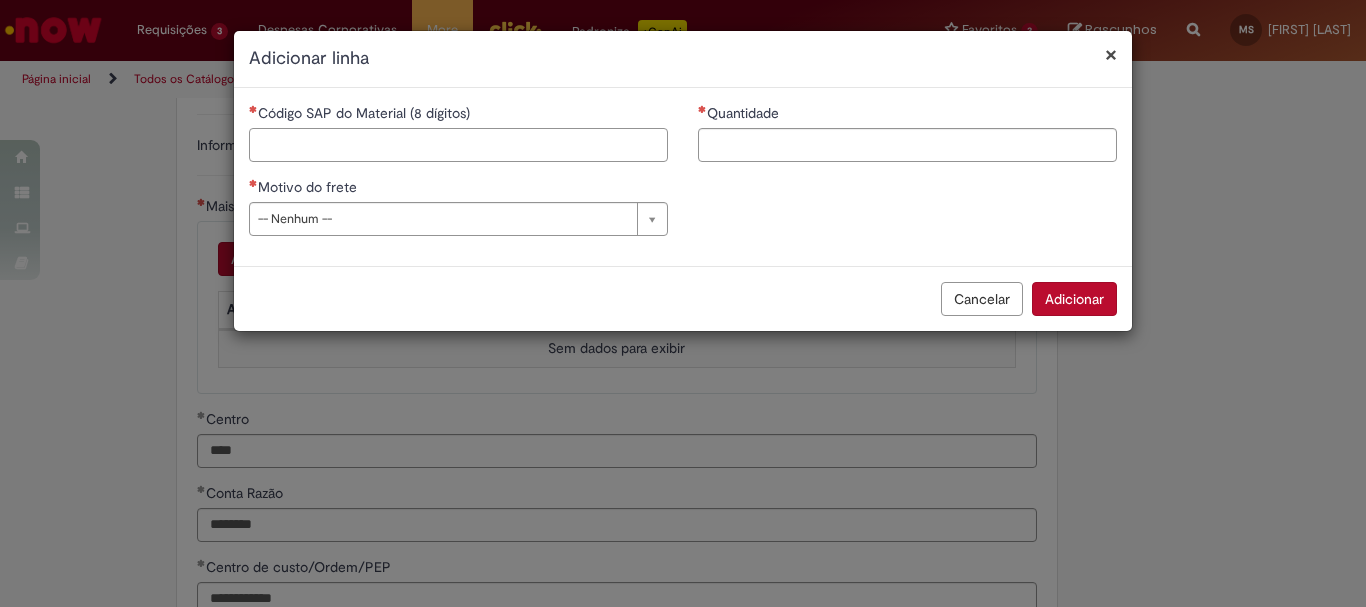 paste on "********" 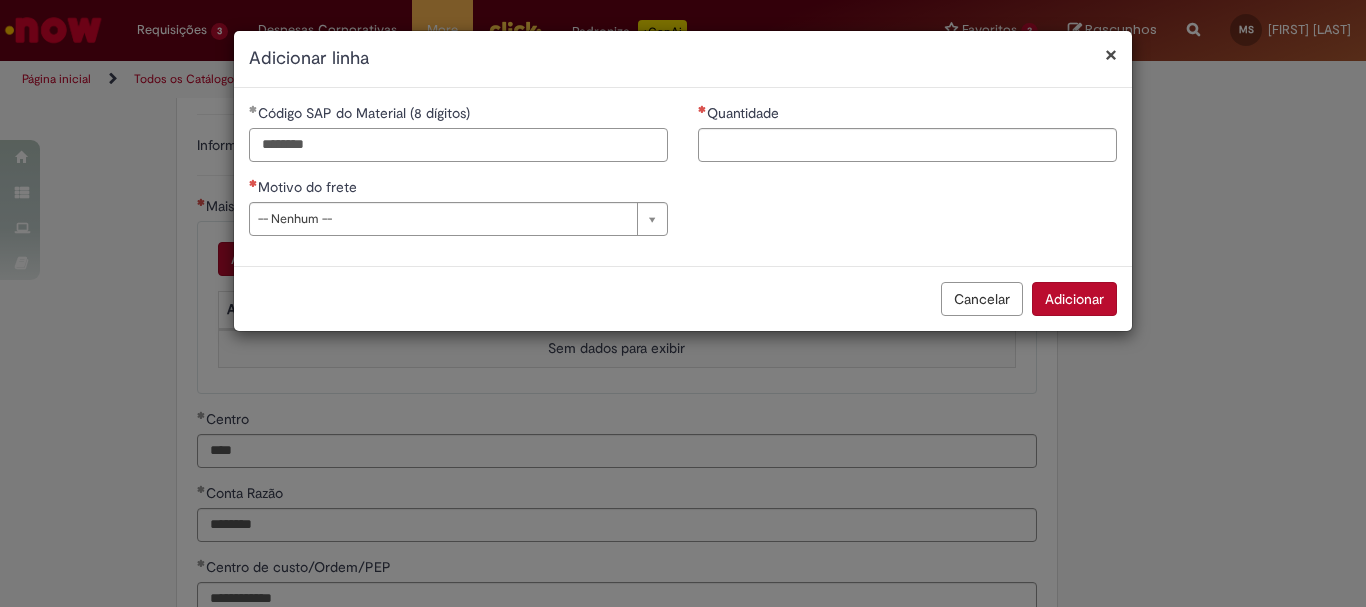 type on "********" 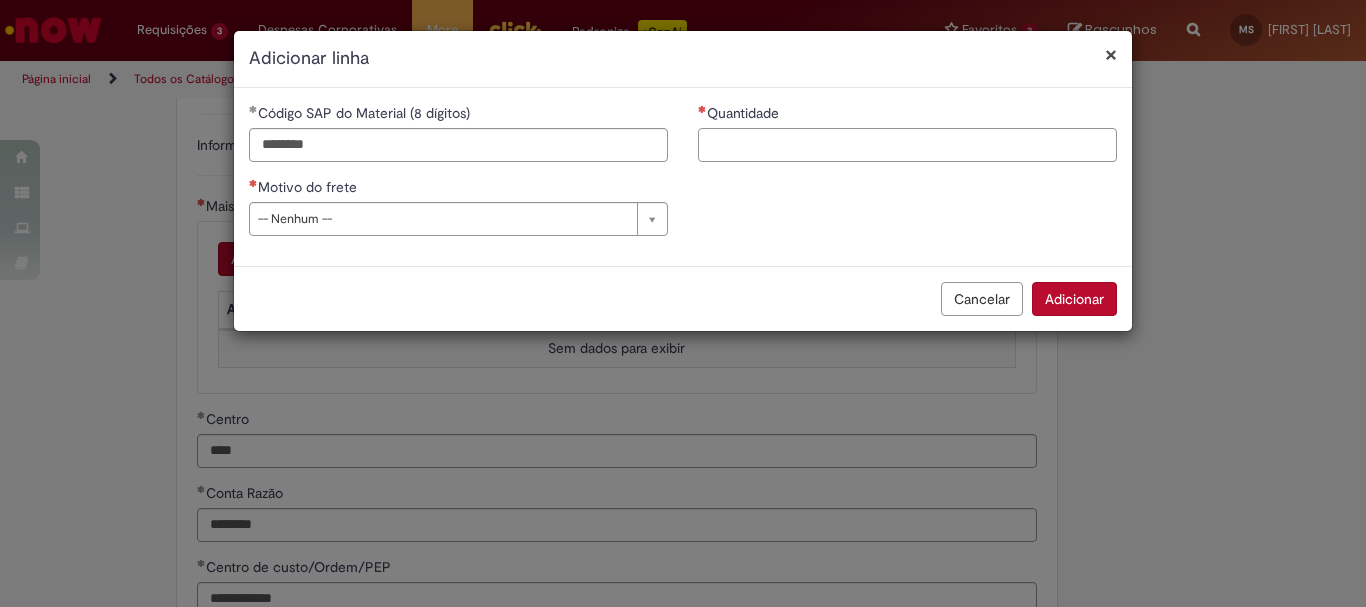 click on "Quantidade" at bounding box center (907, 145) 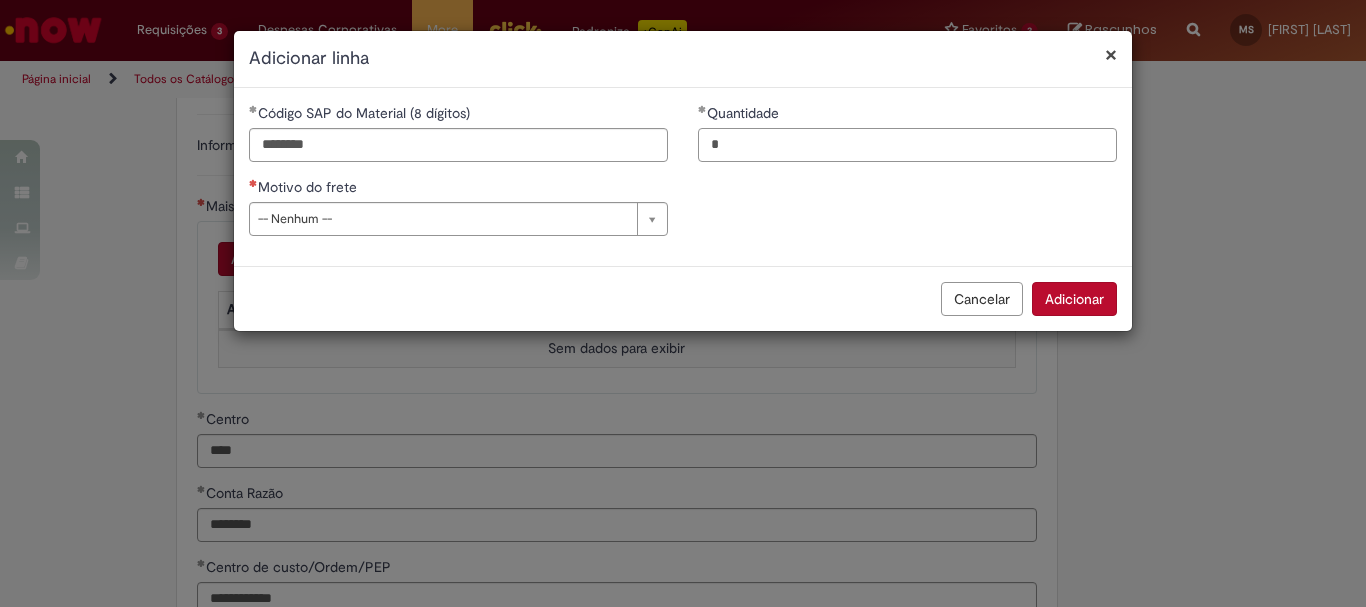 type on "*" 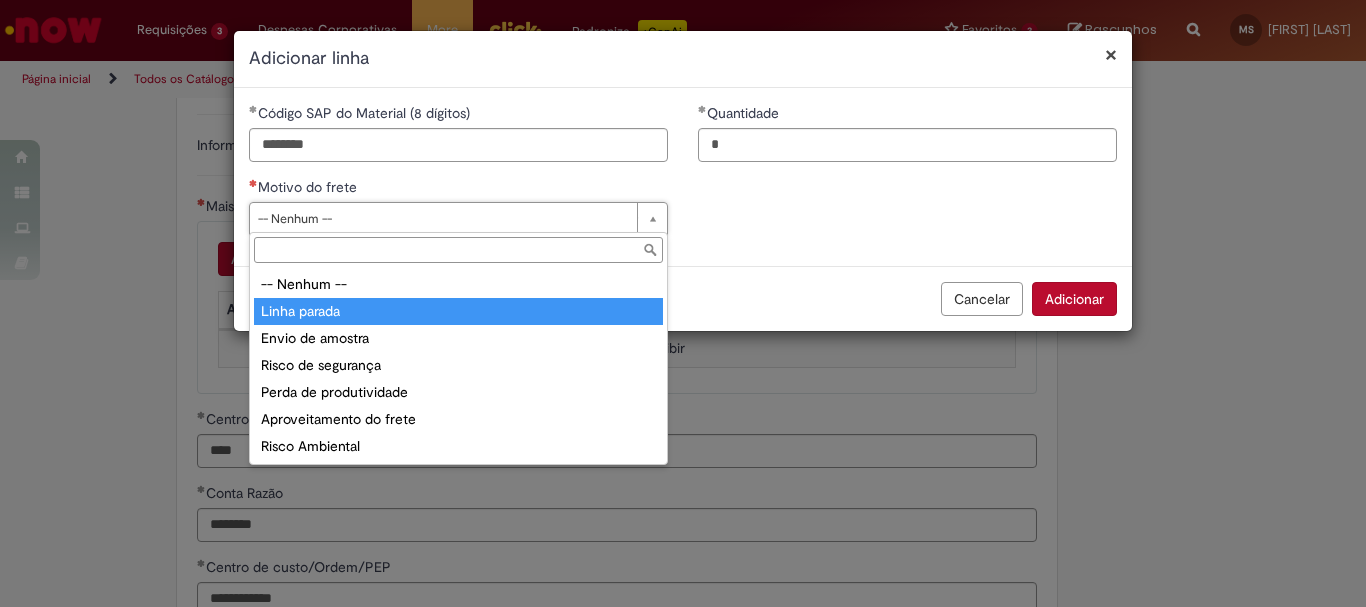 type on "**********" 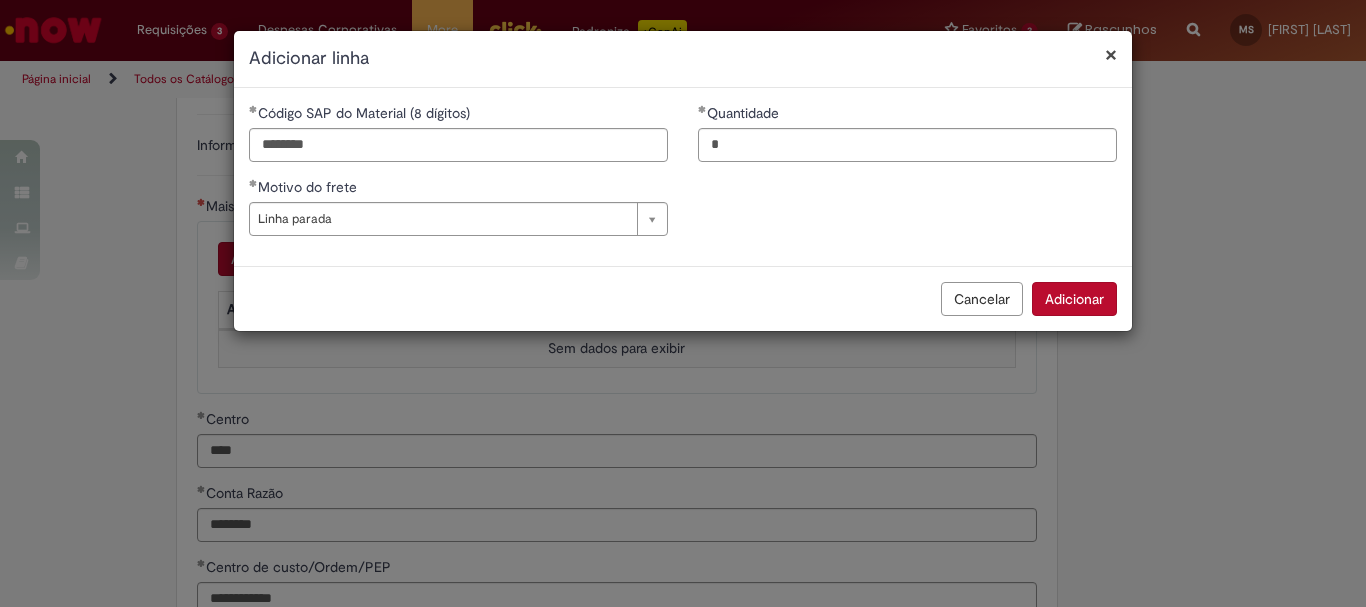 click on "Adicionar" at bounding box center (1074, 299) 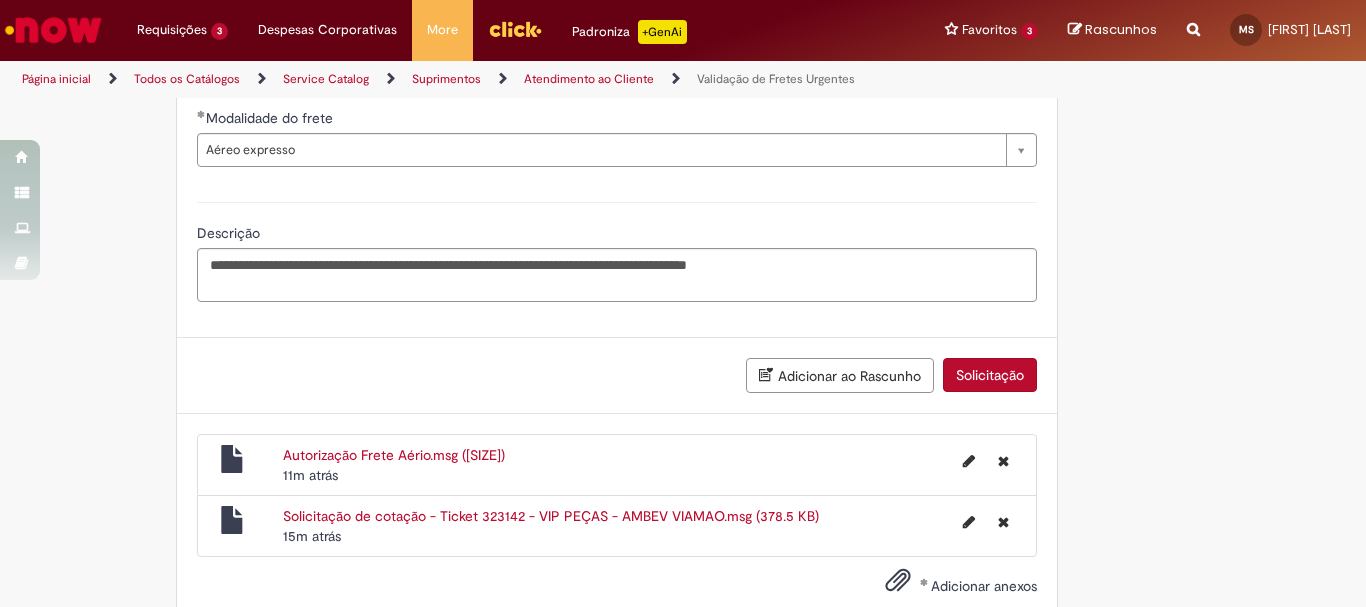 scroll, scrollTop: 1832, scrollLeft: 0, axis: vertical 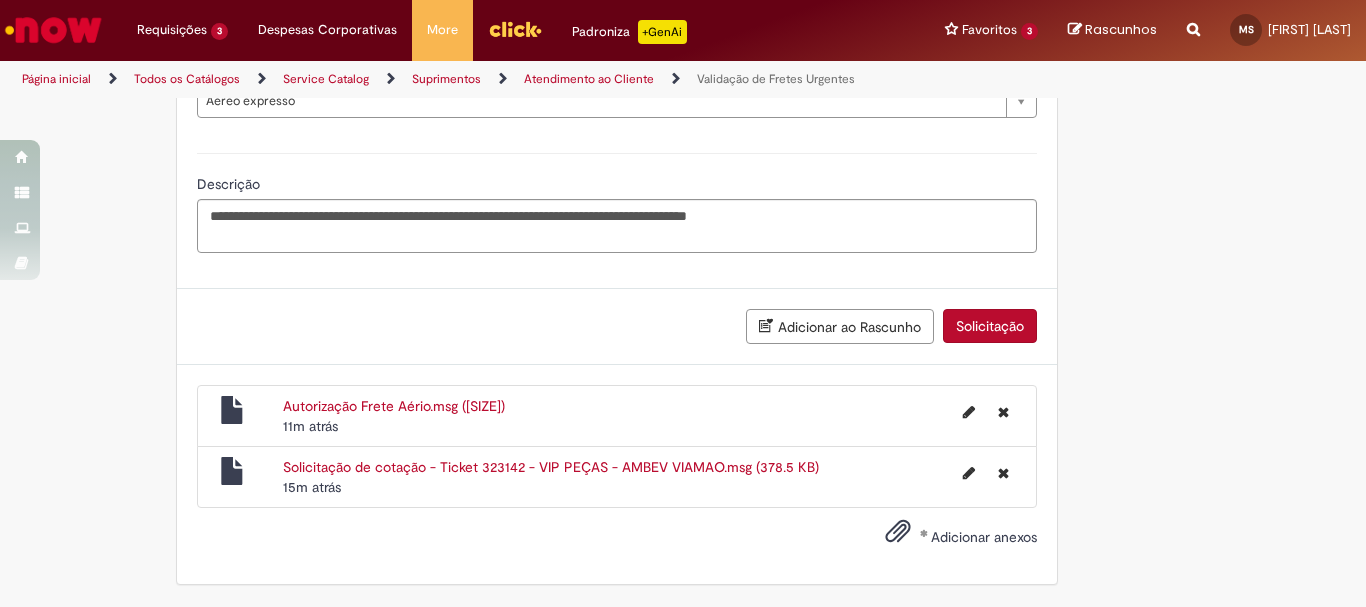 click on "Solicitação" at bounding box center (990, 326) 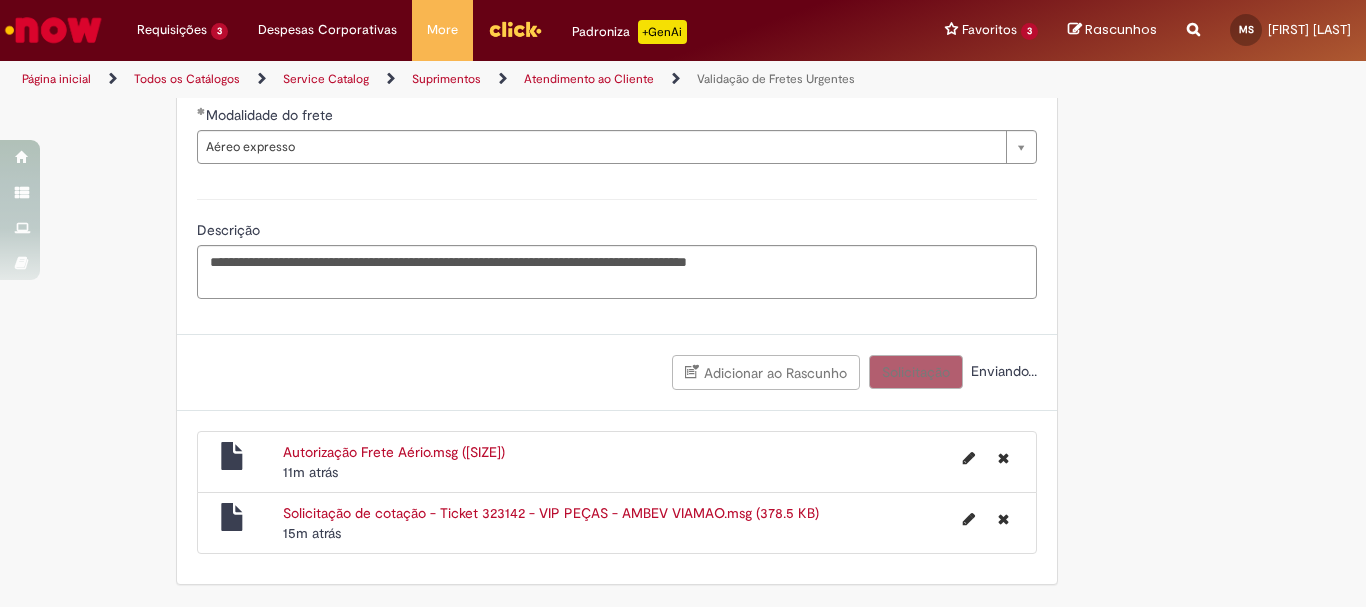 scroll, scrollTop: 1786, scrollLeft: 0, axis: vertical 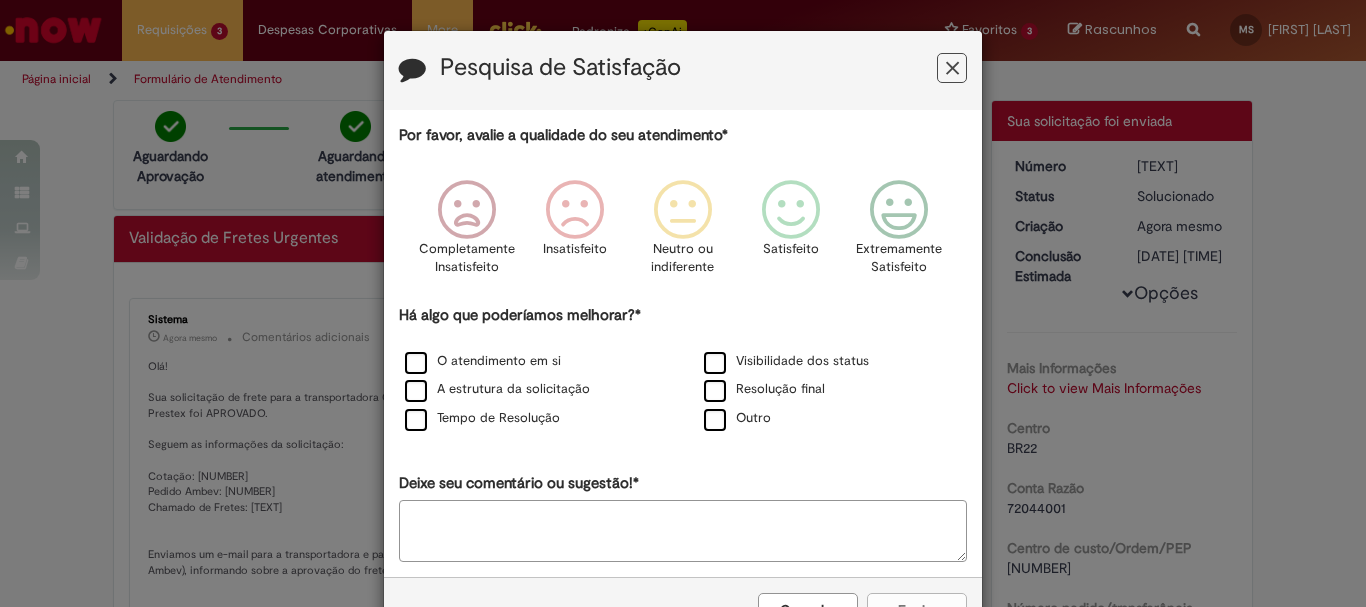 click at bounding box center [952, 68] 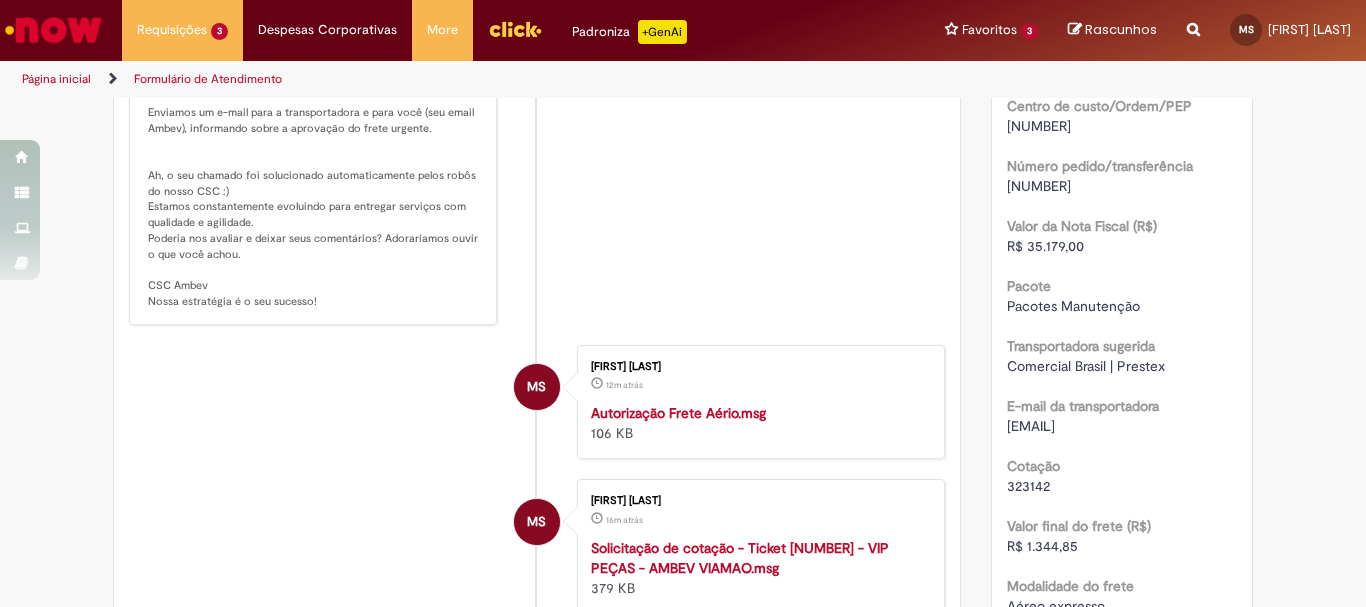 scroll, scrollTop: 0, scrollLeft: 0, axis: both 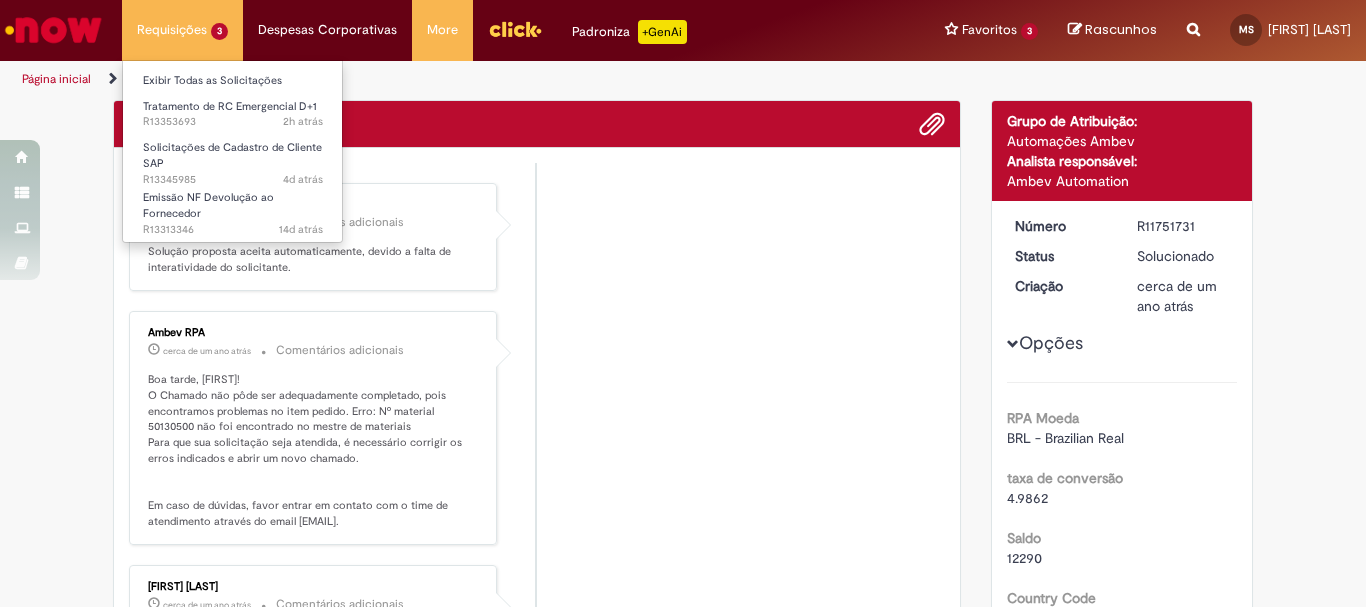 click on "Requisições   3
Exibir Todas as Solicitações
Tratamento de RC Emergencial D+1
2h atrás 2 horas atrás  R13353693
Solicitações de Cadastro de Cliente SAP
4d atrás 4 dias atrás  R13345985
Emissão NF Devolução ao Fornecedor
14d atrás 14 dias atrás  R13313346" at bounding box center (182, 30) 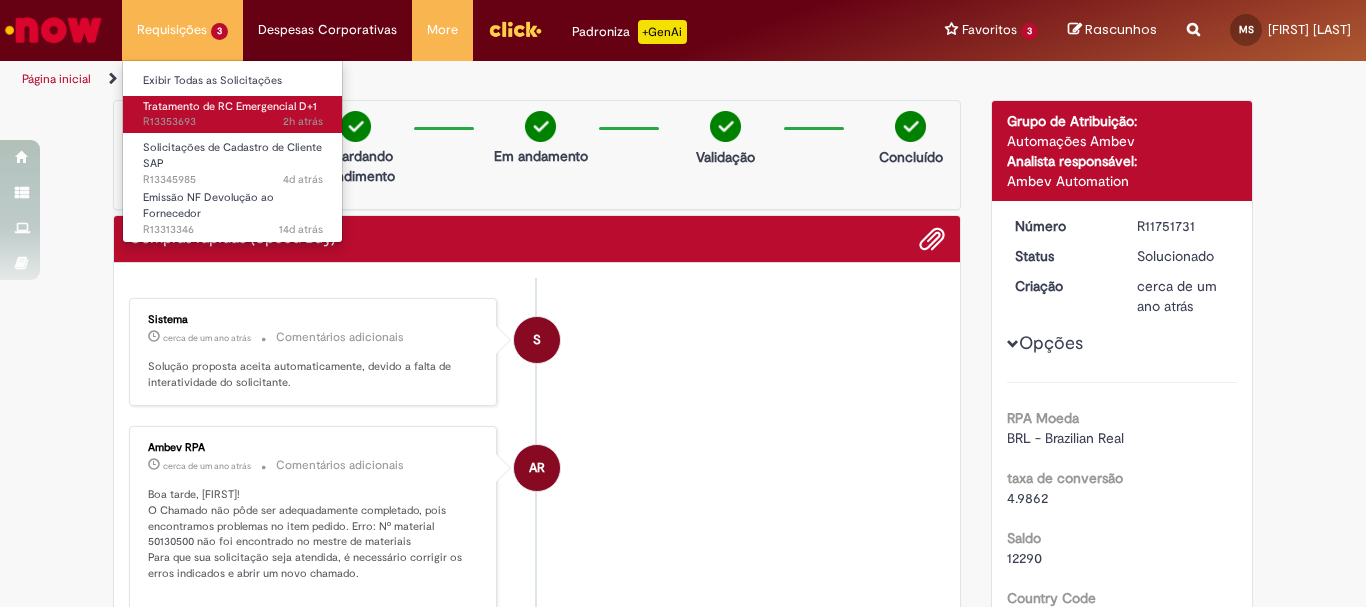 click on "Tratamento de RC Emergencial D+1" at bounding box center [230, 106] 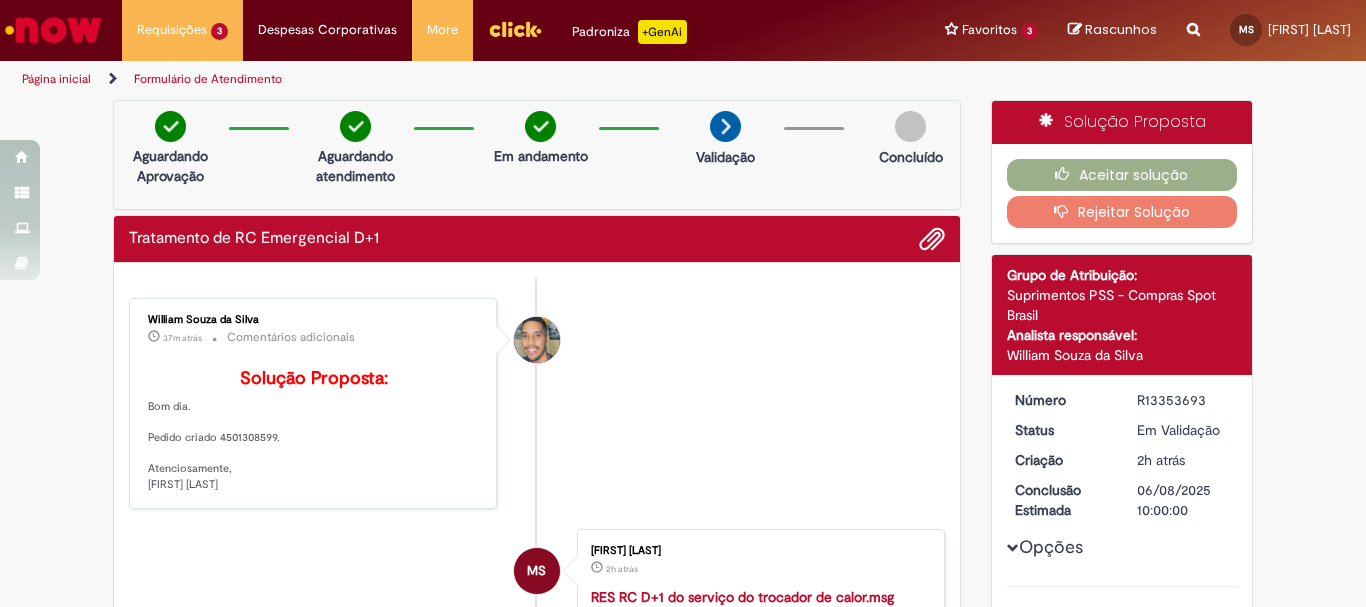 scroll, scrollTop: 200, scrollLeft: 0, axis: vertical 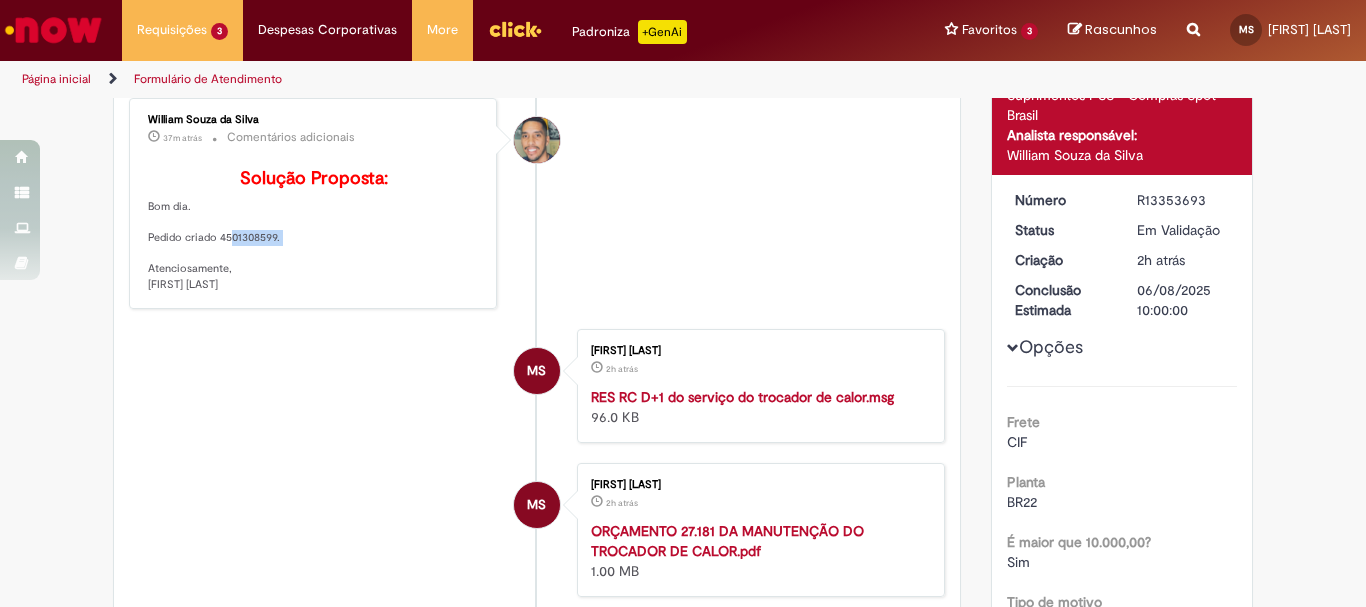 drag, startPoint x: 212, startPoint y: 267, endPoint x: 270, endPoint y: 272, distance: 58.21512 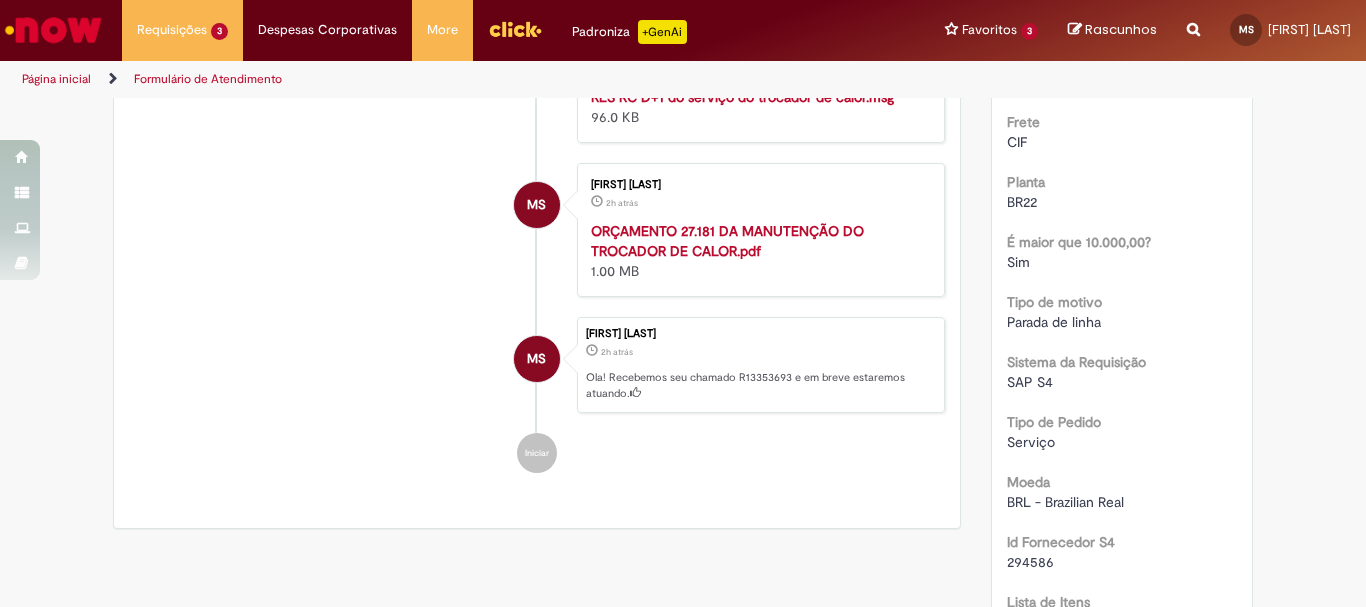 scroll, scrollTop: 0, scrollLeft: 0, axis: both 